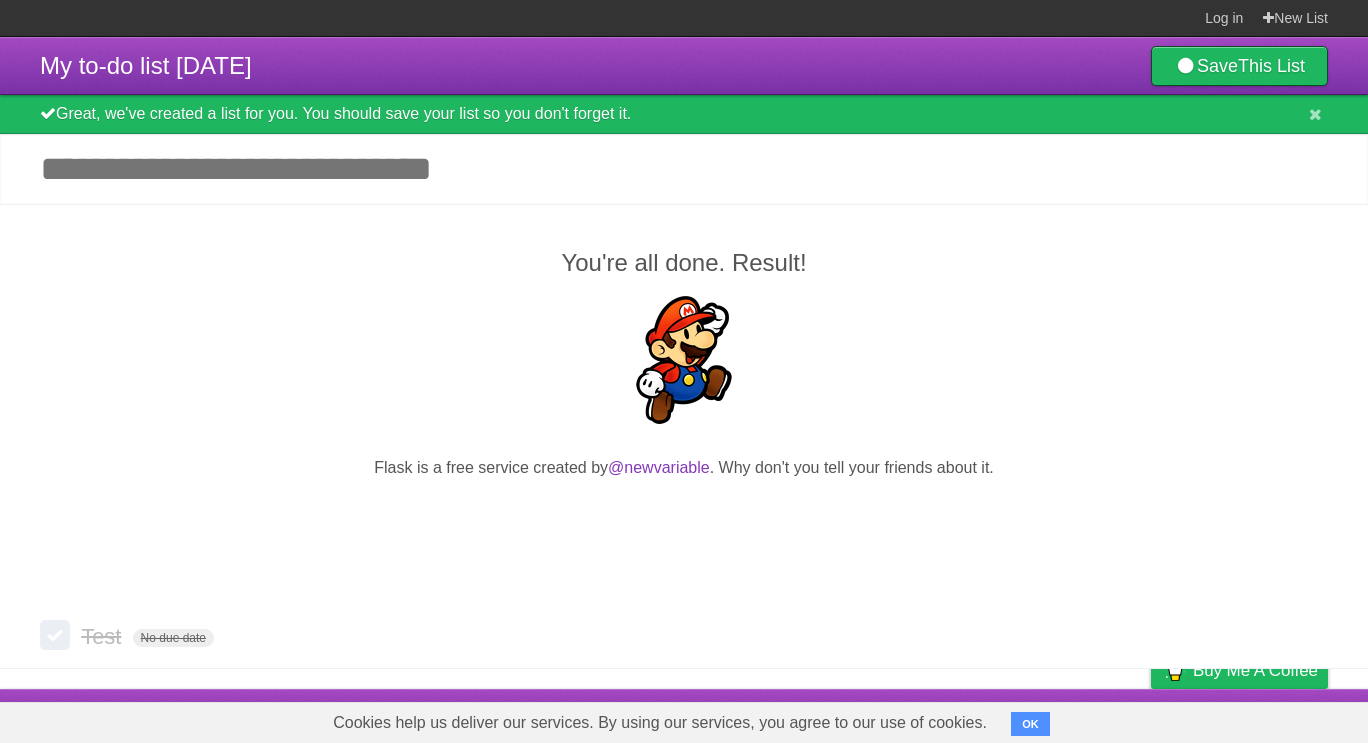 scroll, scrollTop: 0, scrollLeft: 0, axis: both 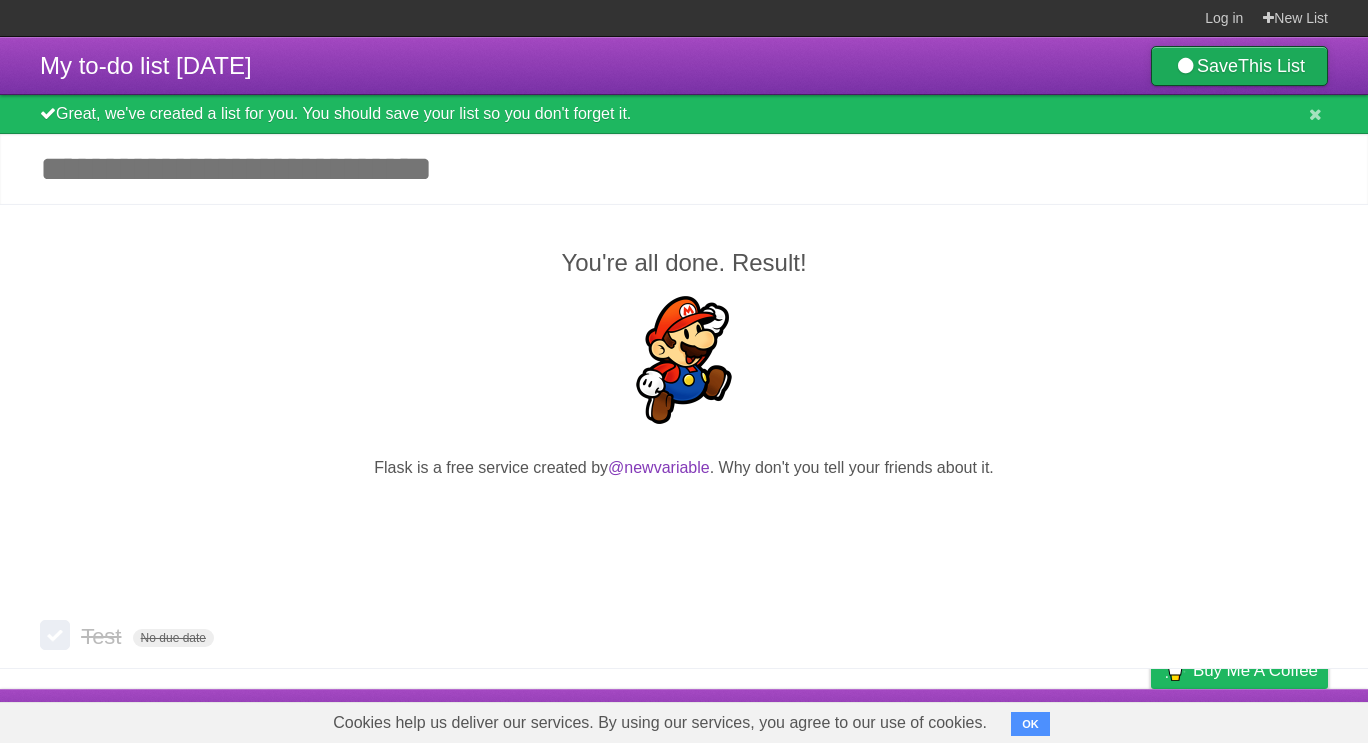 click at bounding box center (1185, 66) 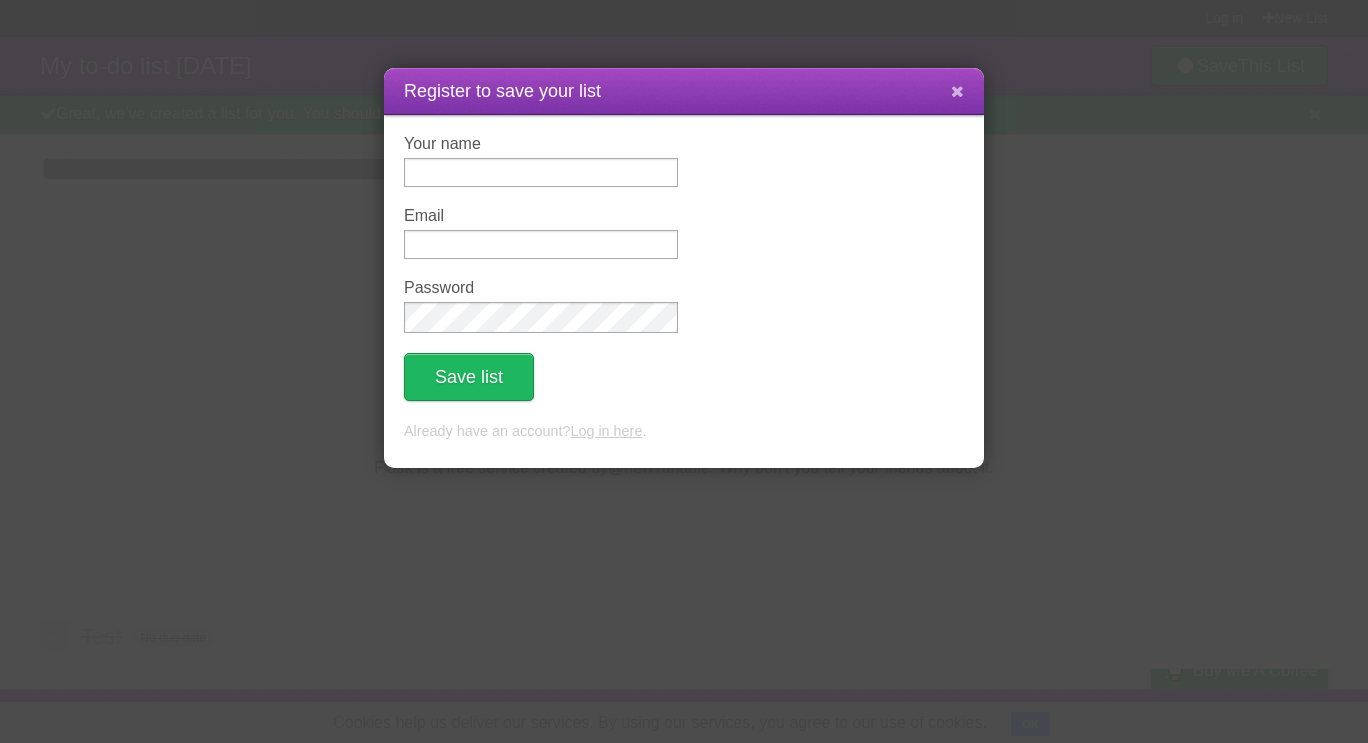 click at bounding box center [957, 91] 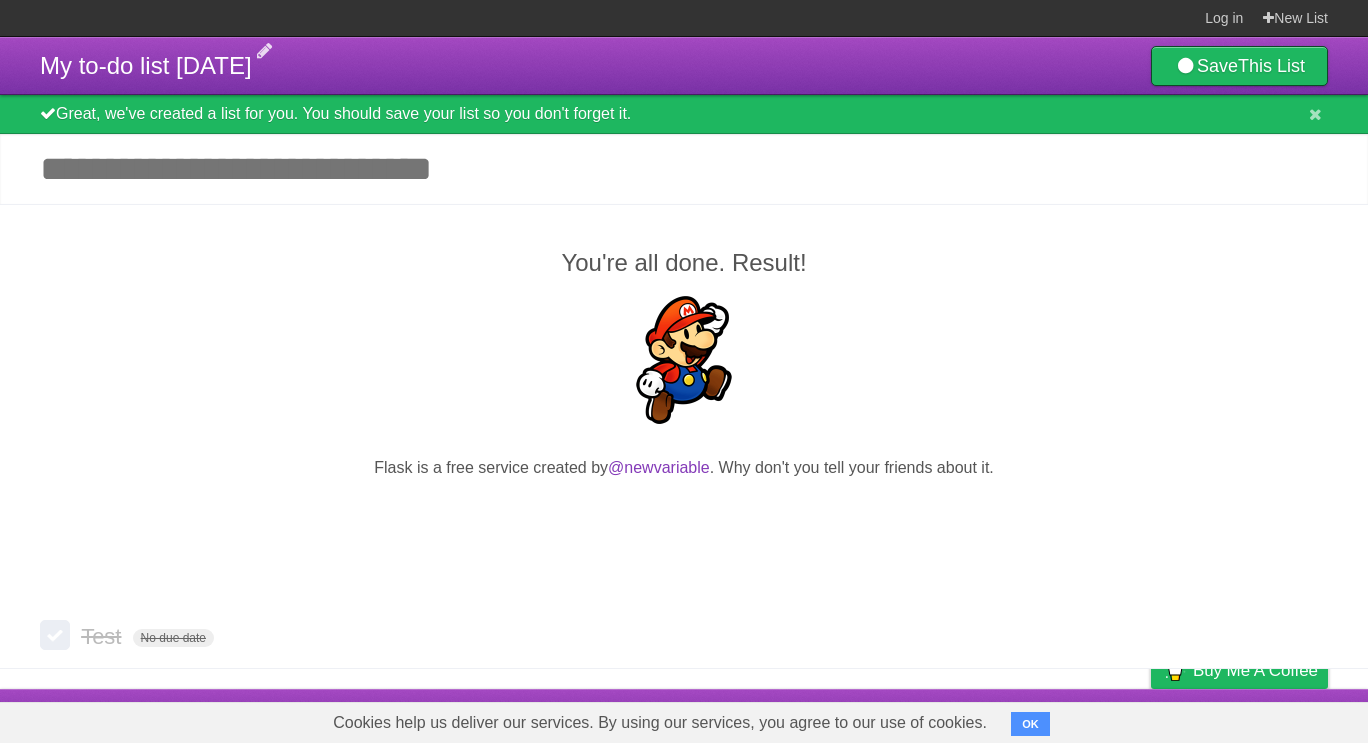 click on "My to-do list 07/31/2025" at bounding box center [146, 65] 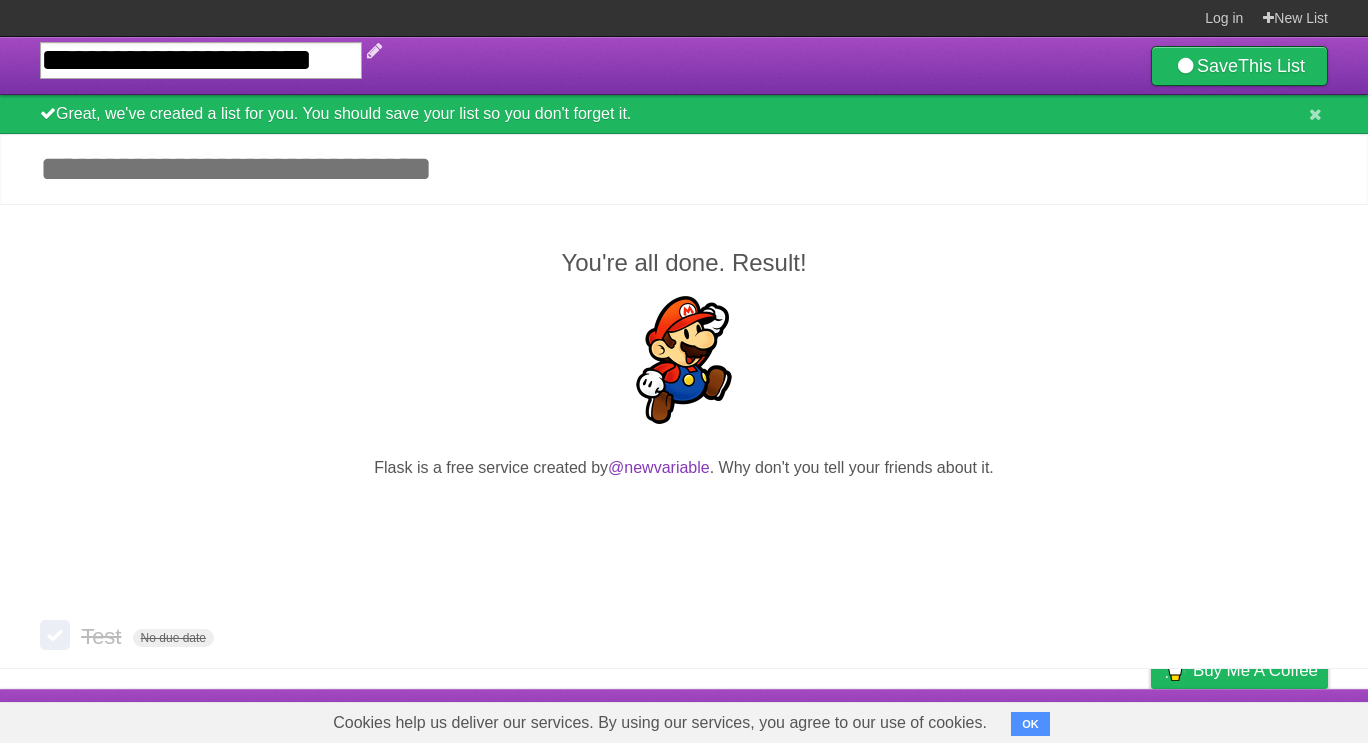 type on "**********" 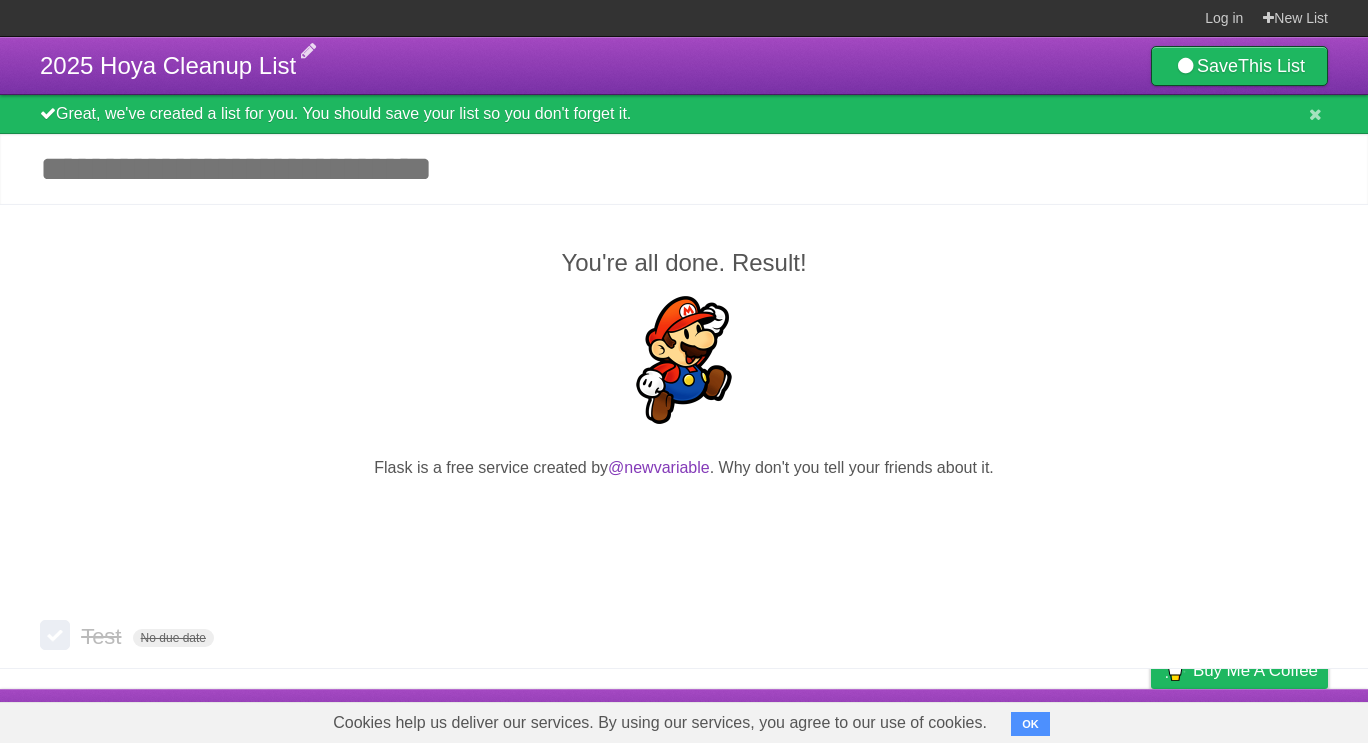 click on "Add another task" at bounding box center [684, 169] 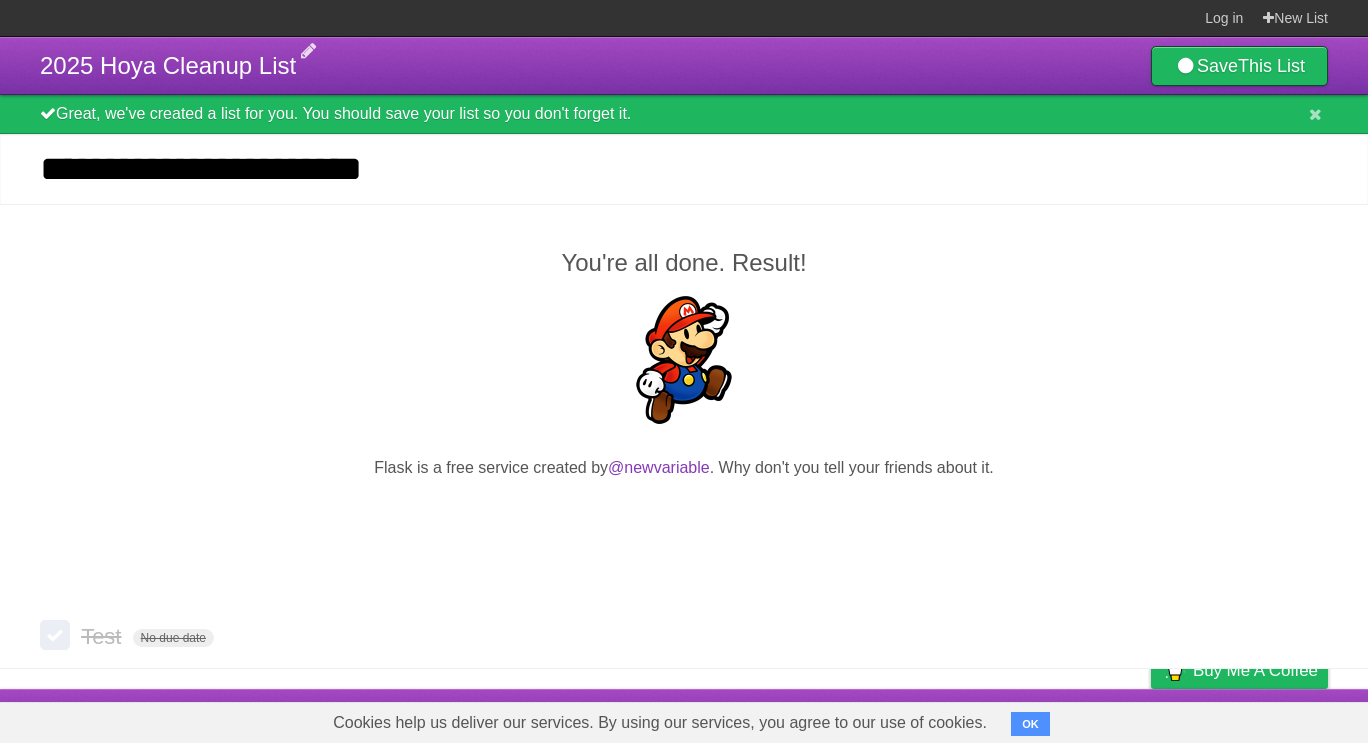 type on "**********" 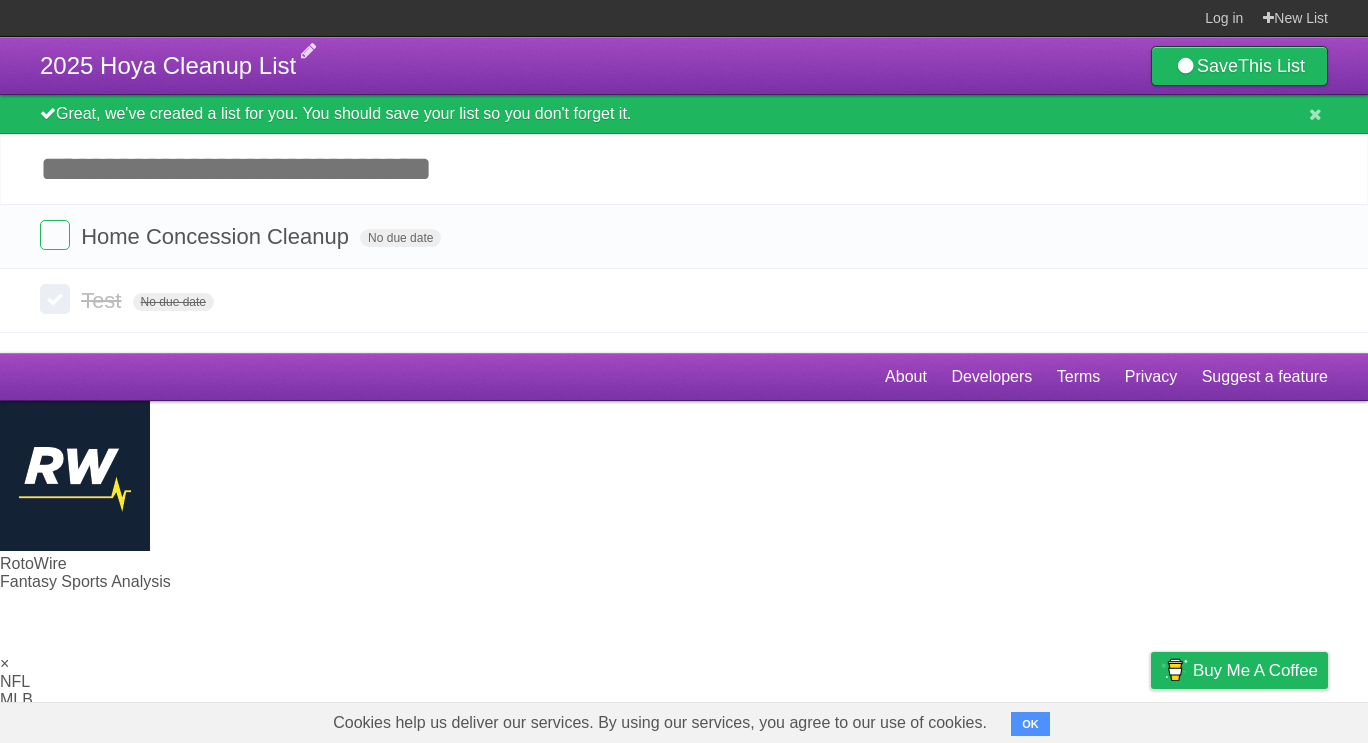 click on "Add another task" at bounding box center [684, 169] 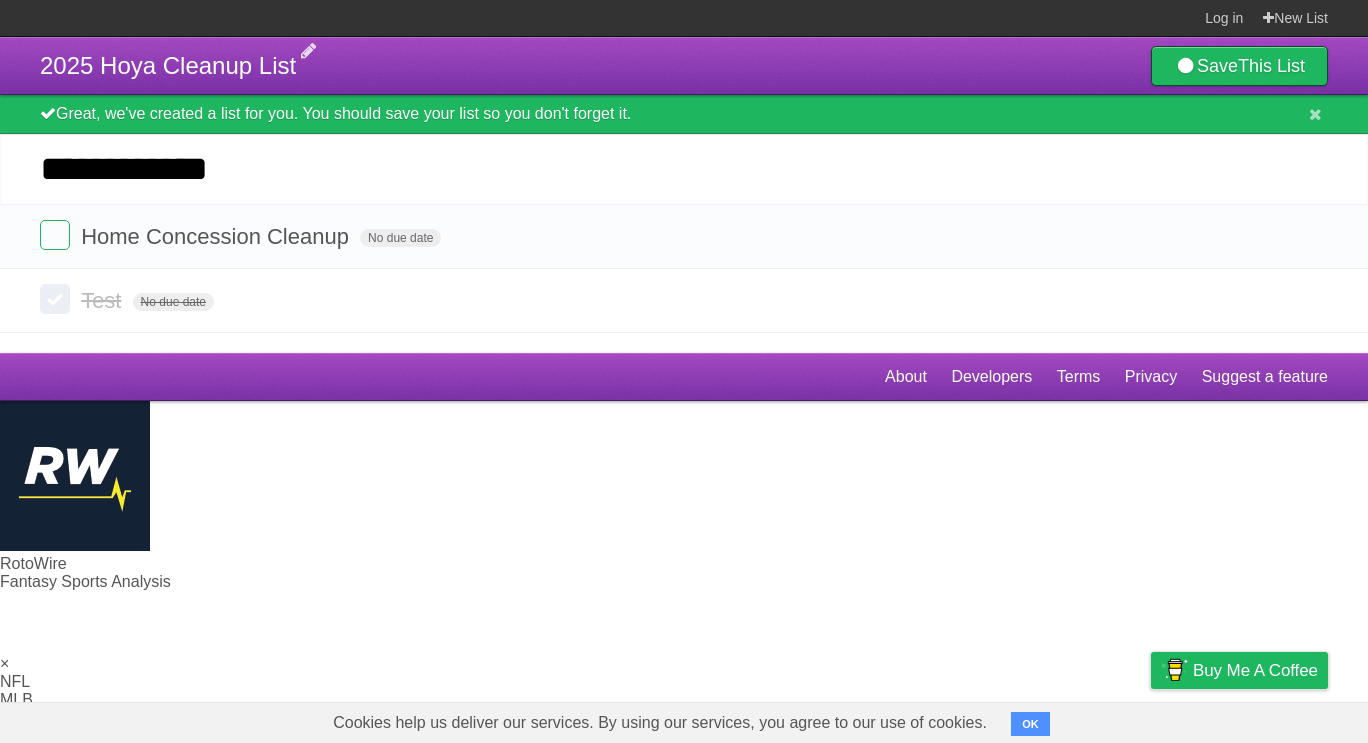 type on "**********" 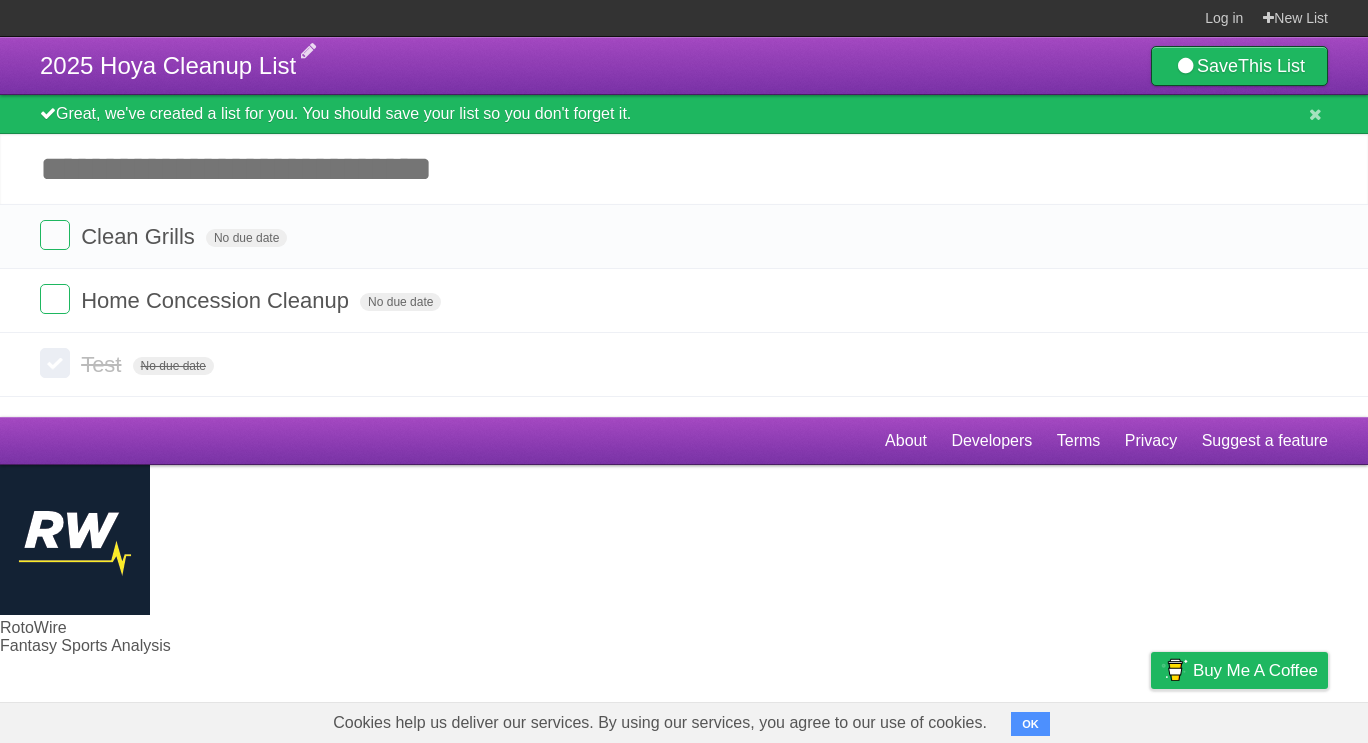 click on "Add another task" at bounding box center [684, 169] 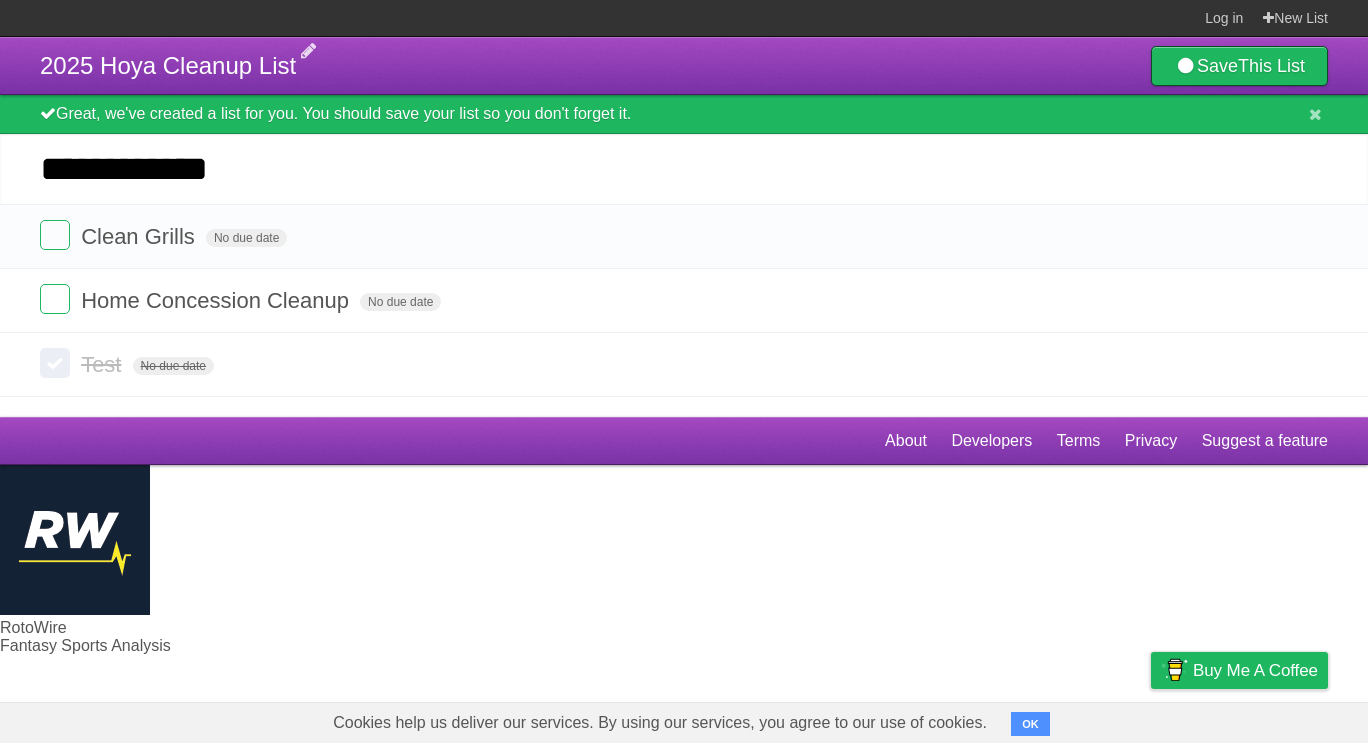 type on "**********" 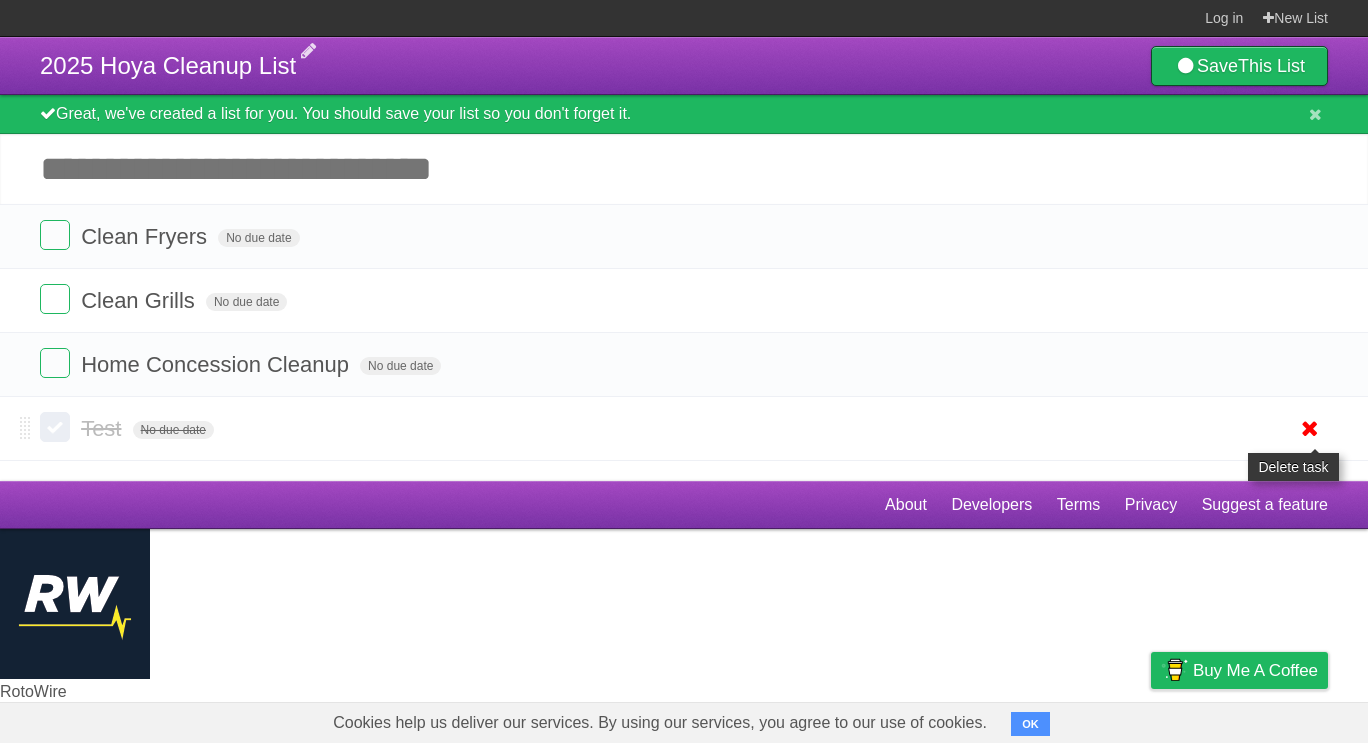click at bounding box center (1310, 428) 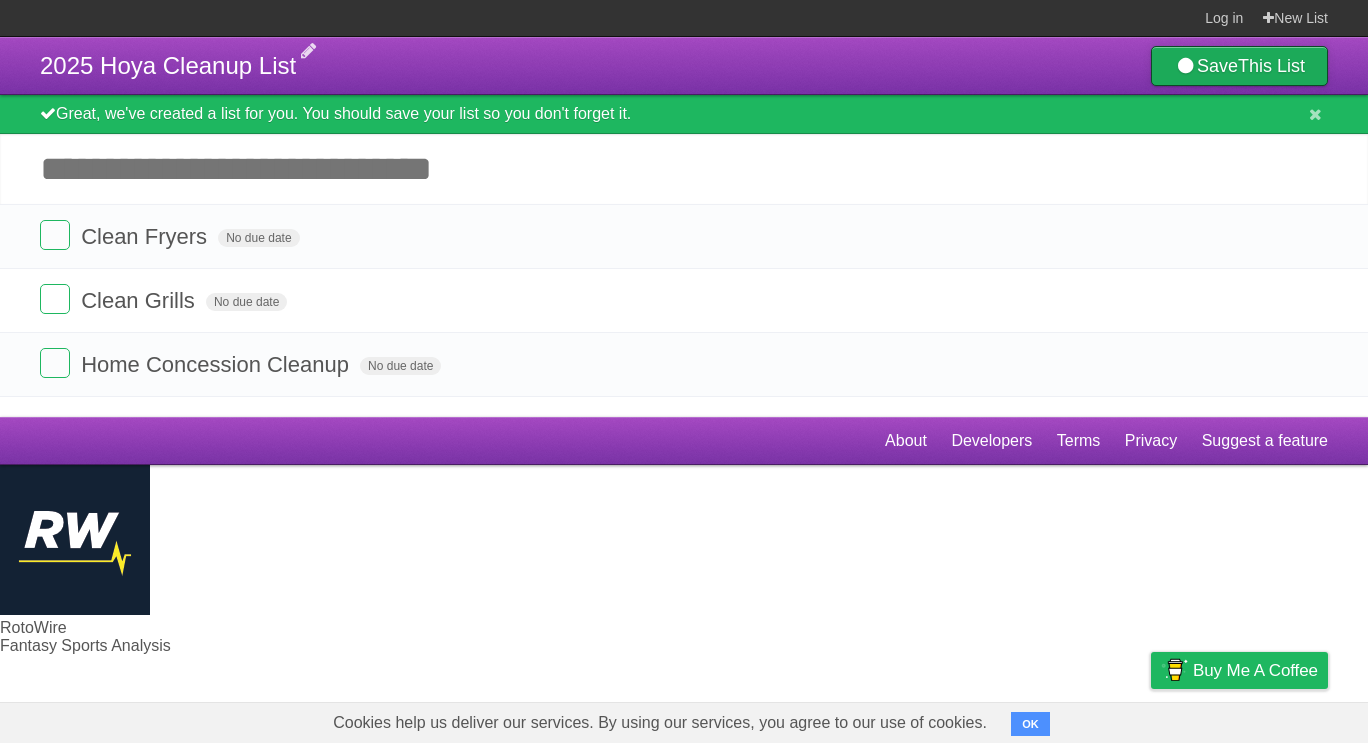 click on "Save  This List" at bounding box center (1239, 66) 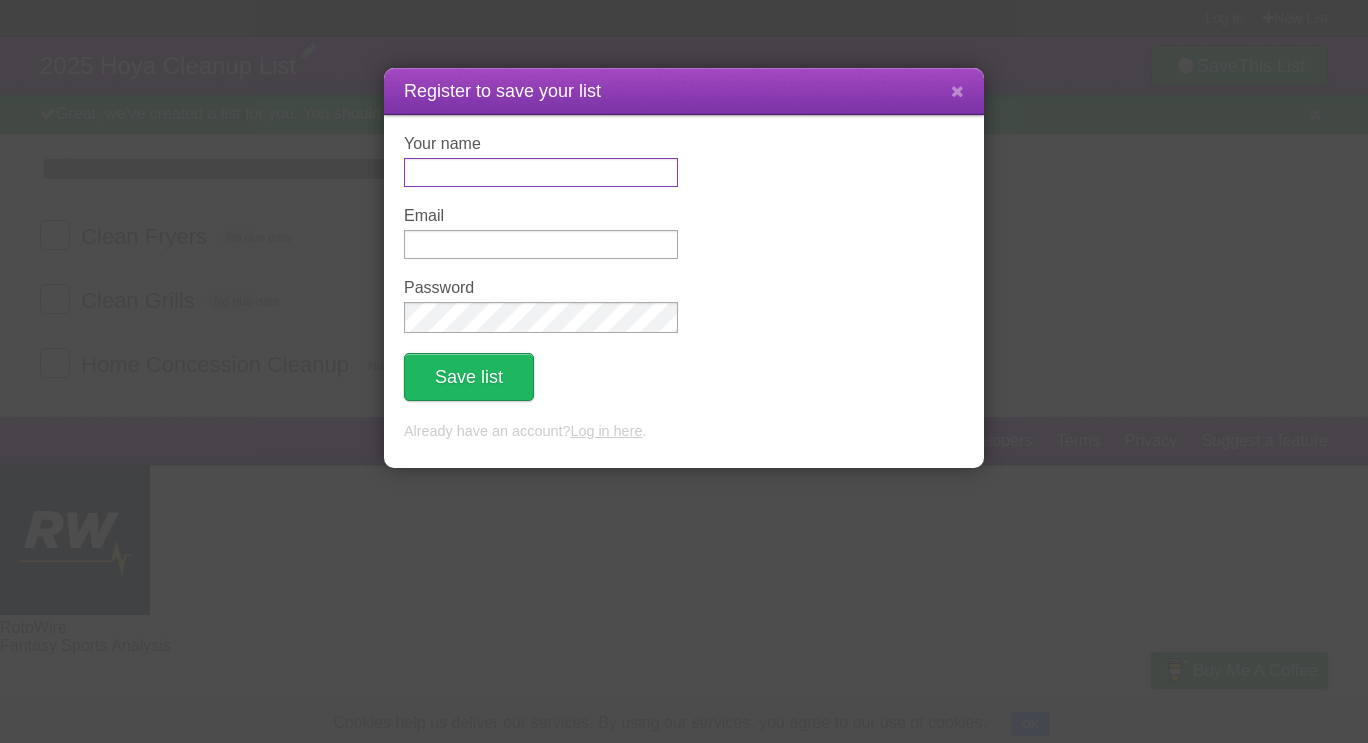 click on "Your name" at bounding box center (541, 172) 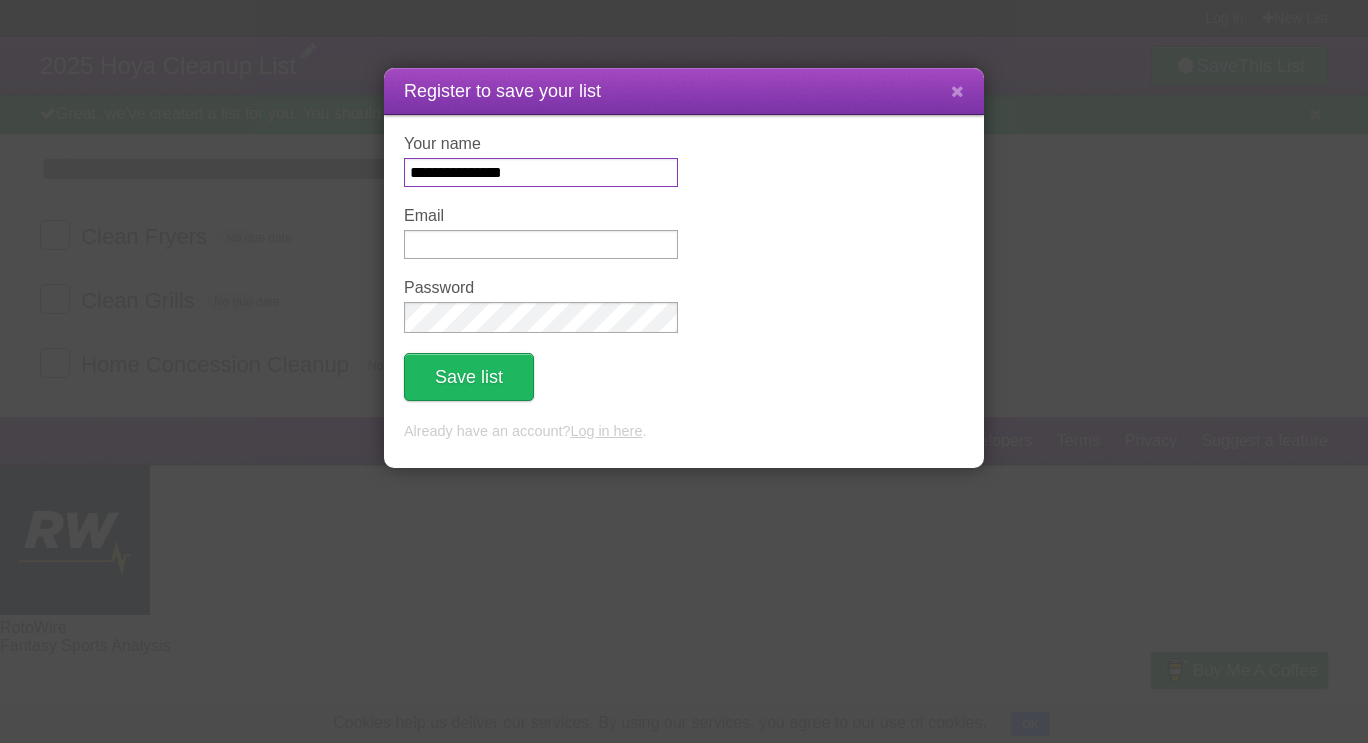 type on "**********" 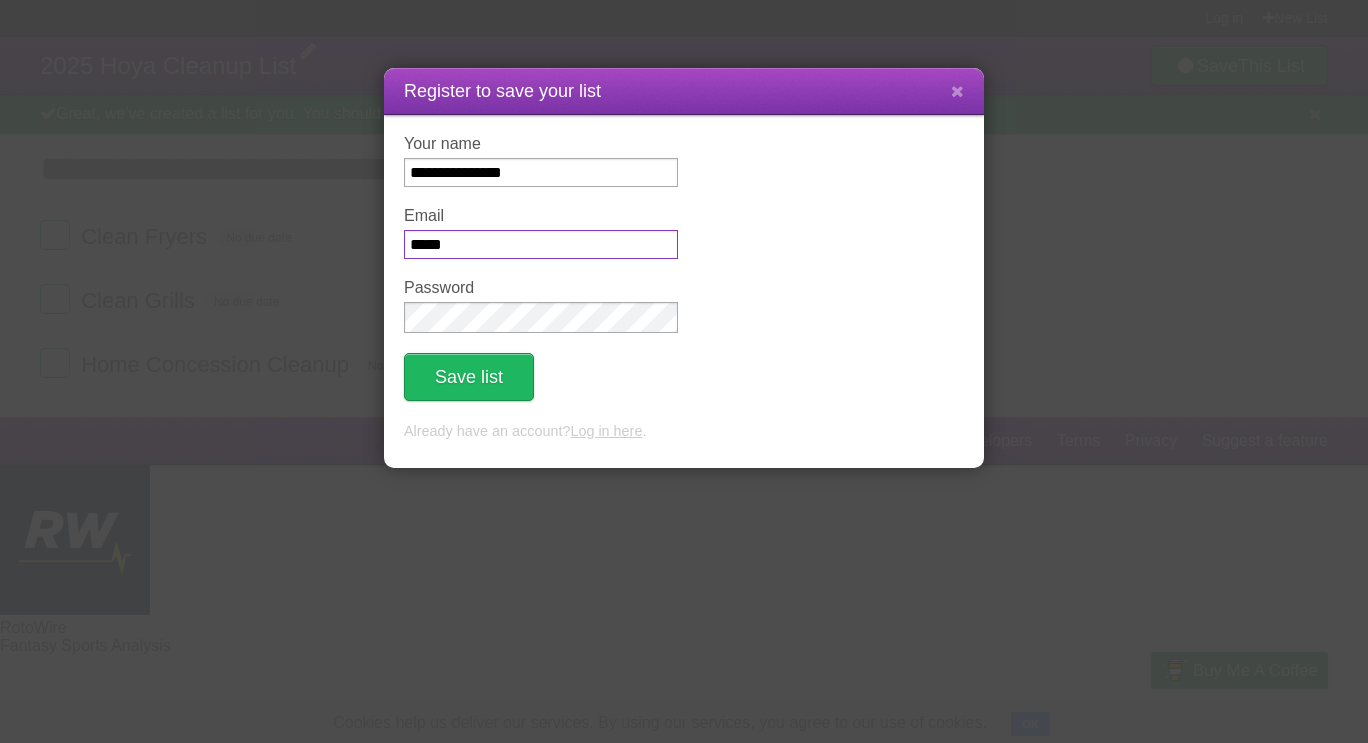 type on "**********" 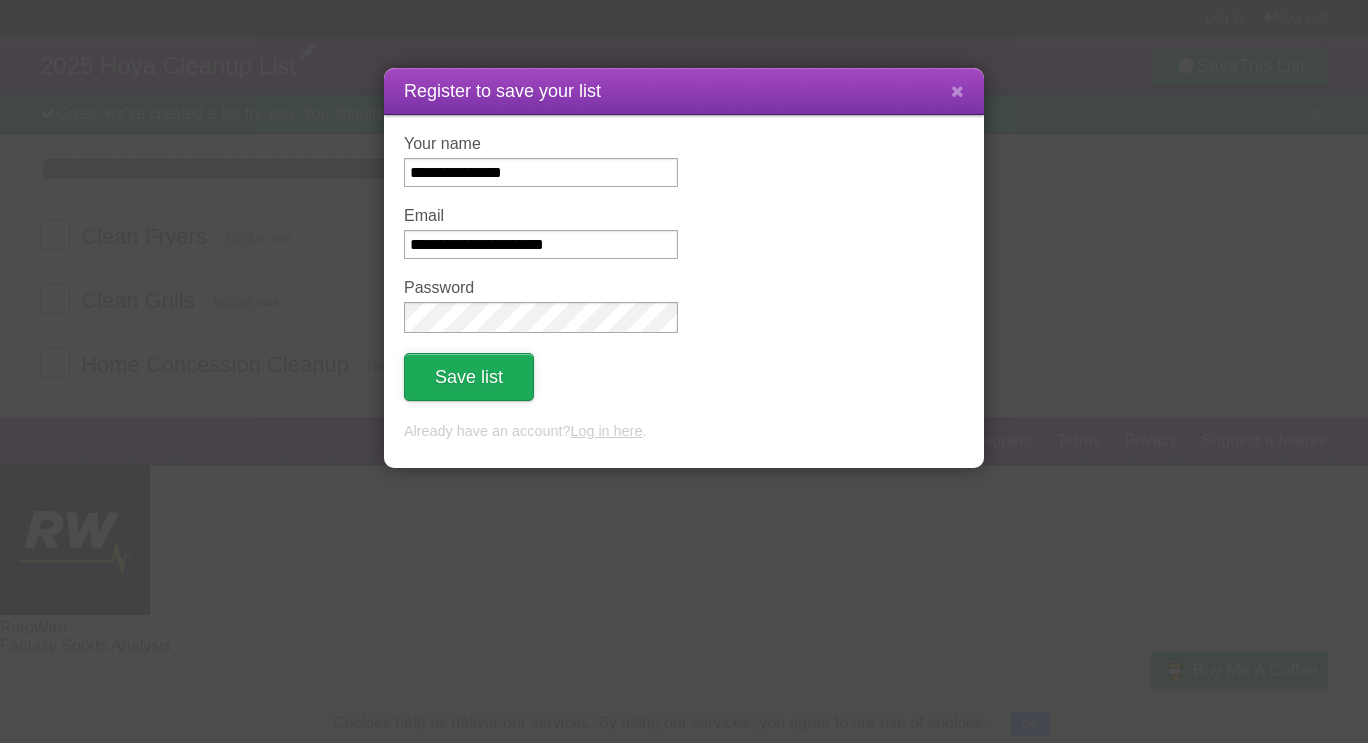 click on "Save list" at bounding box center (469, 377) 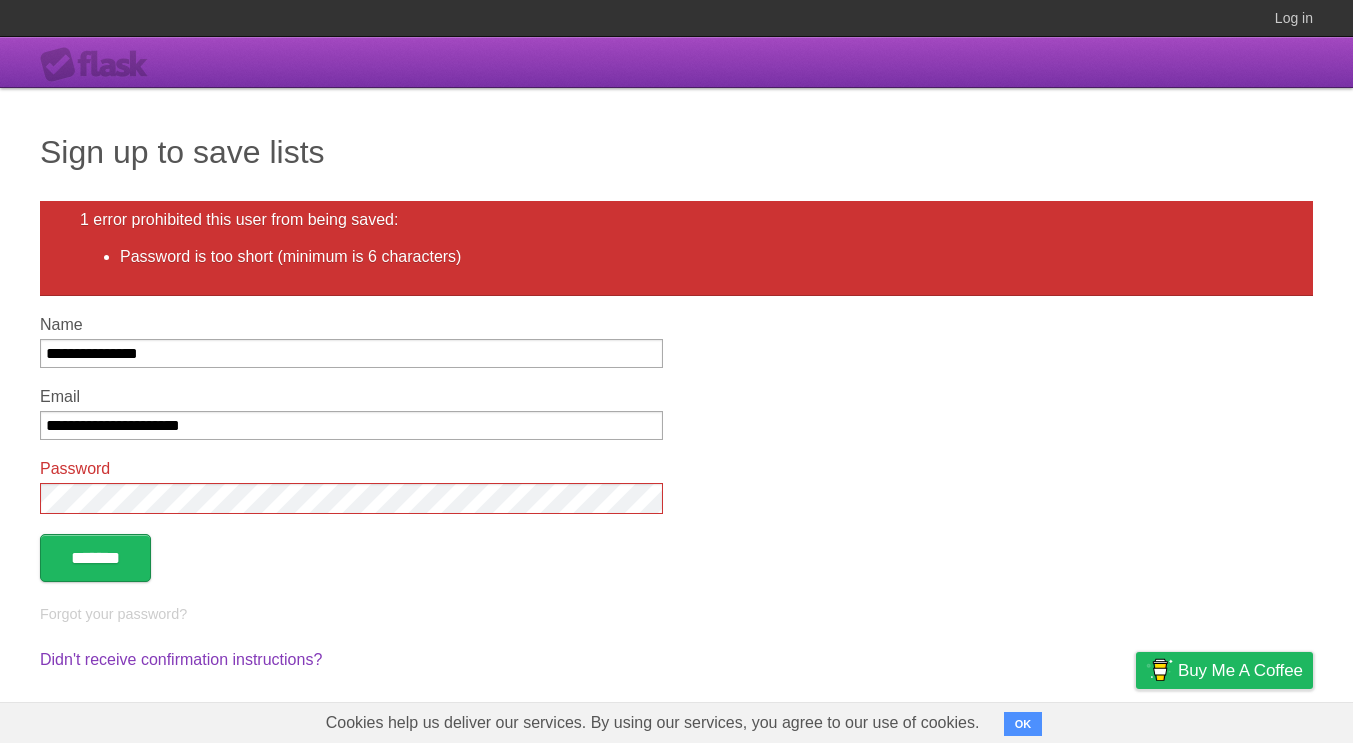 scroll, scrollTop: 0, scrollLeft: 0, axis: both 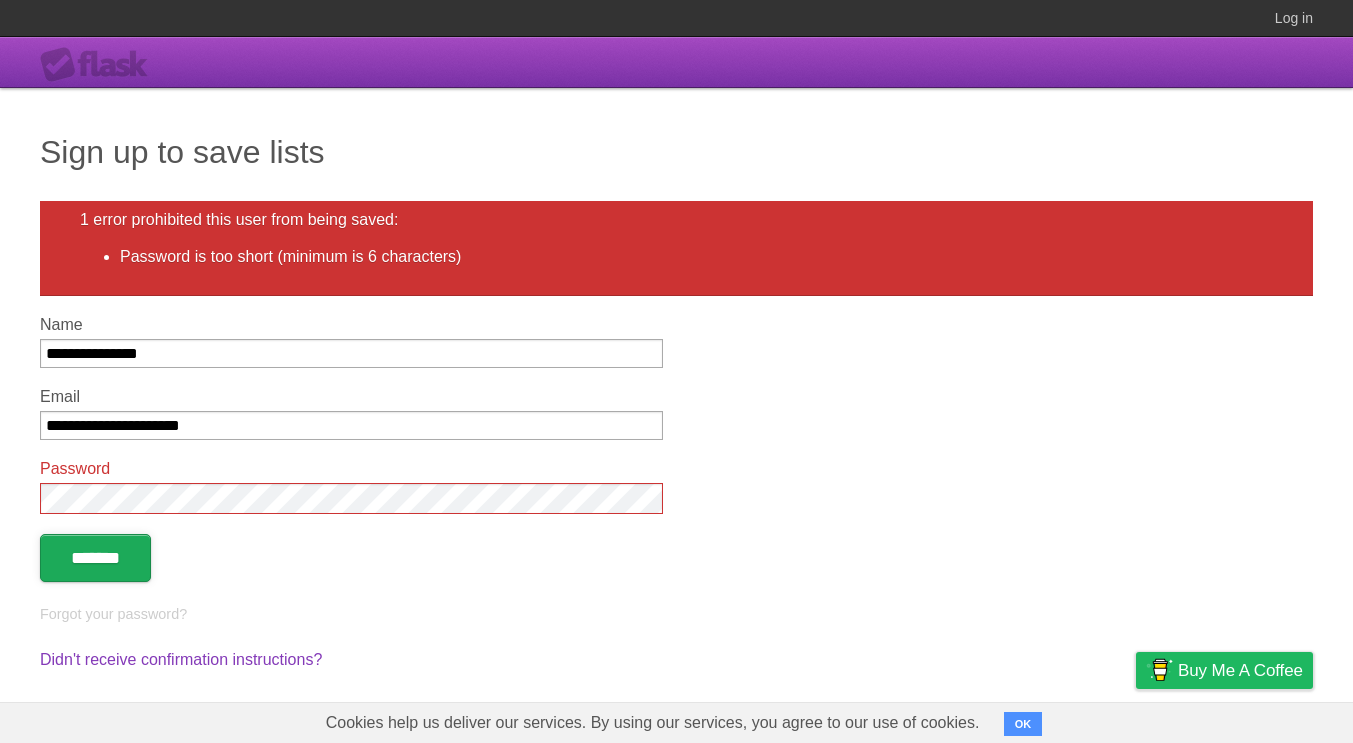 click on "*******" at bounding box center [95, 558] 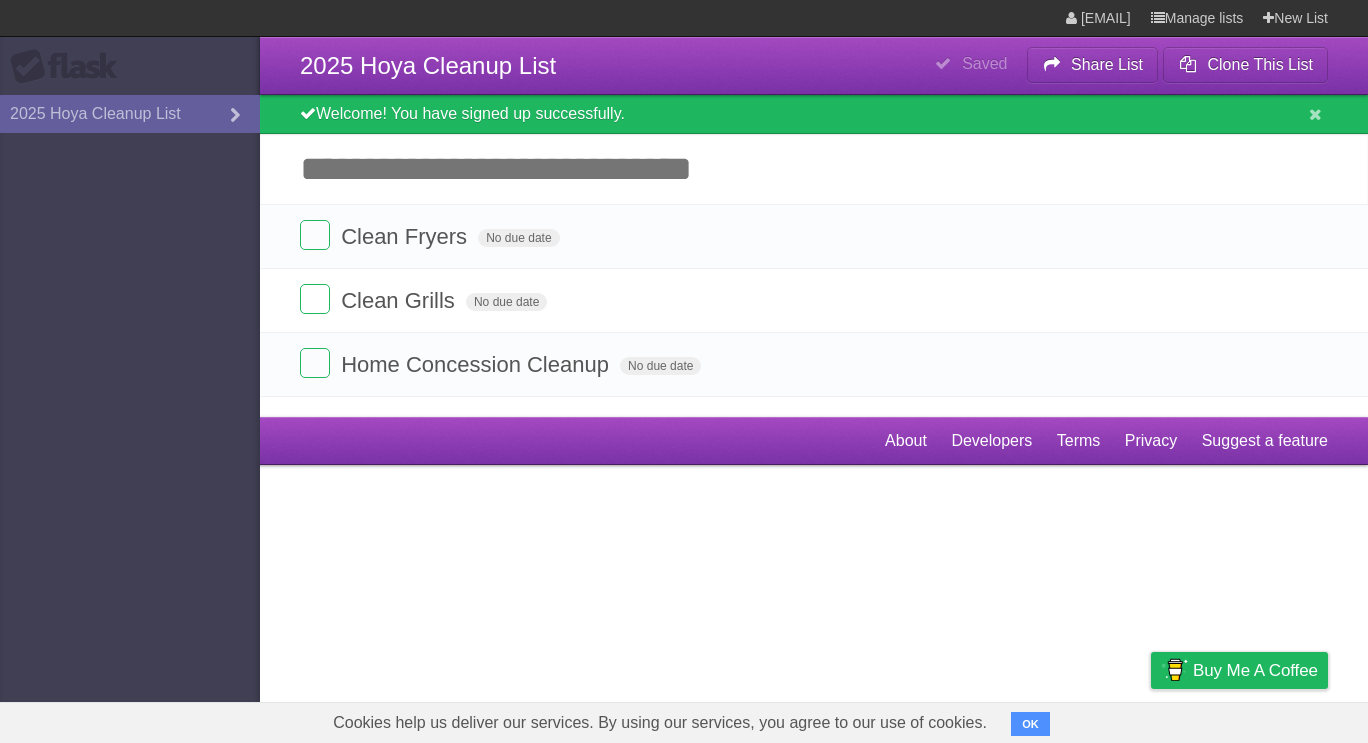 scroll, scrollTop: 0, scrollLeft: 0, axis: both 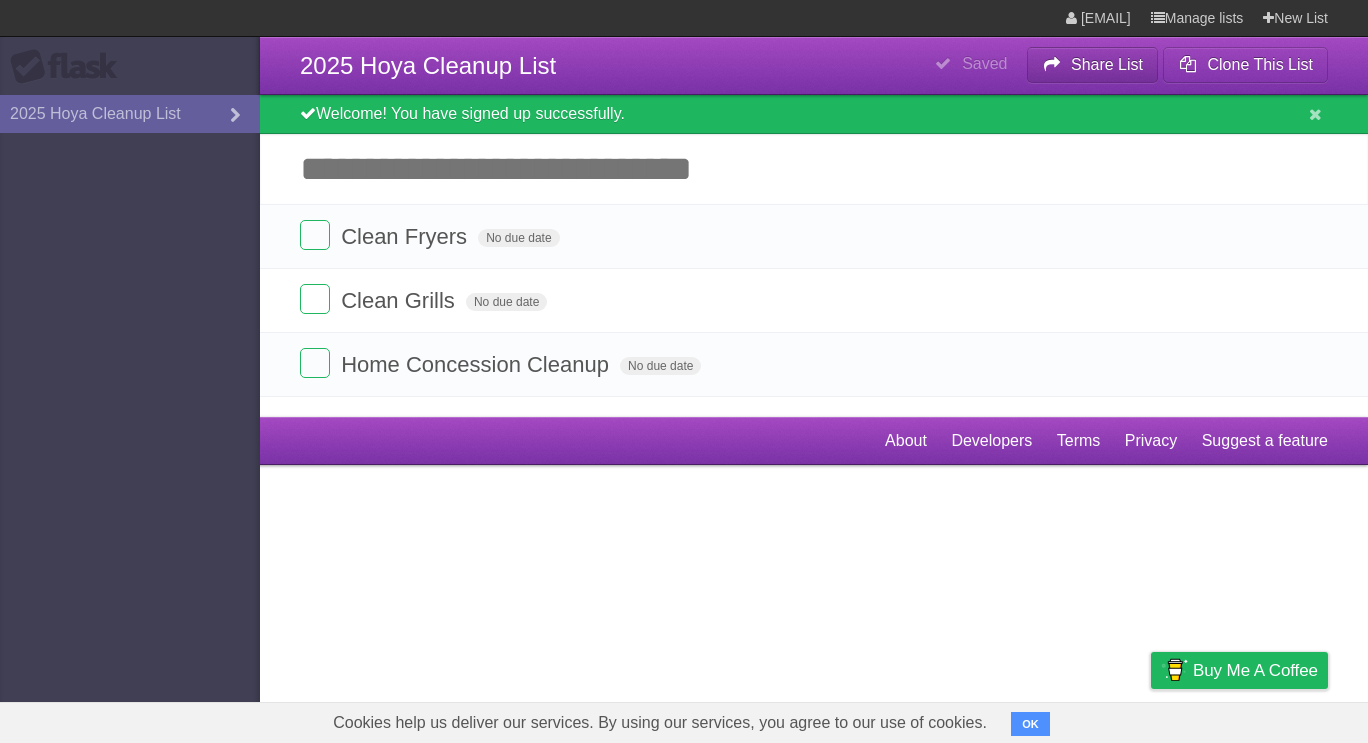 click on "Share List" at bounding box center [1107, 64] 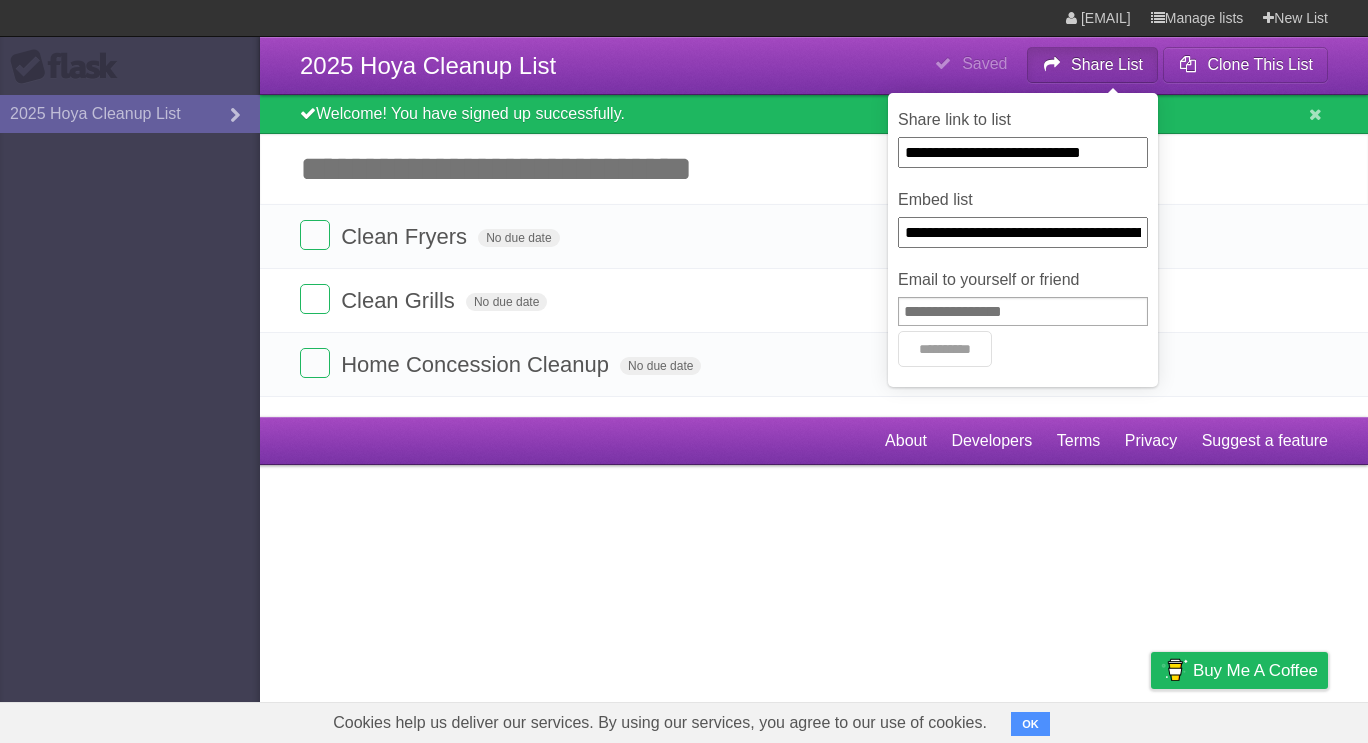 click on "**********" at bounding box center (1023, 152) 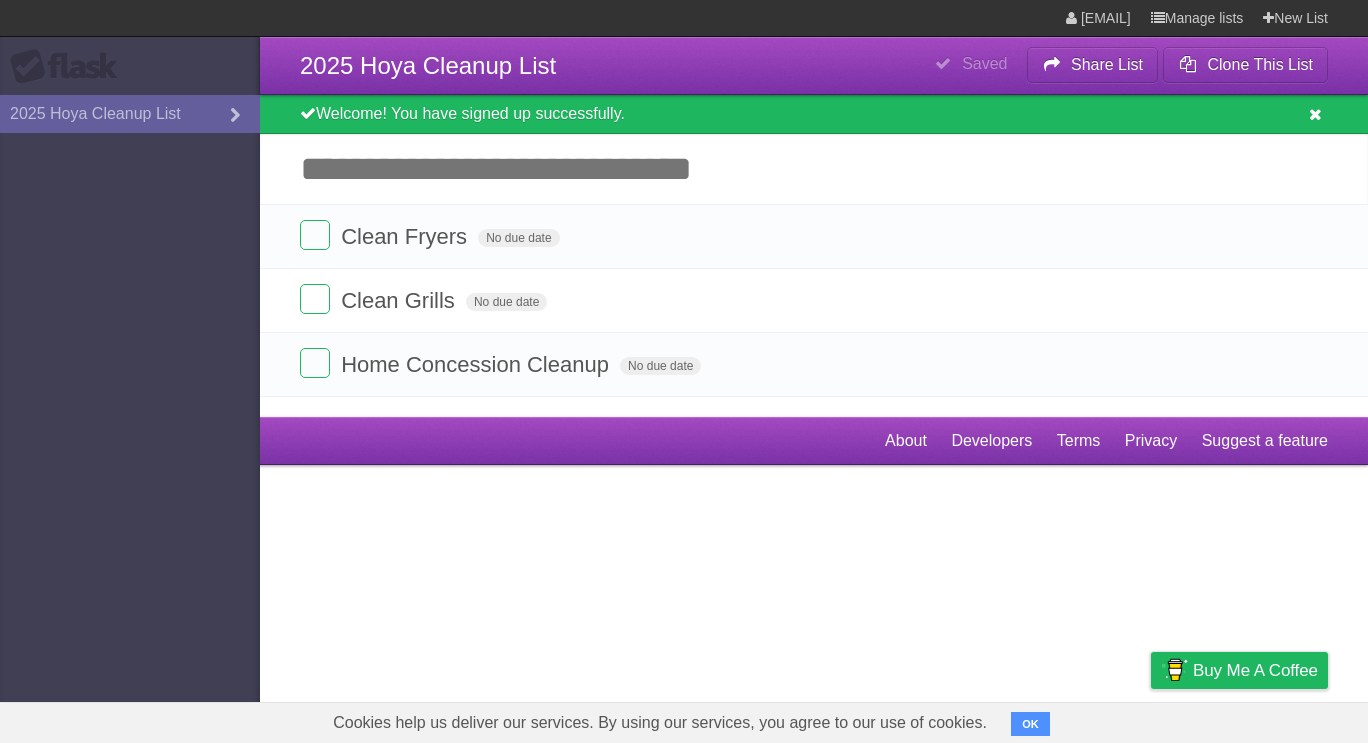 click at bounding box center [1315, 114] 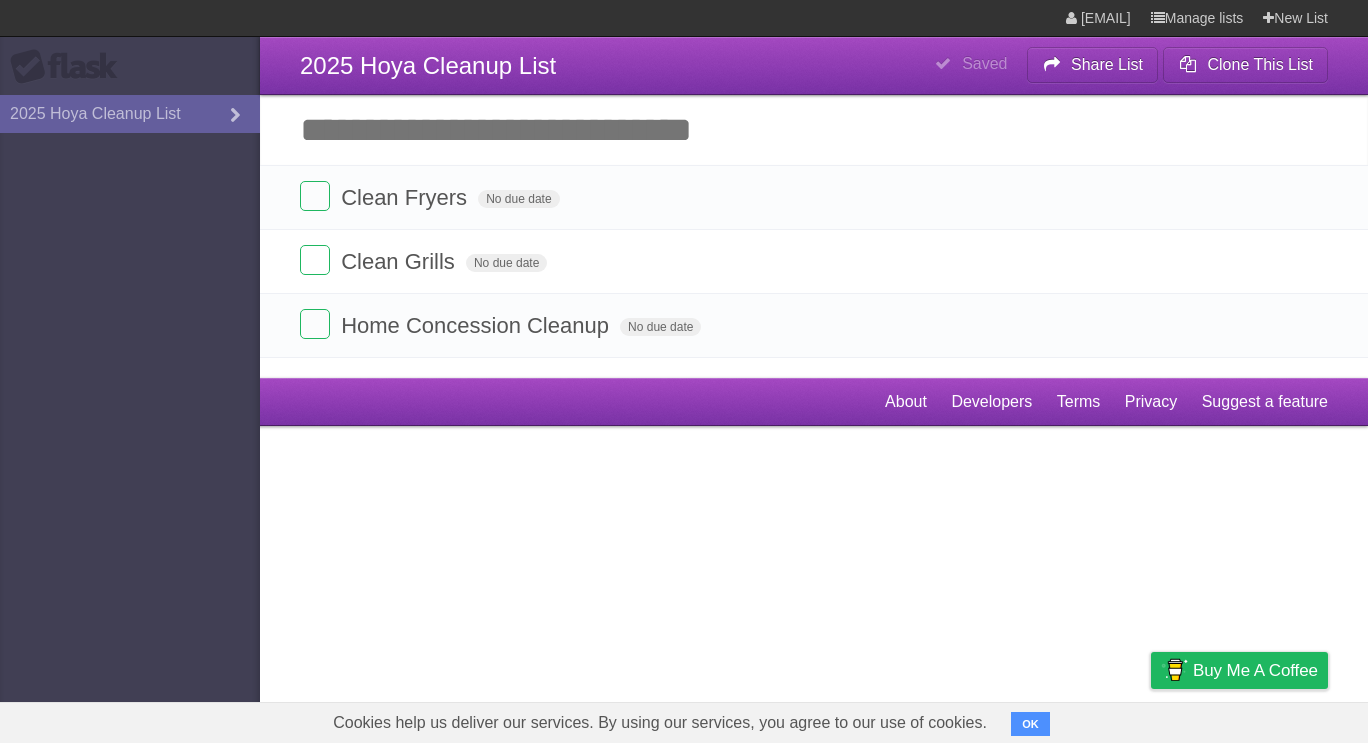 click on "Add another task" at bounding box center [814, 130] 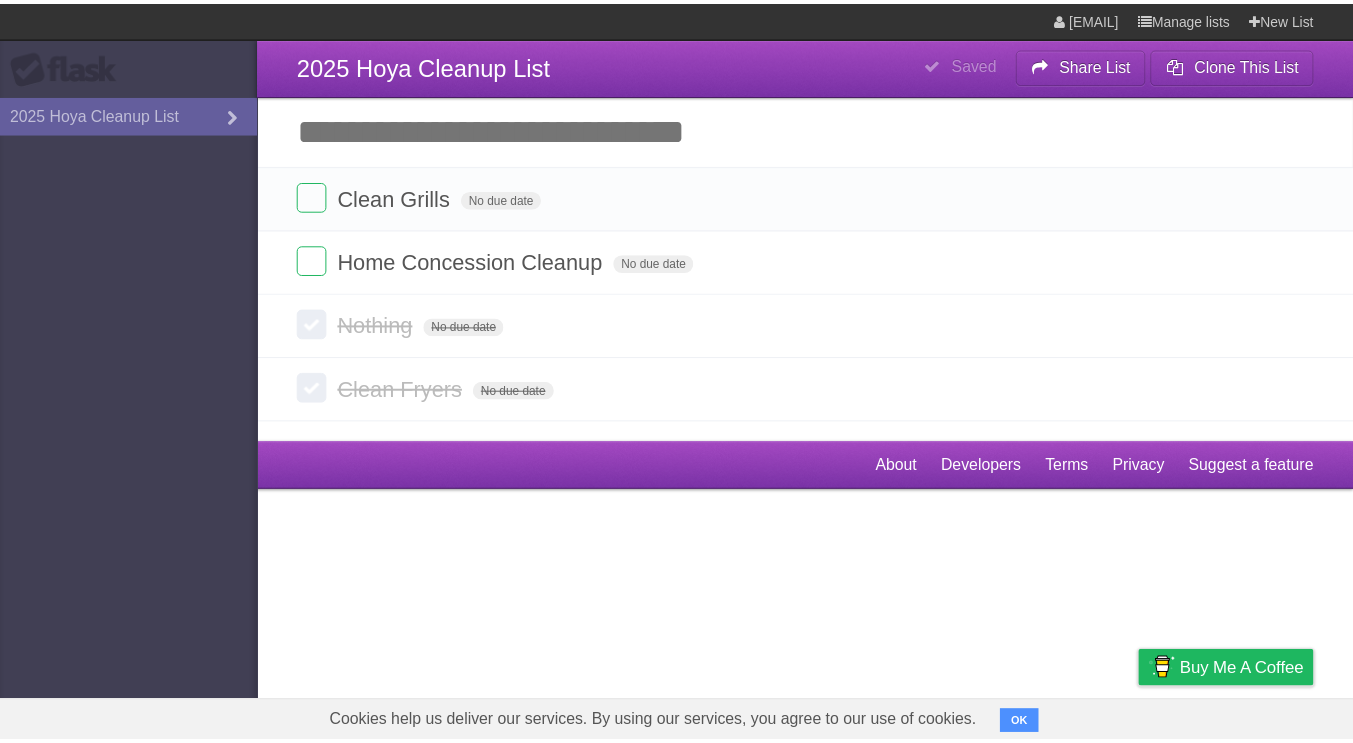 scroll, scrollTop: 0, scrollLeft: 0, axis: both 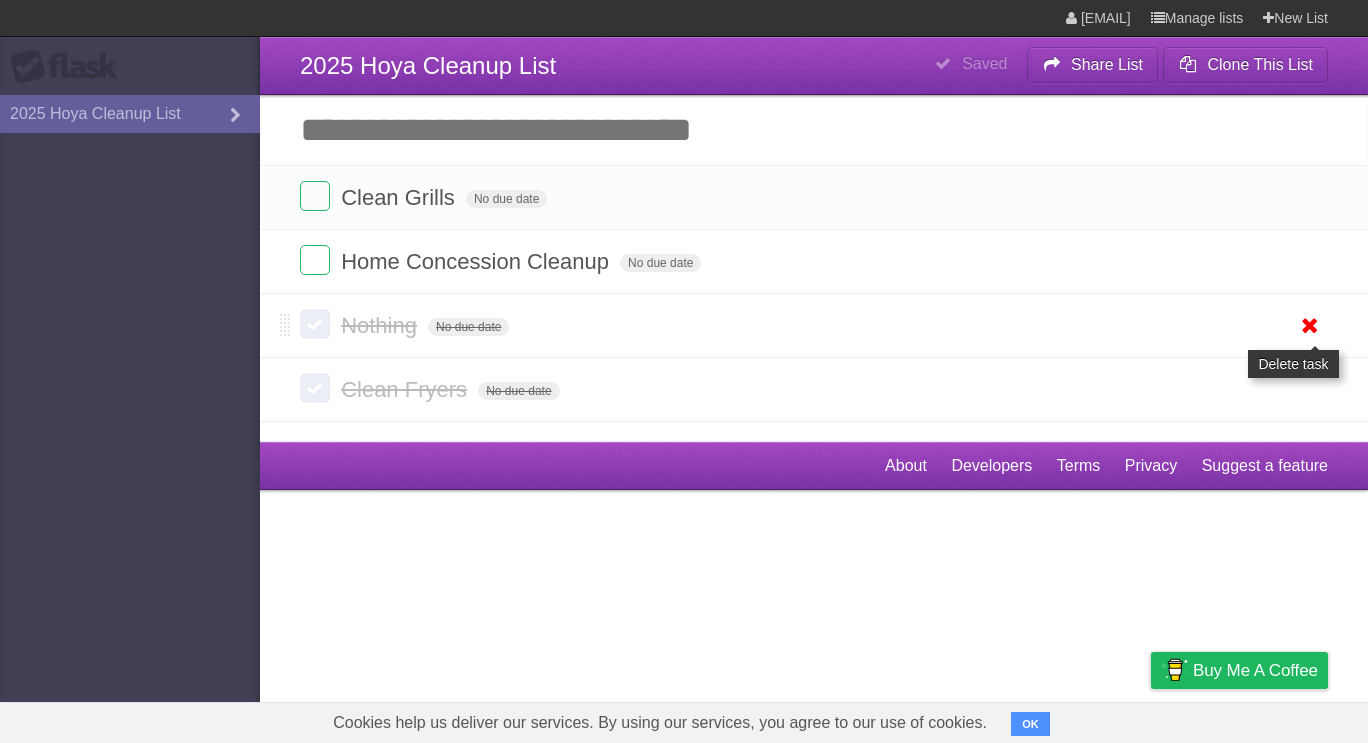 click at bounding box center (1310, 325) 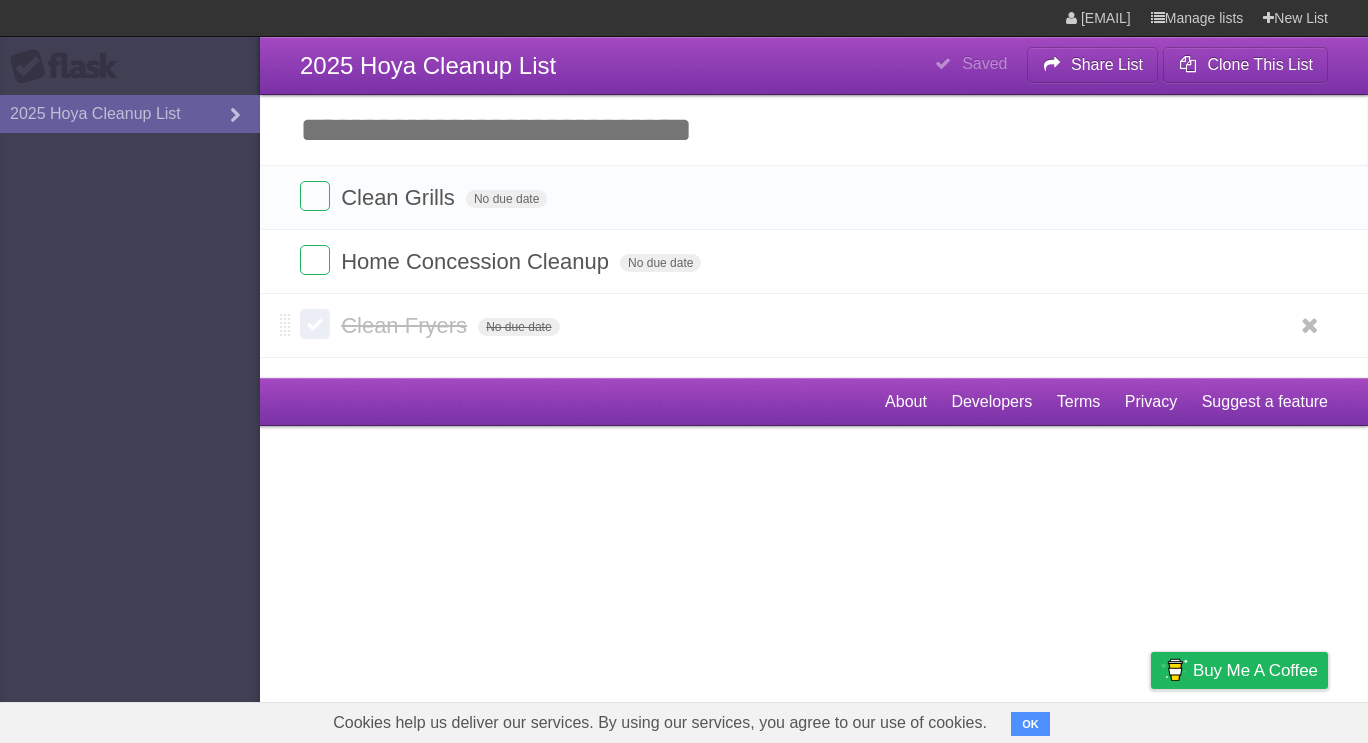 click on "Clean Fryers
No due date
White
Red
Blue
Green
Purple
Orange" at bounding box center (814, 325) 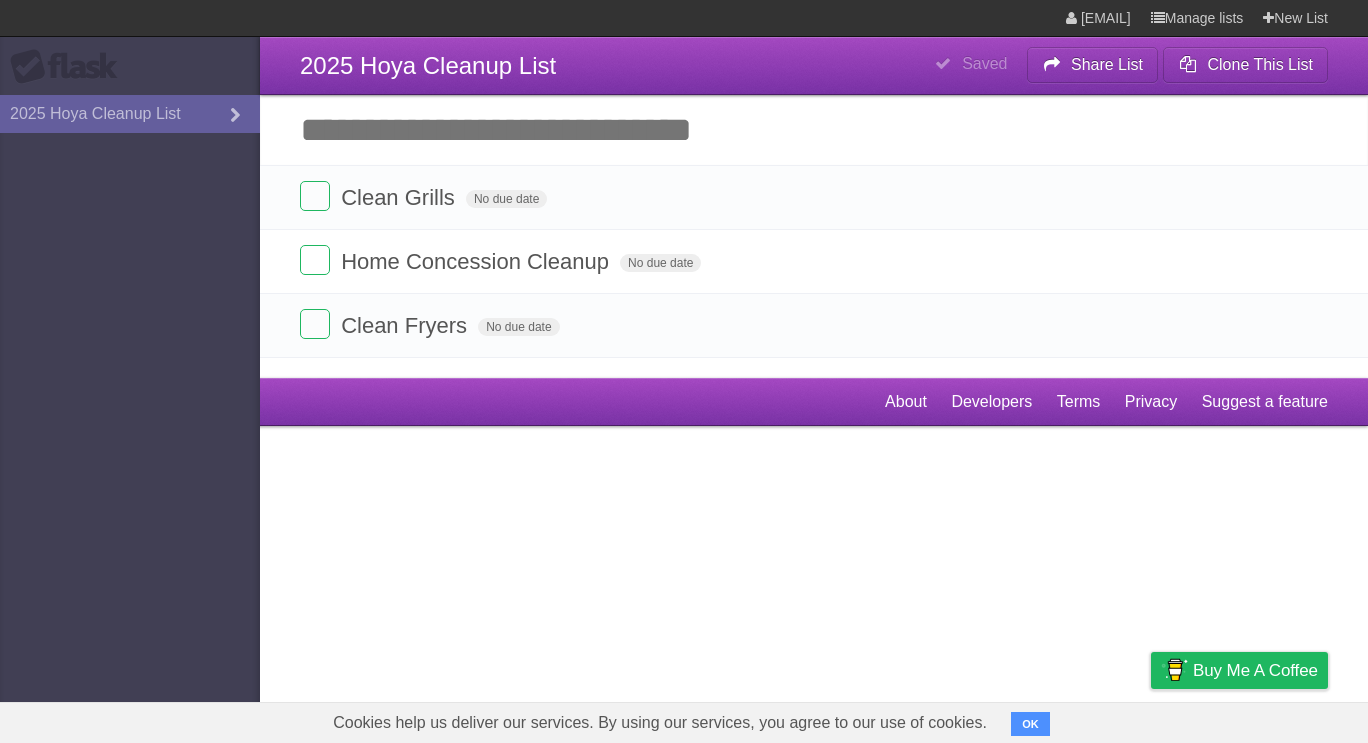 click on "**********" at bounding box center [684, 189] 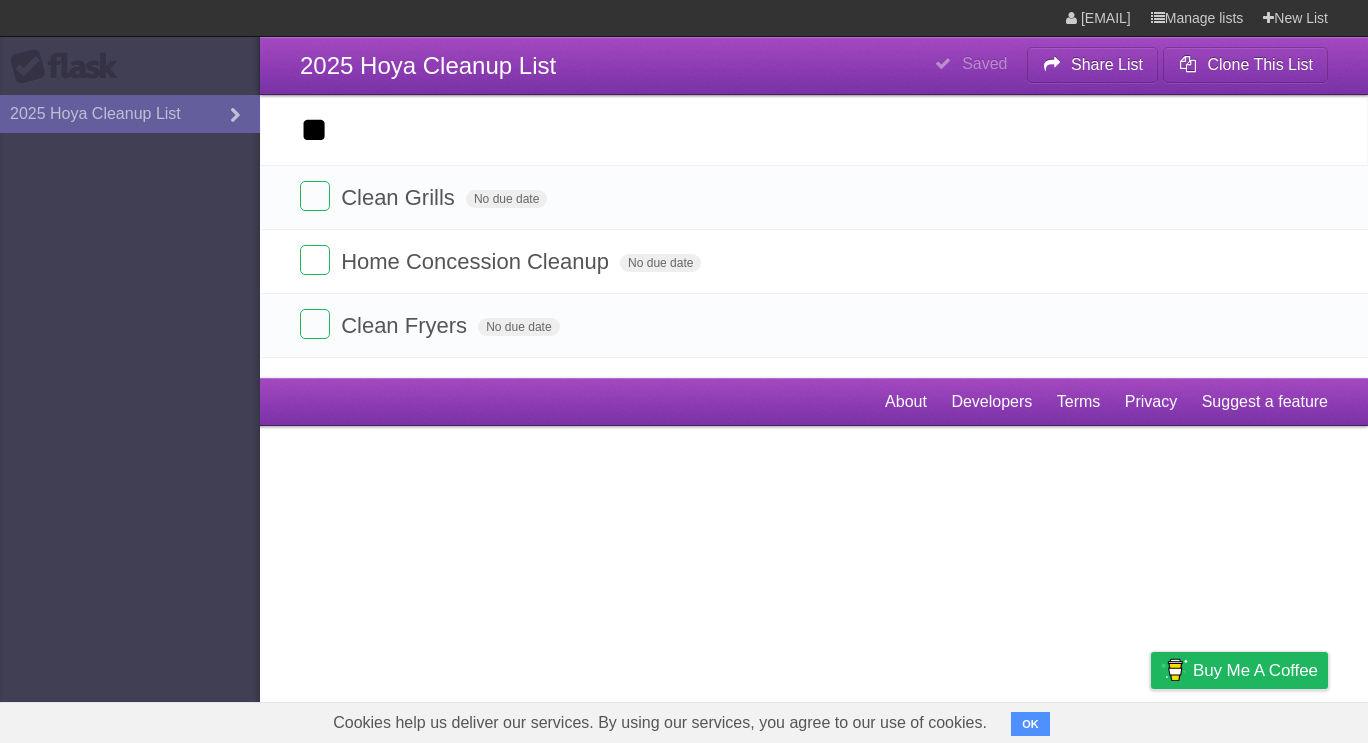 type on "*" 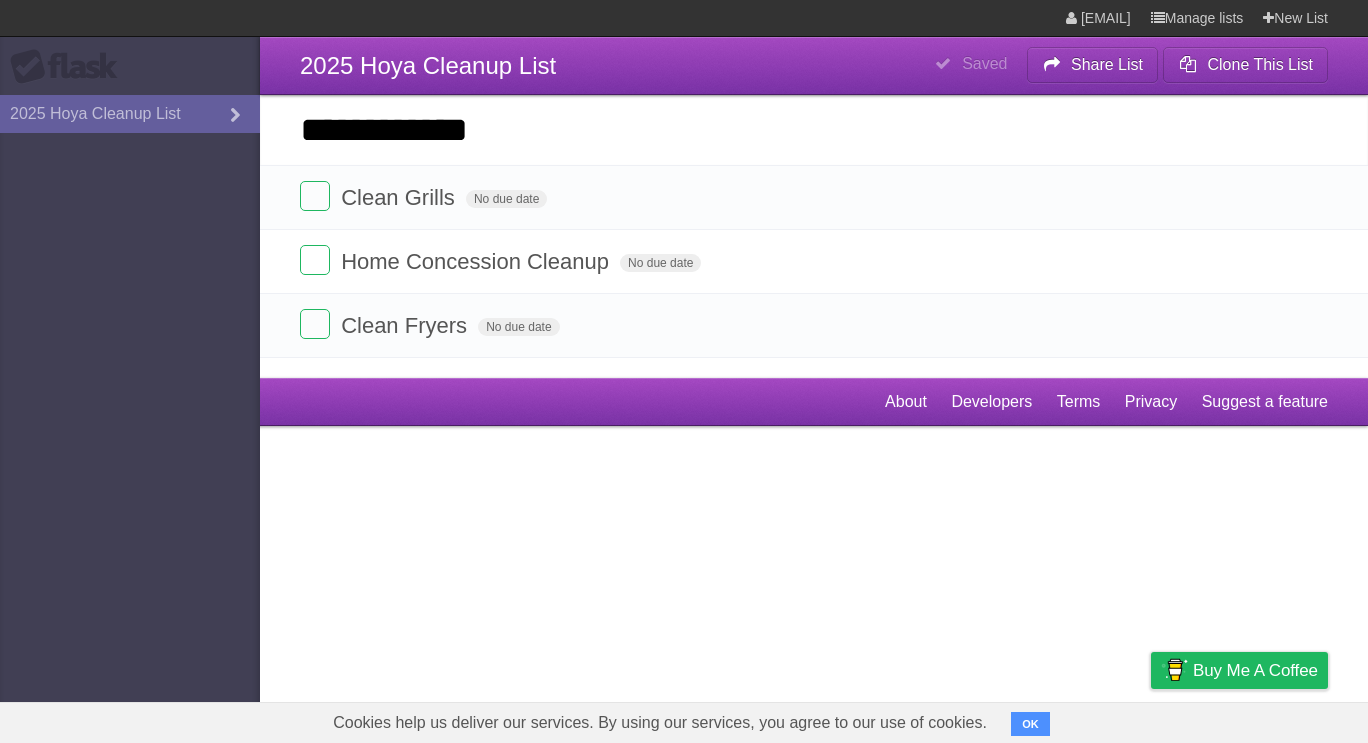 type on "**********" 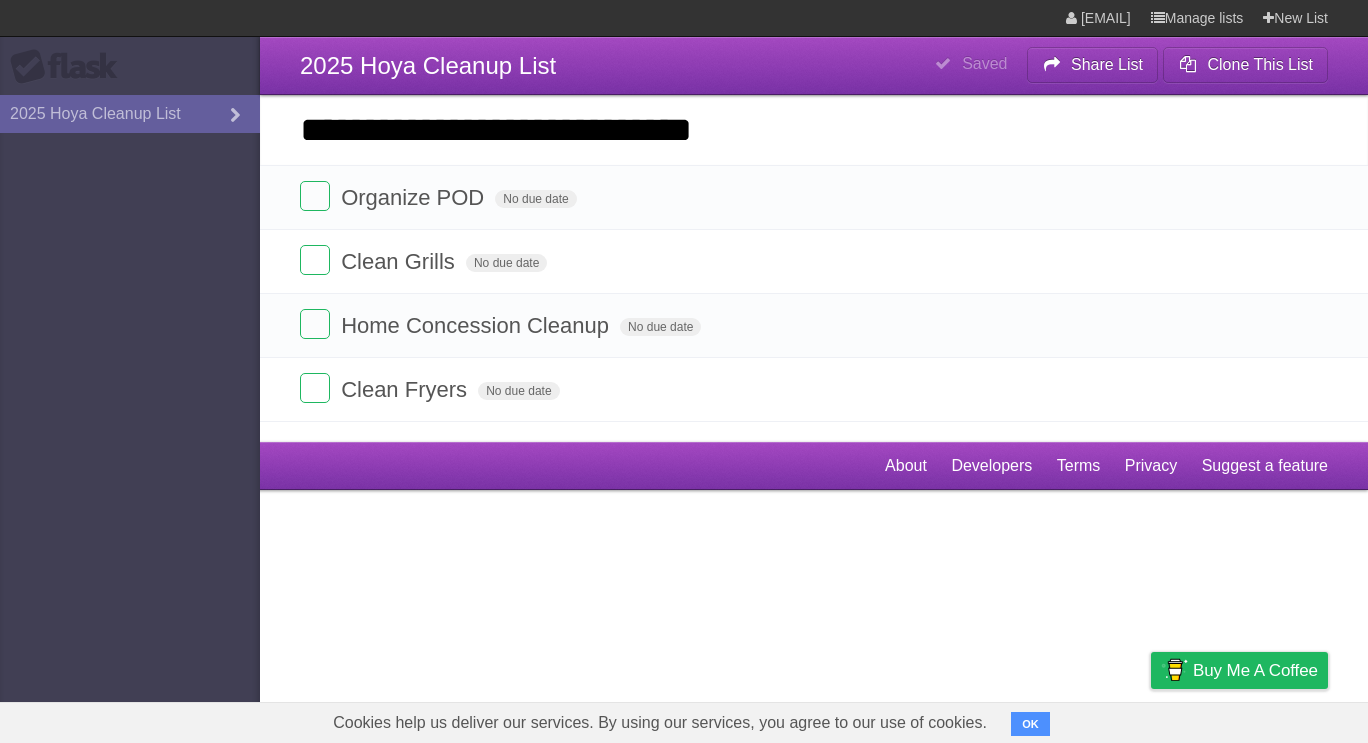 type on "**********" 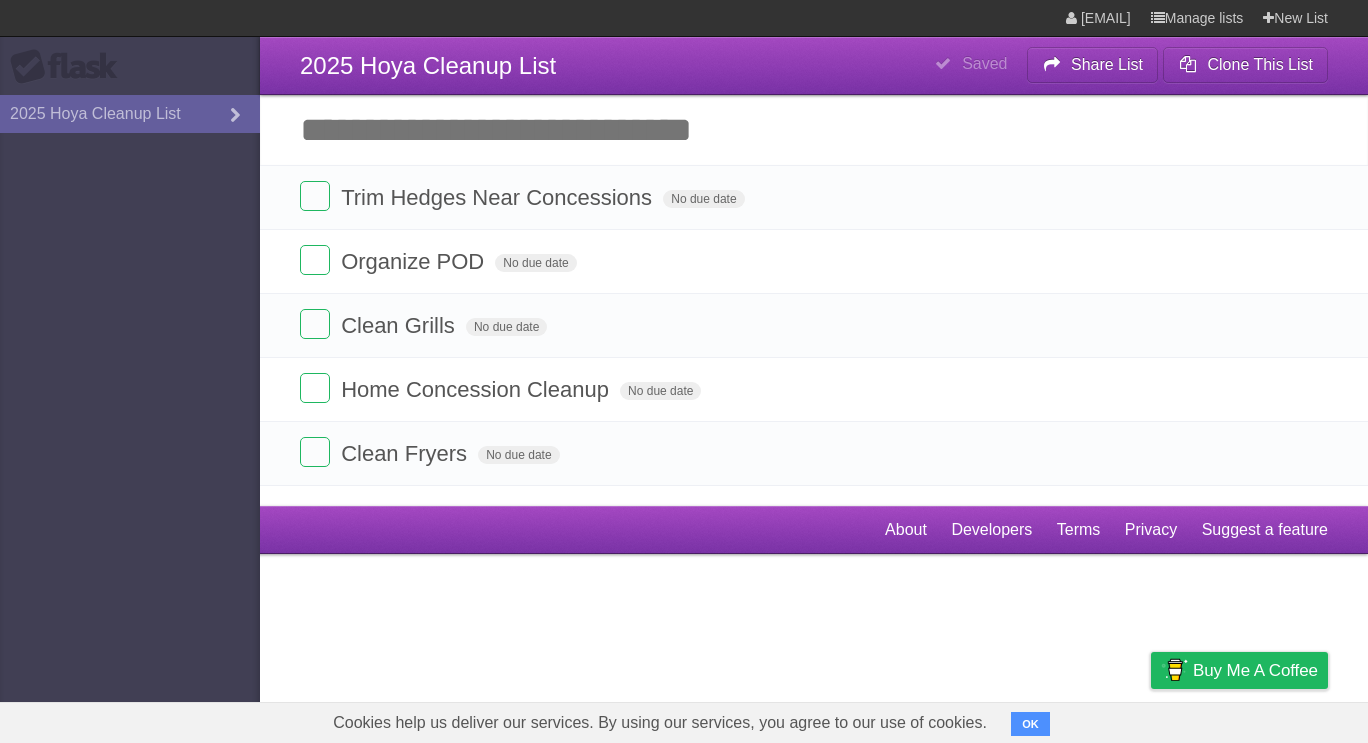 click on "Add another task" at bounding box center [814, 130] 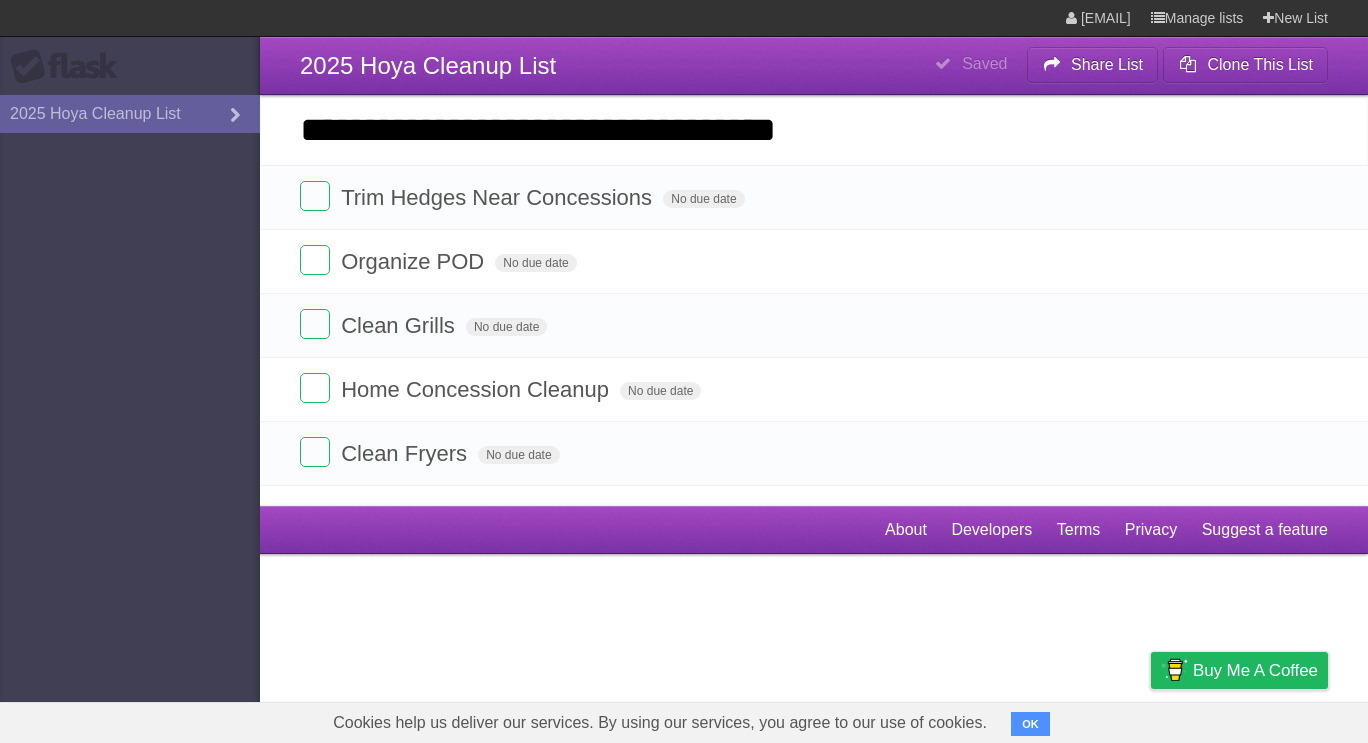 type on "**********" 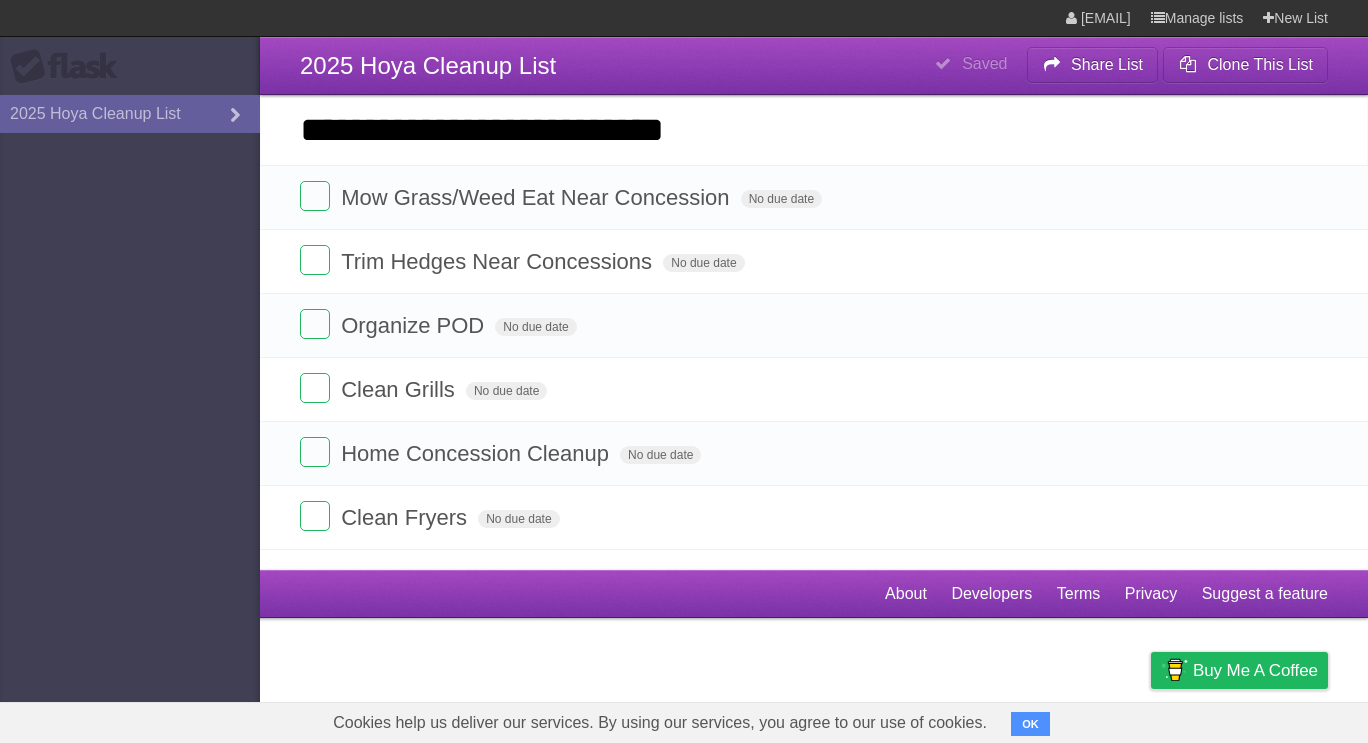 type on "**********" 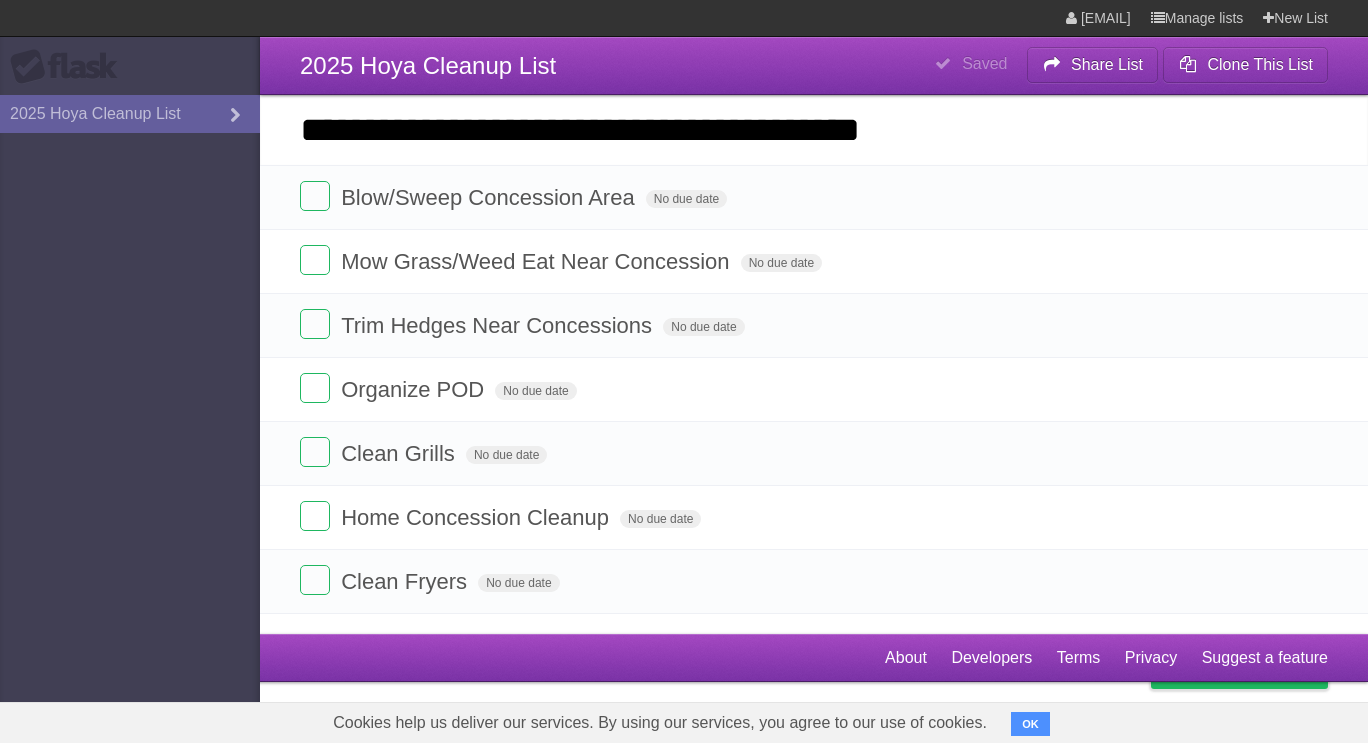 click on "**********" at bounding box center (814, 130) 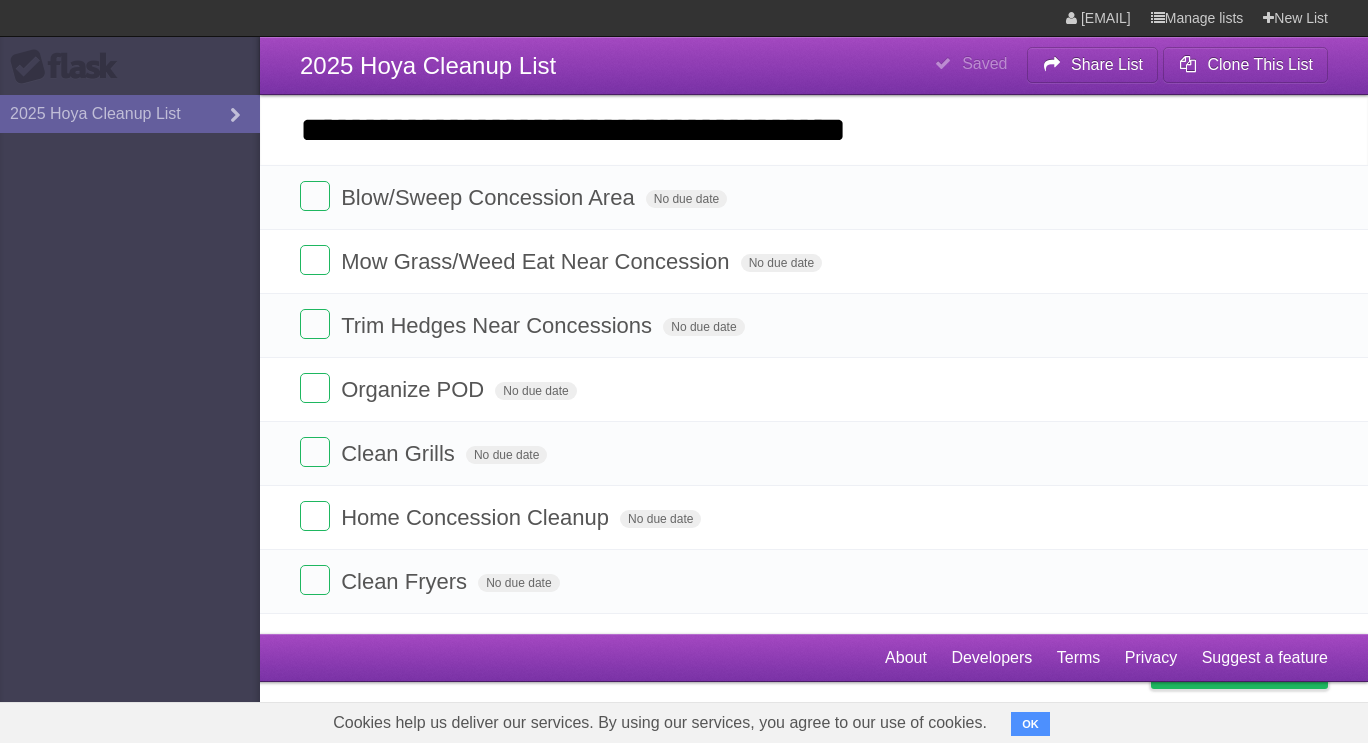 click on "**********" at bounding box center (814, 130) 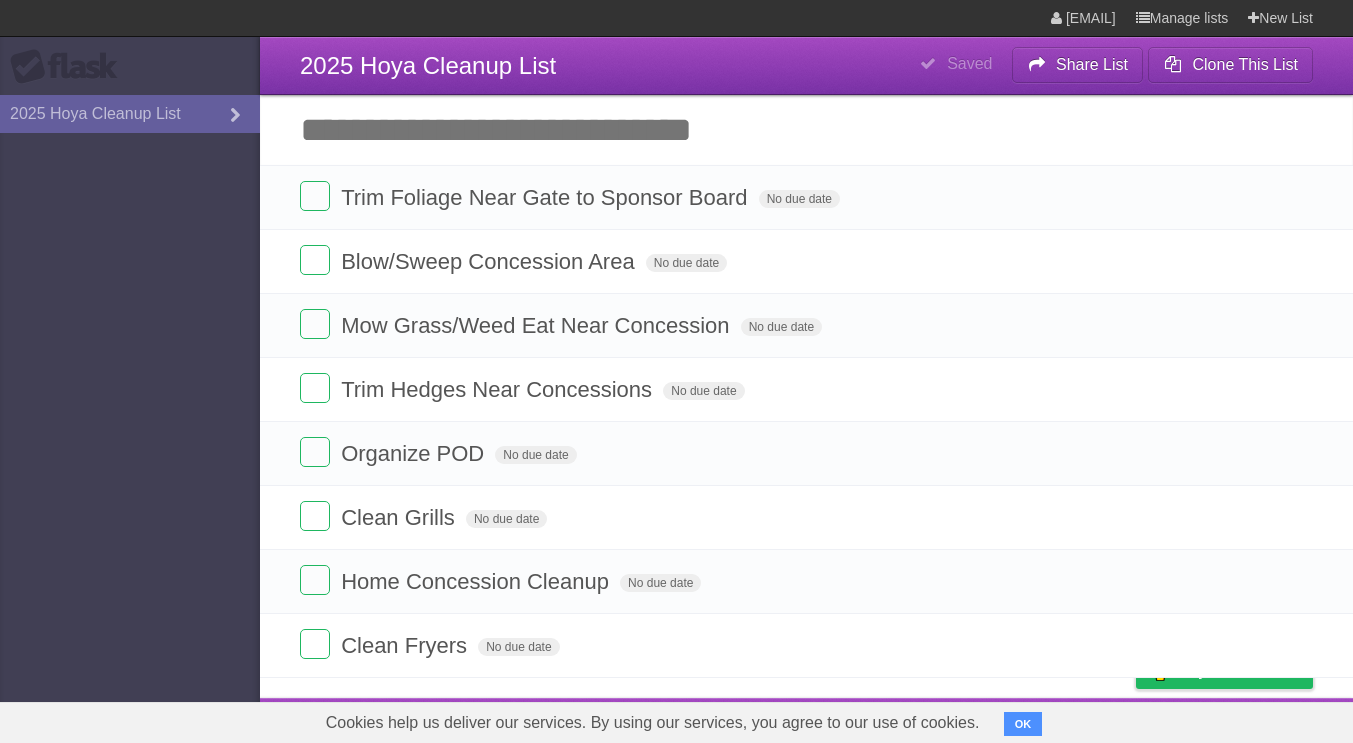 type on "*" 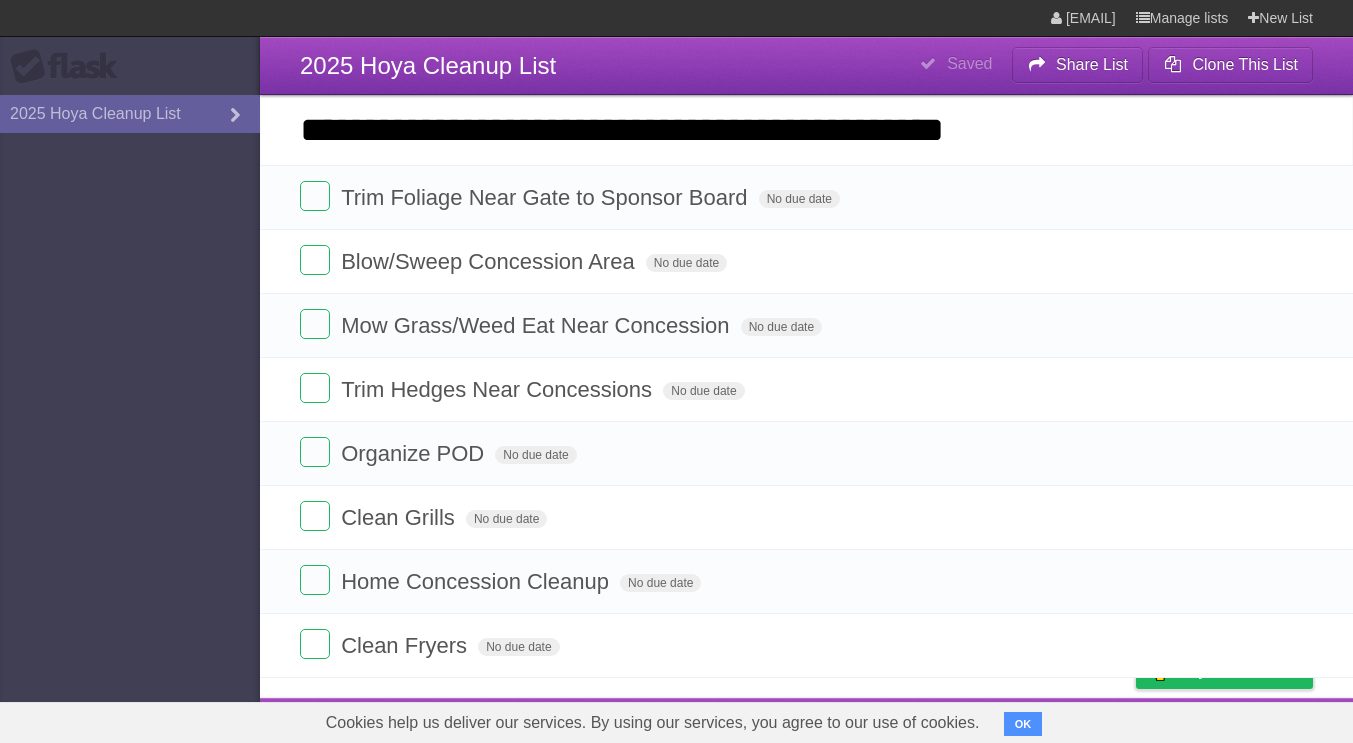 type on "**********" 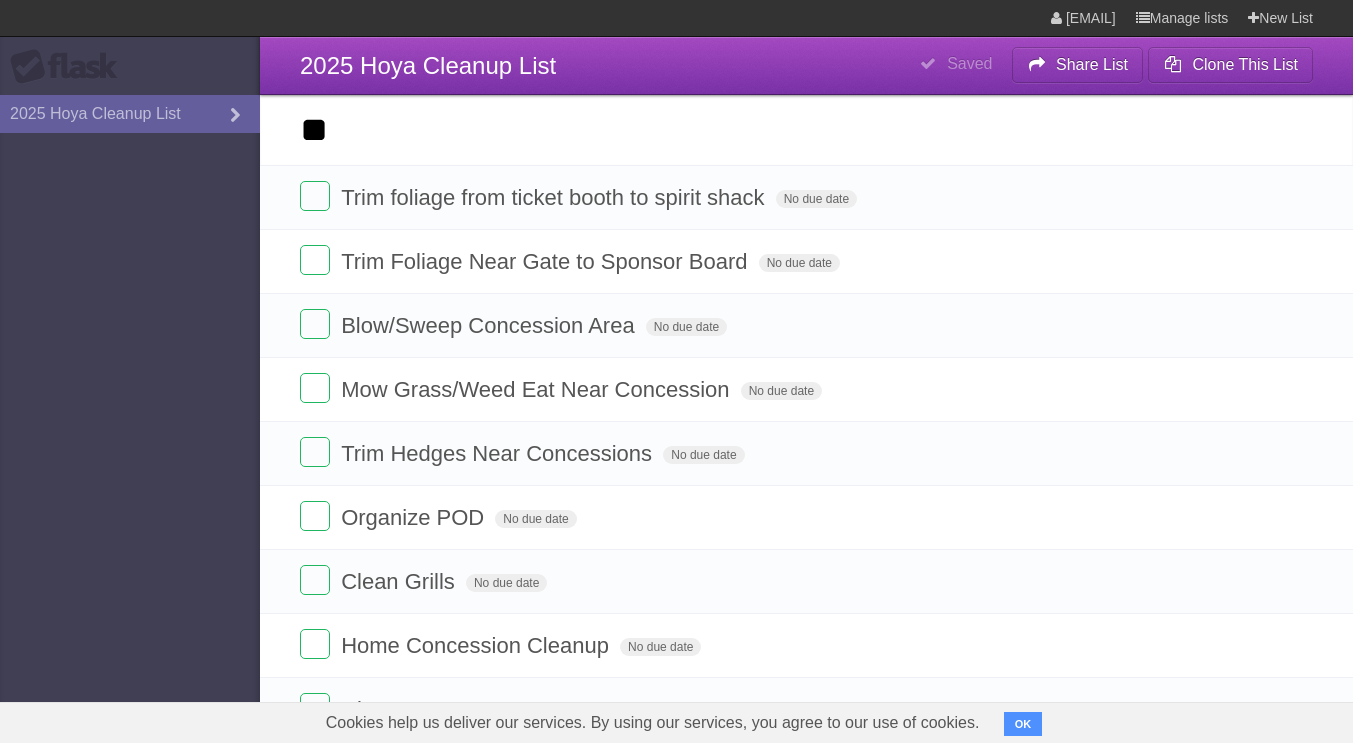 type on "*" 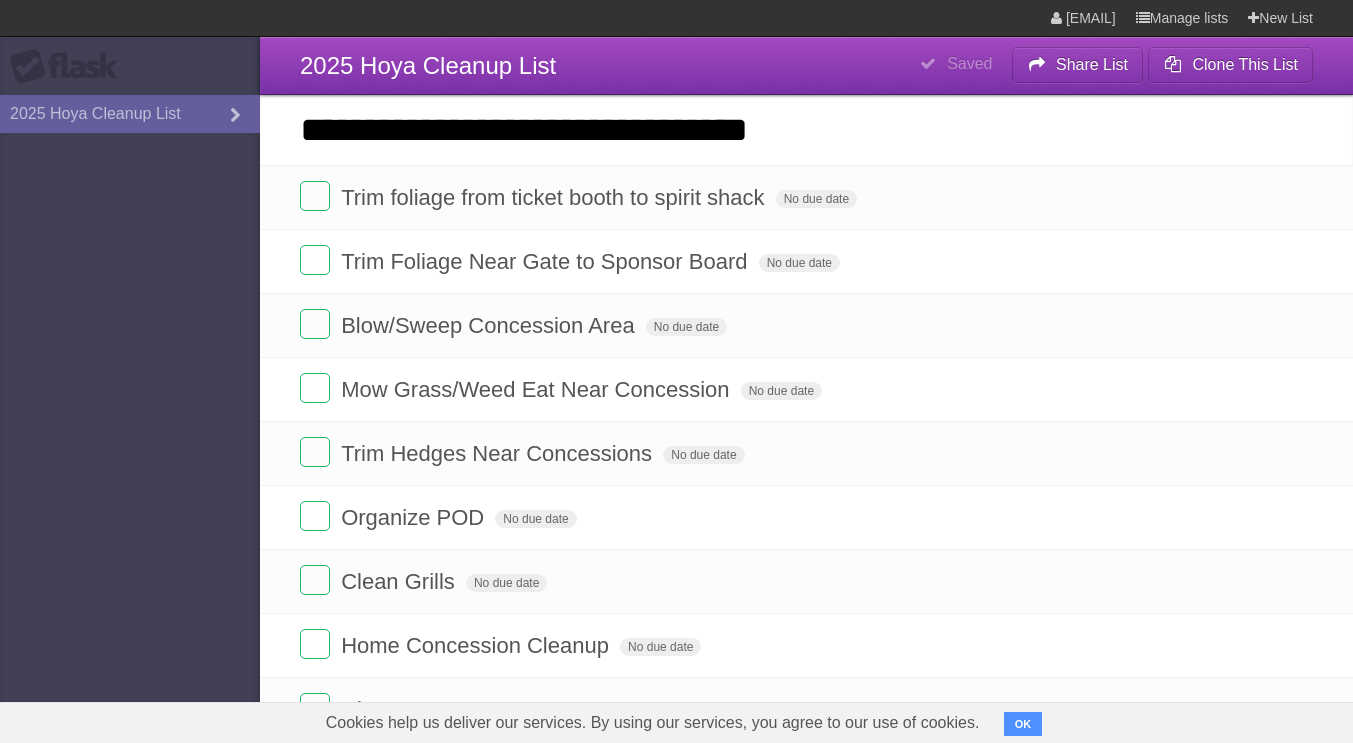 type on "**********" 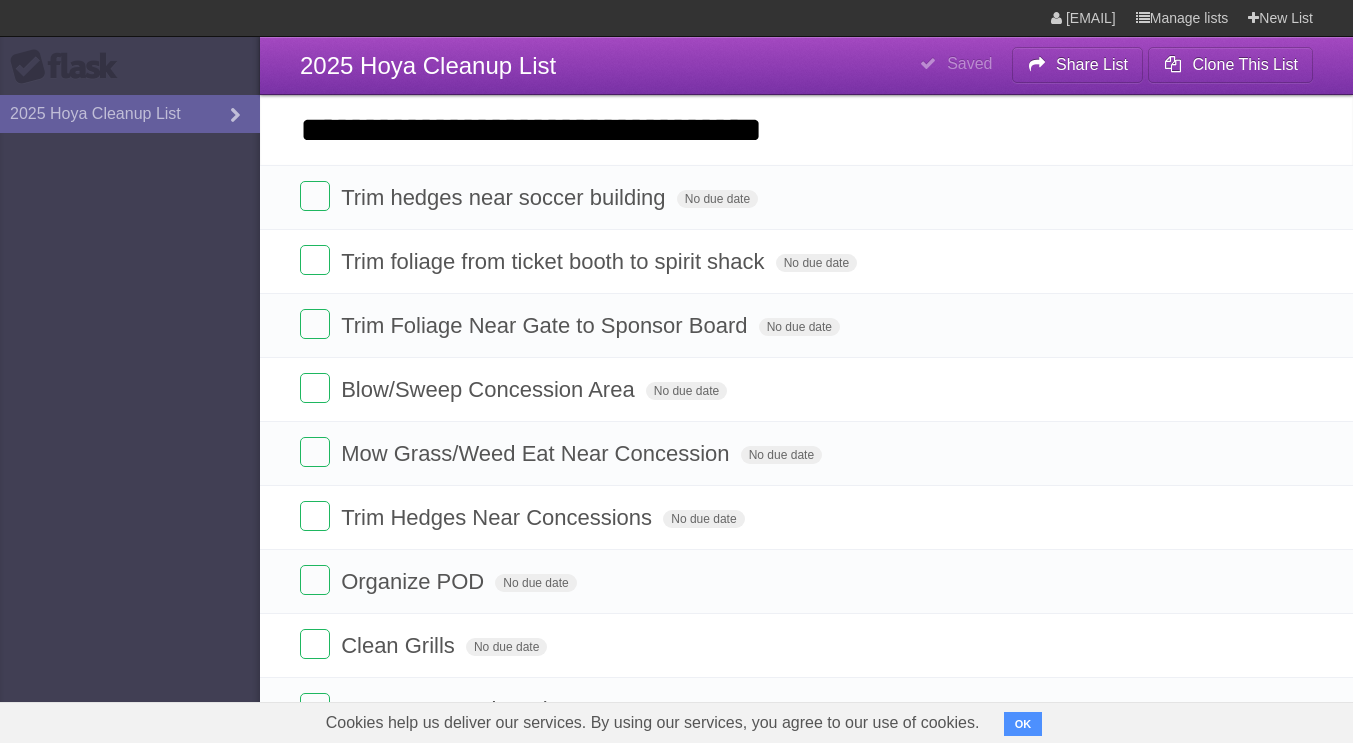 click on "**********" at bounding box center (806, 130) 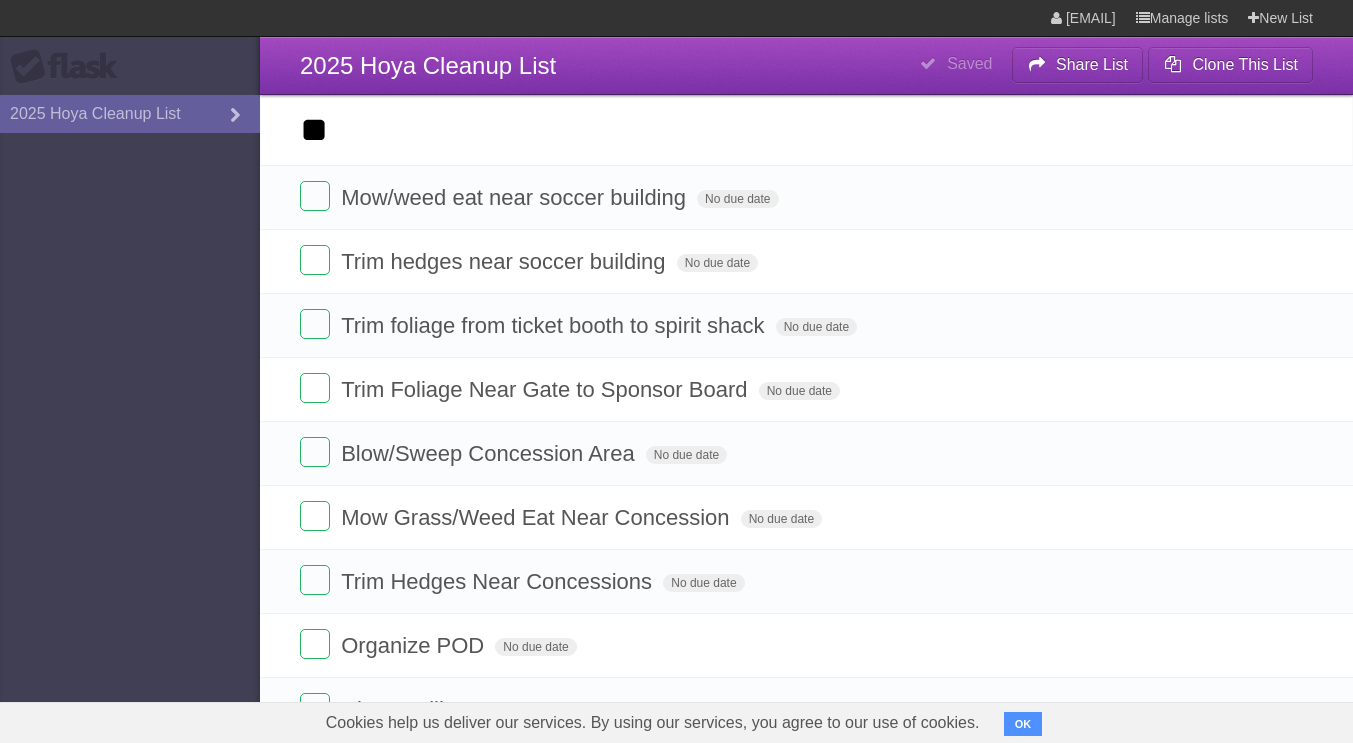 type on "*" 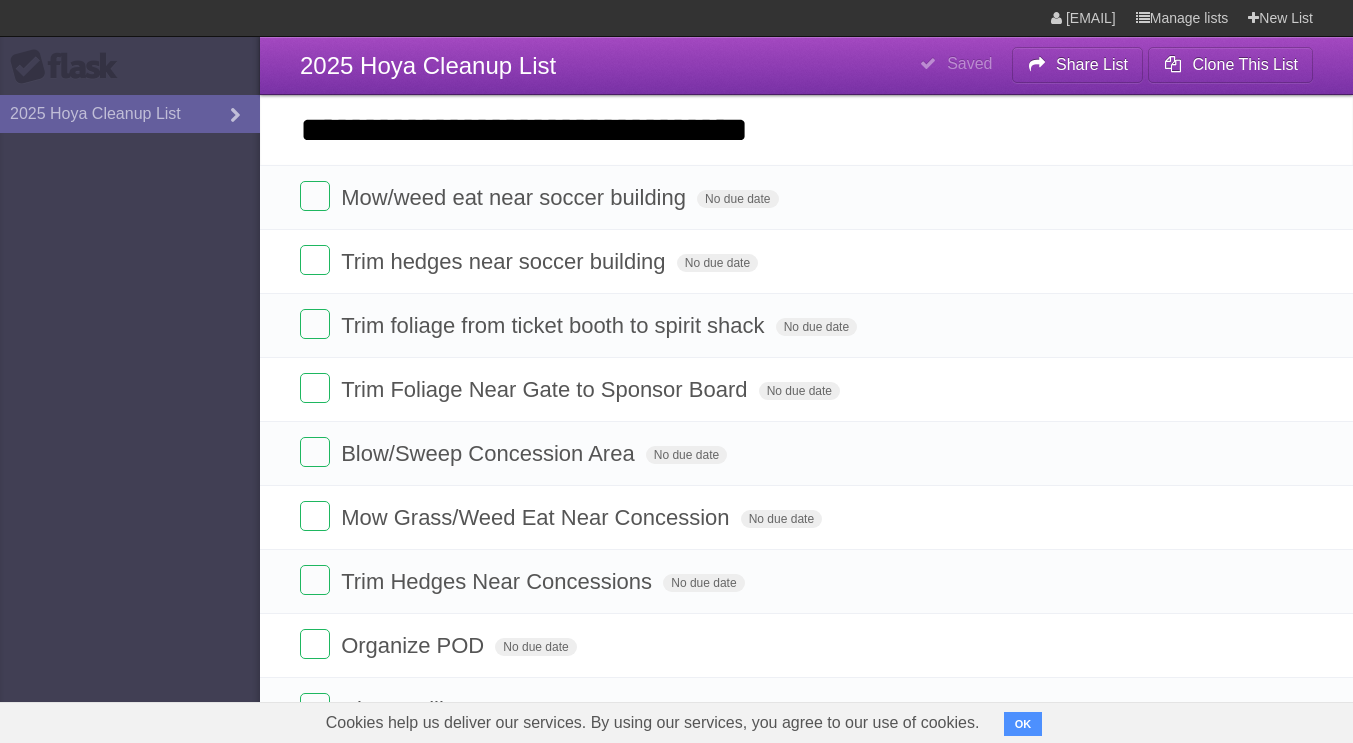 type on "**********" 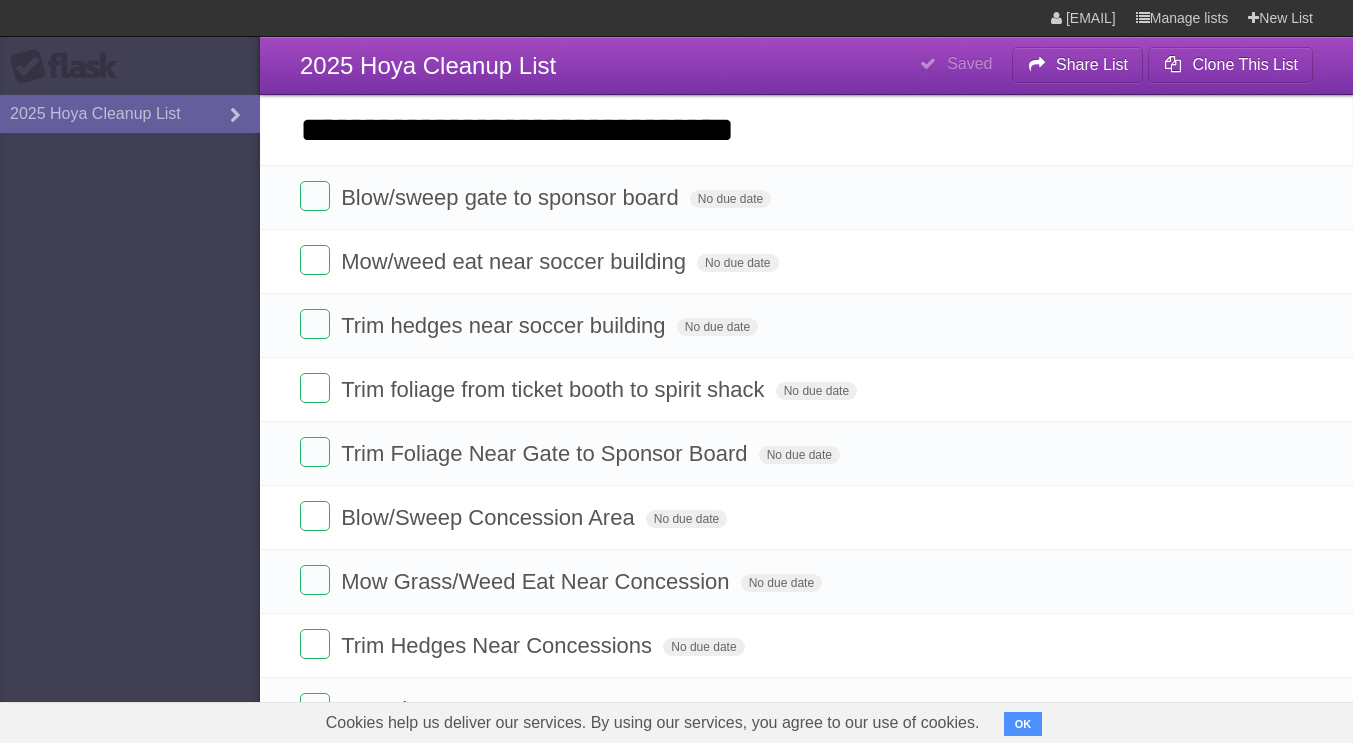 type on "**********" 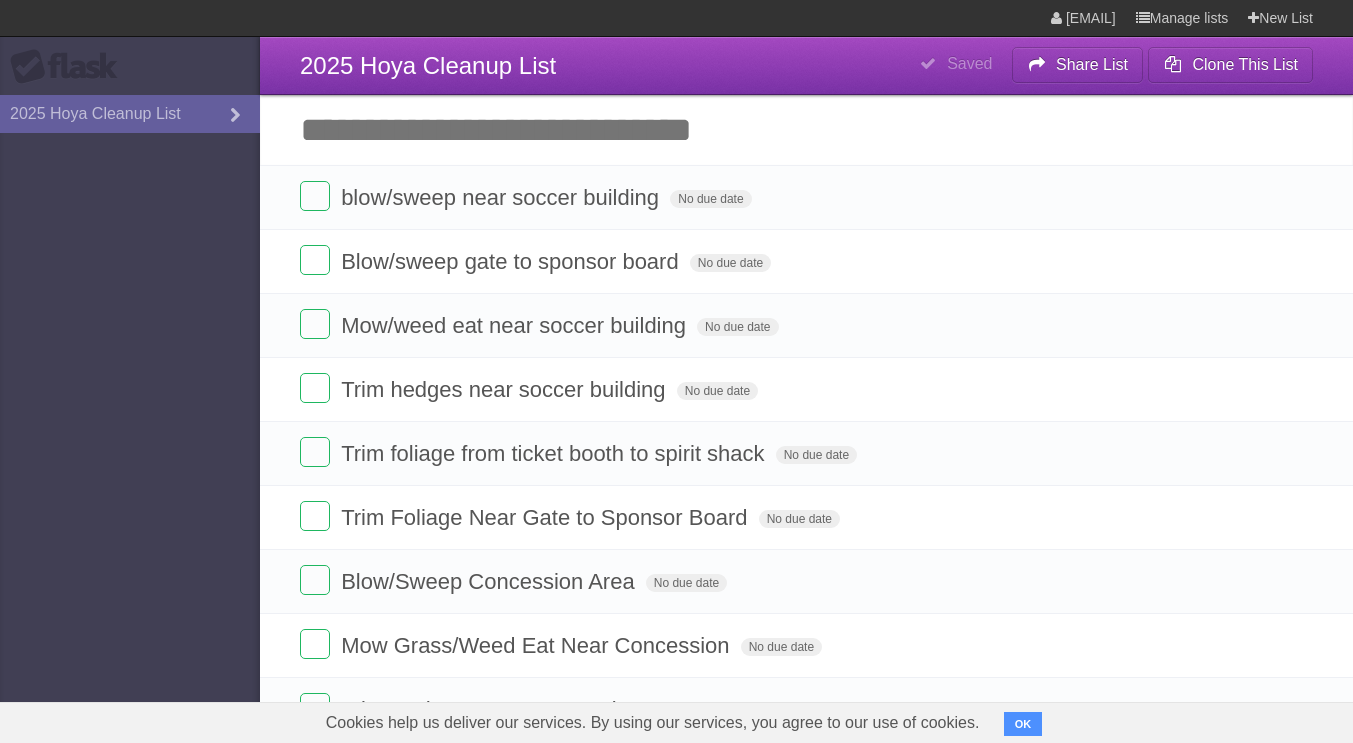 type on "*" 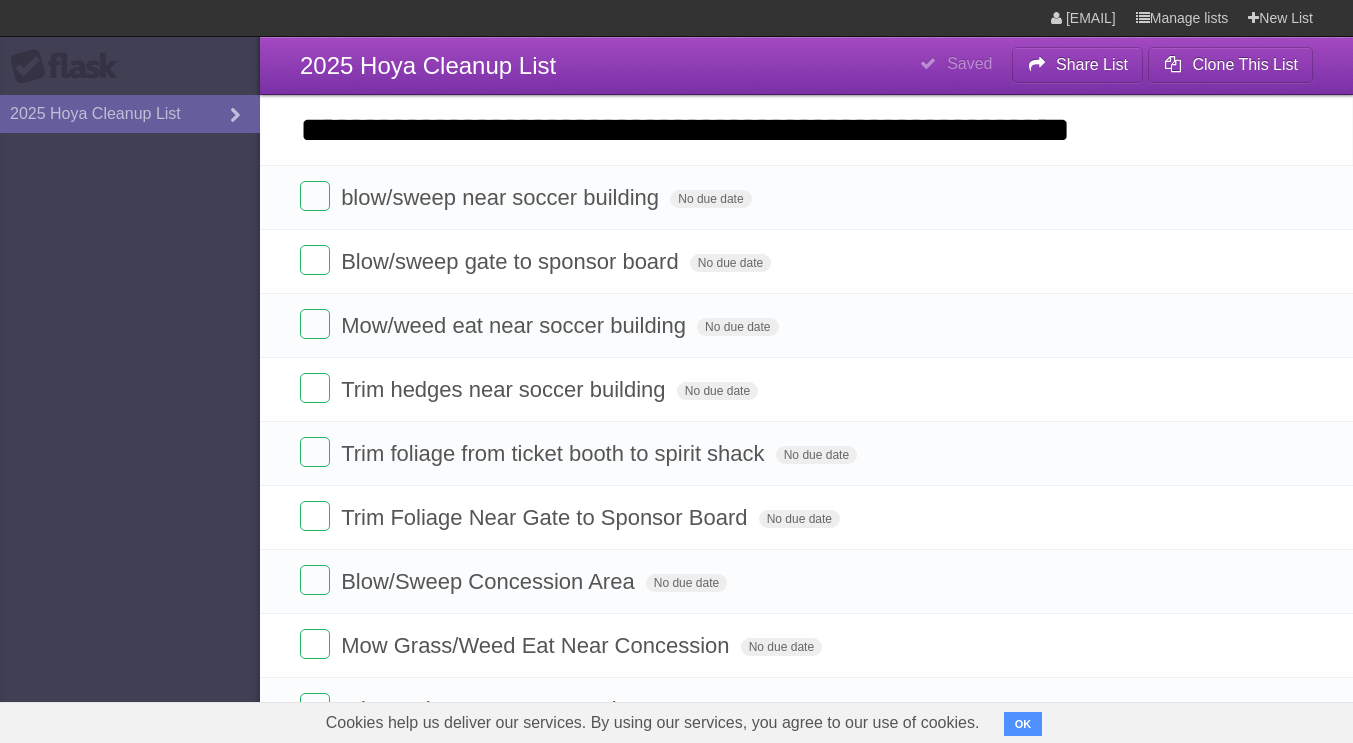 type on "**********" 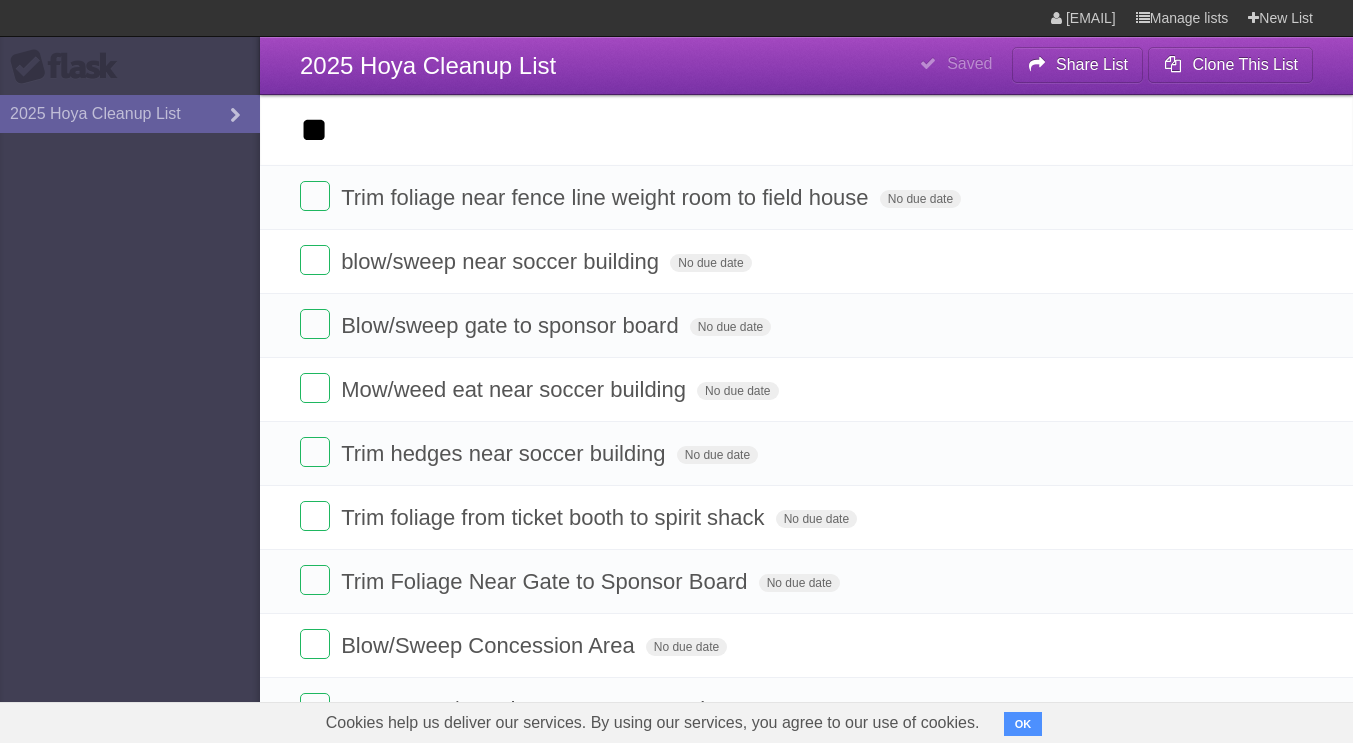 type on "*" 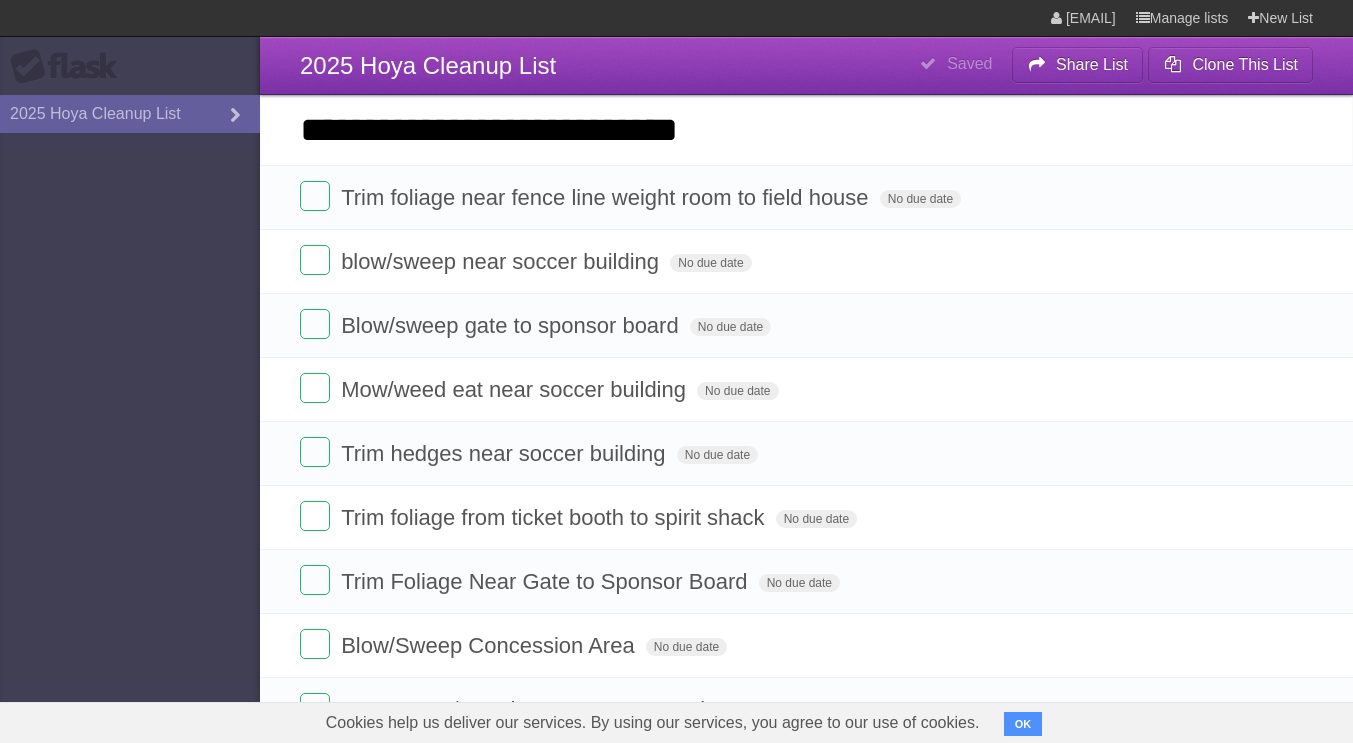type on "**********" 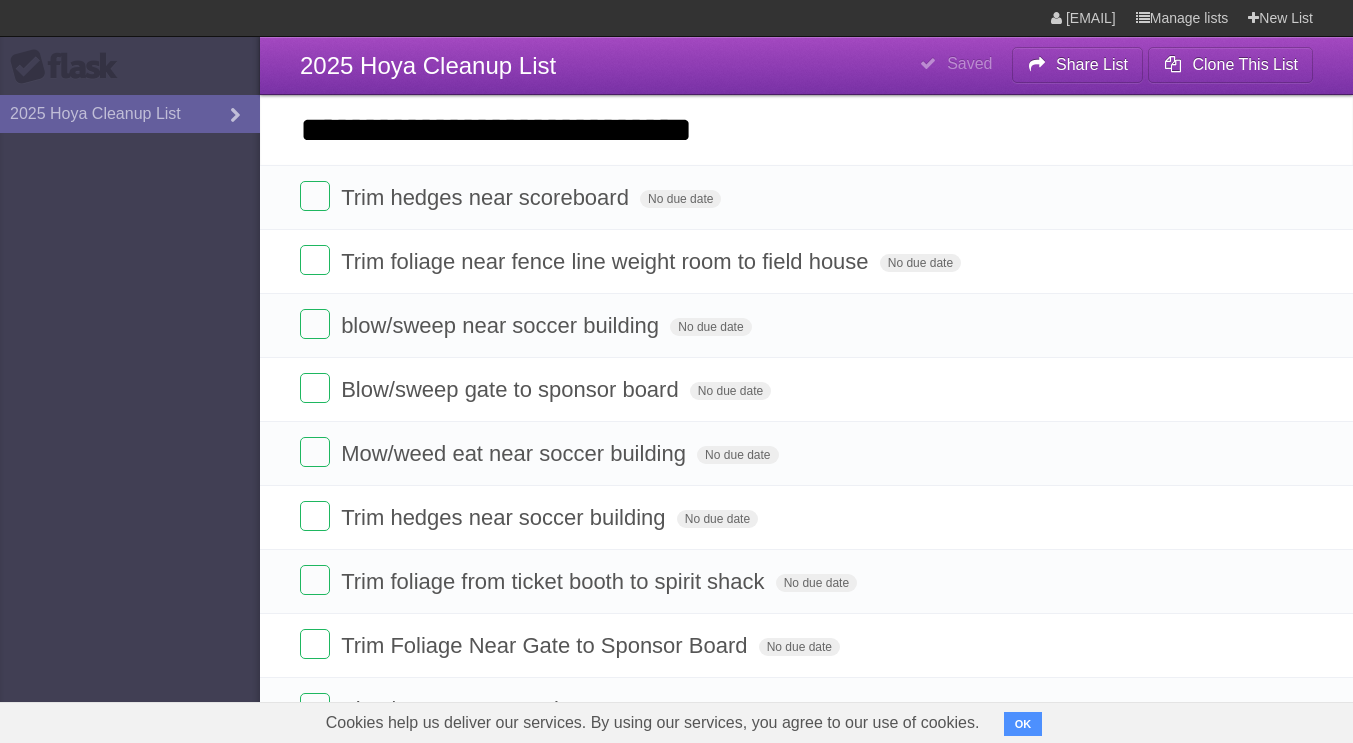 type on "**********" 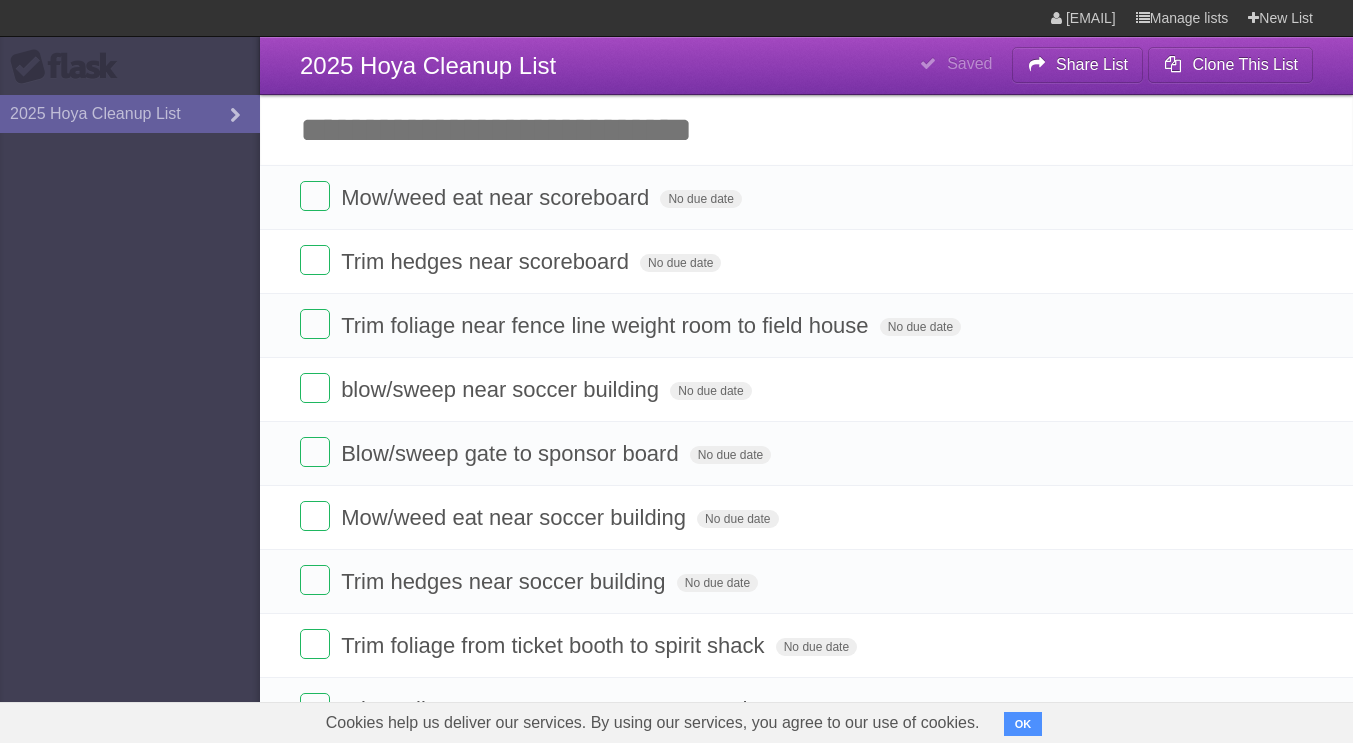 type on "*" 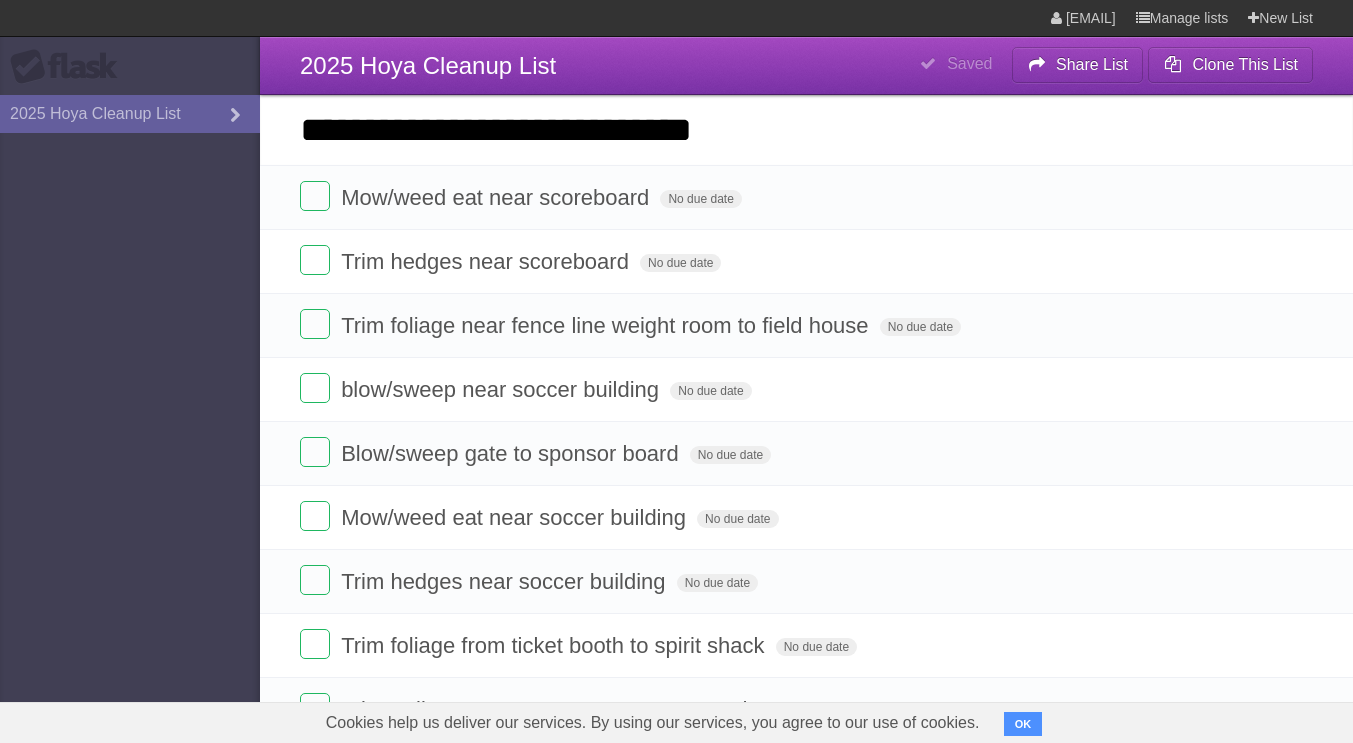 type on "**********" 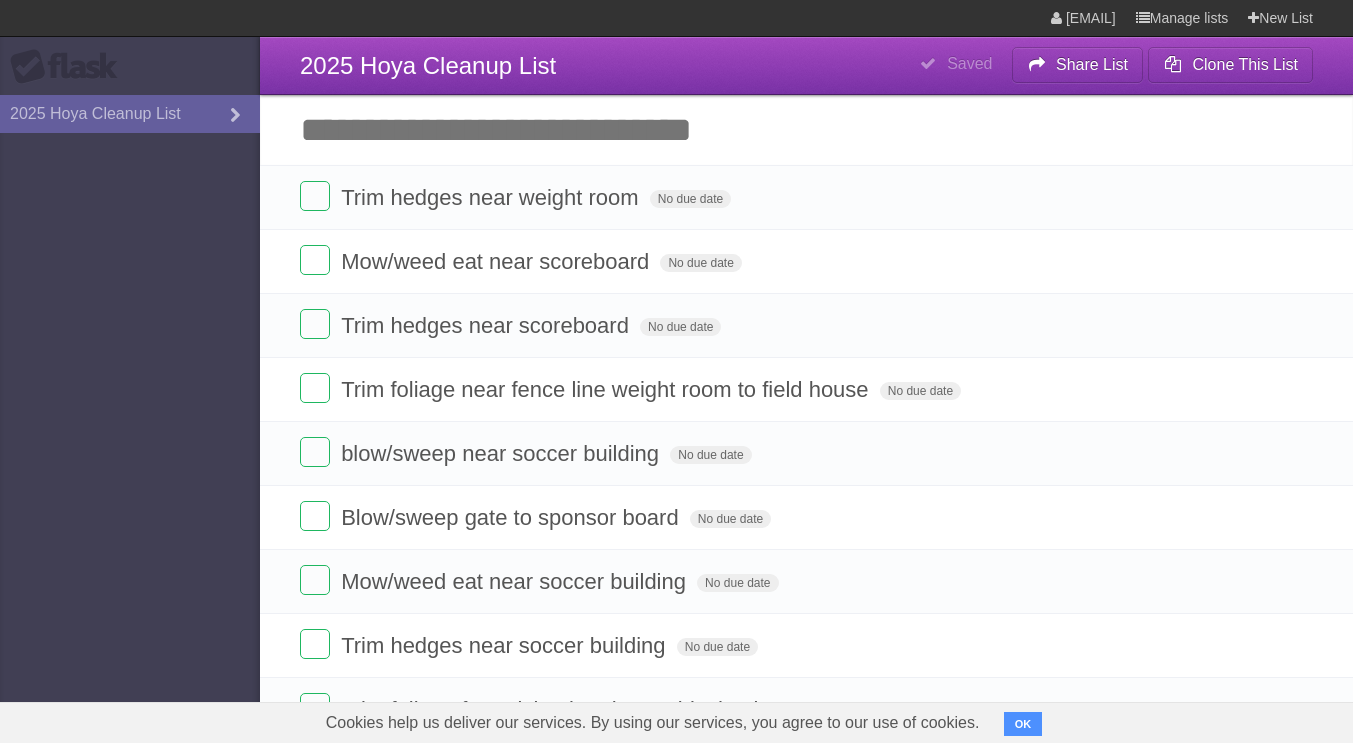 click on "Add another task" at bounding box center (806, 130) 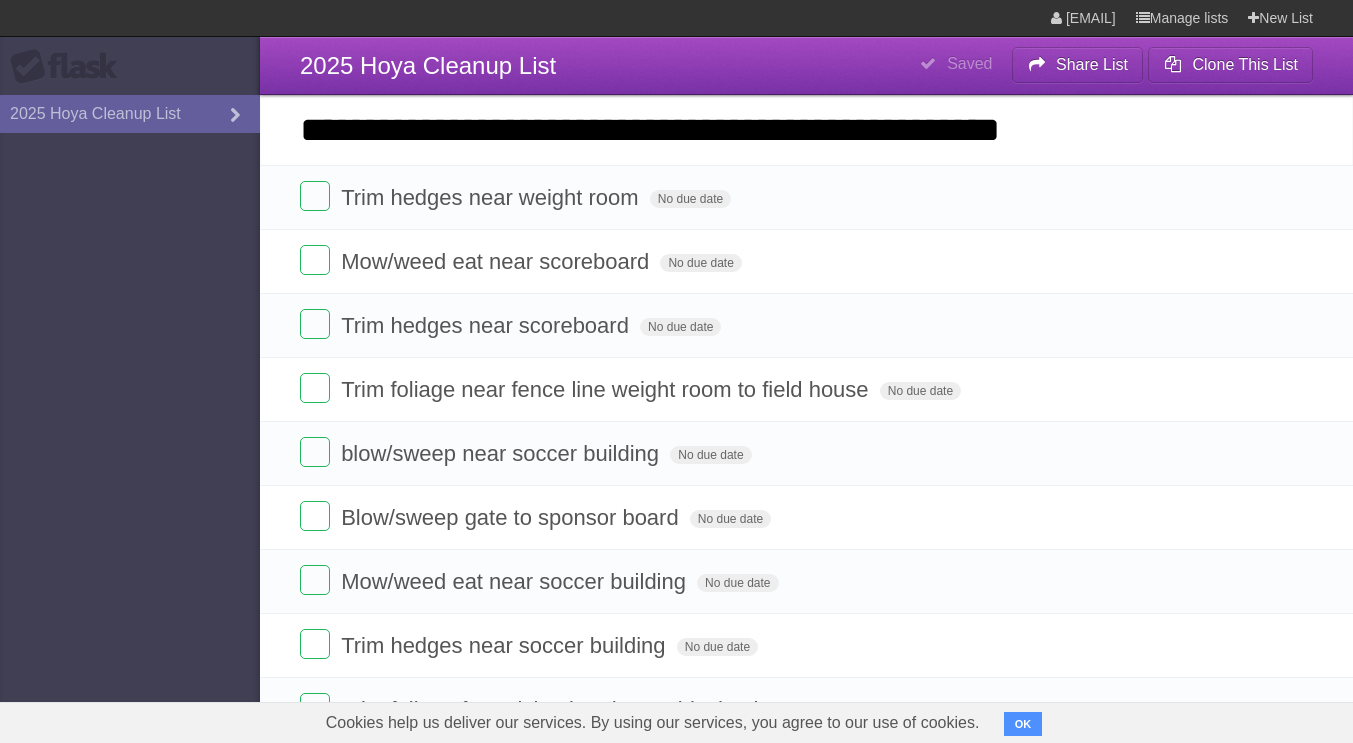 type on "**********" 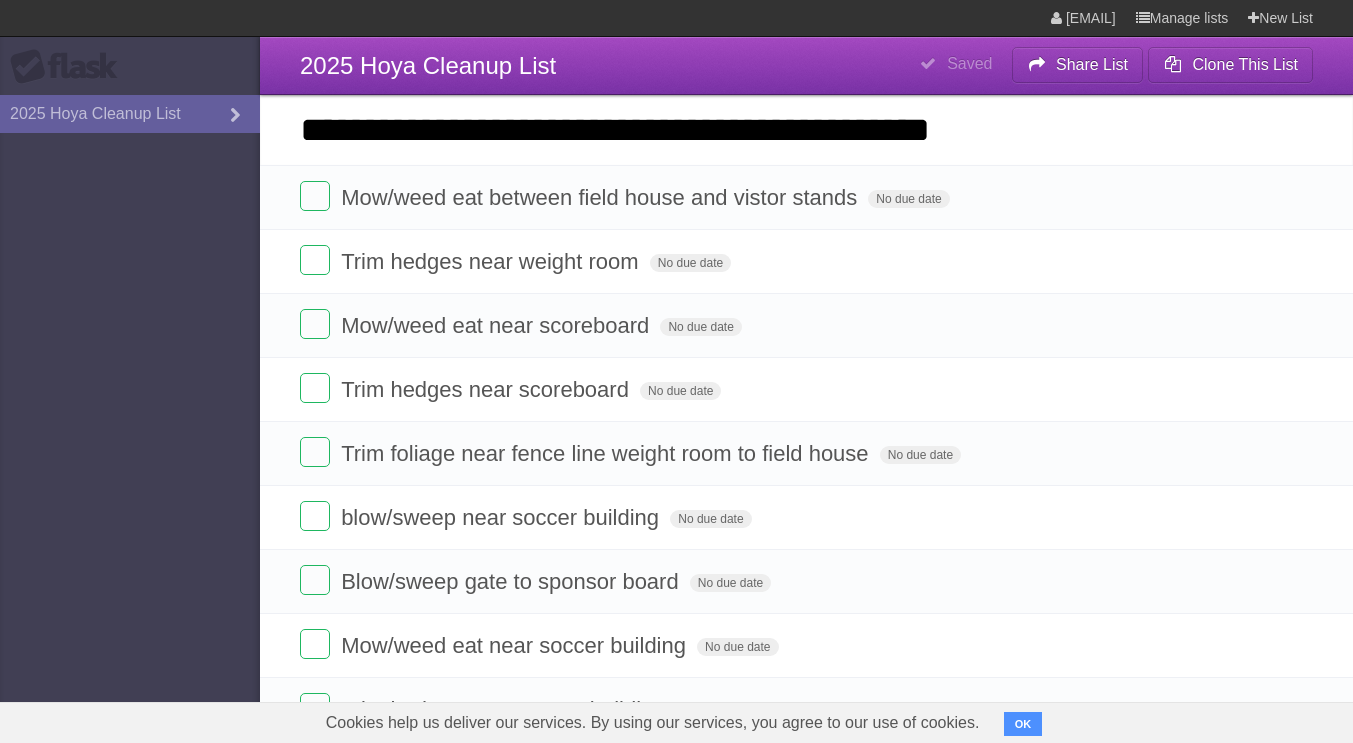 type on "**********" 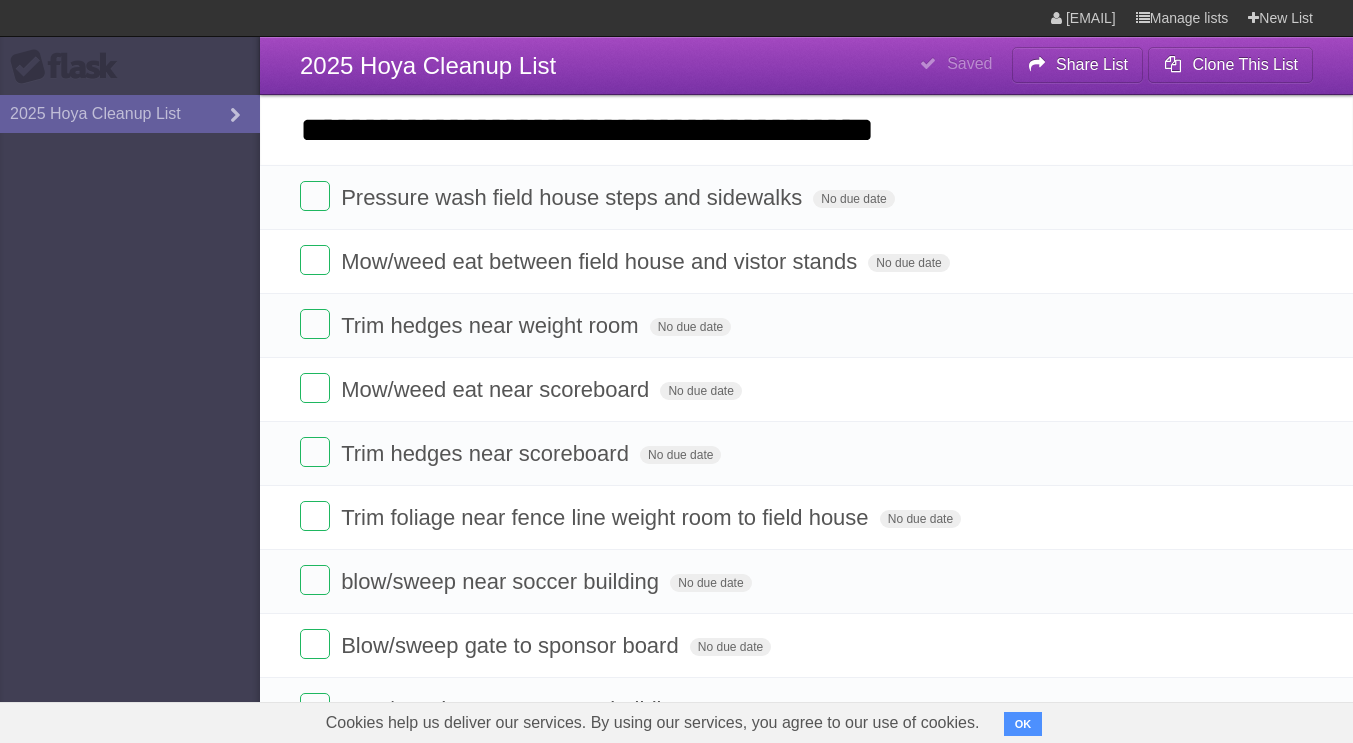 type on "**********" 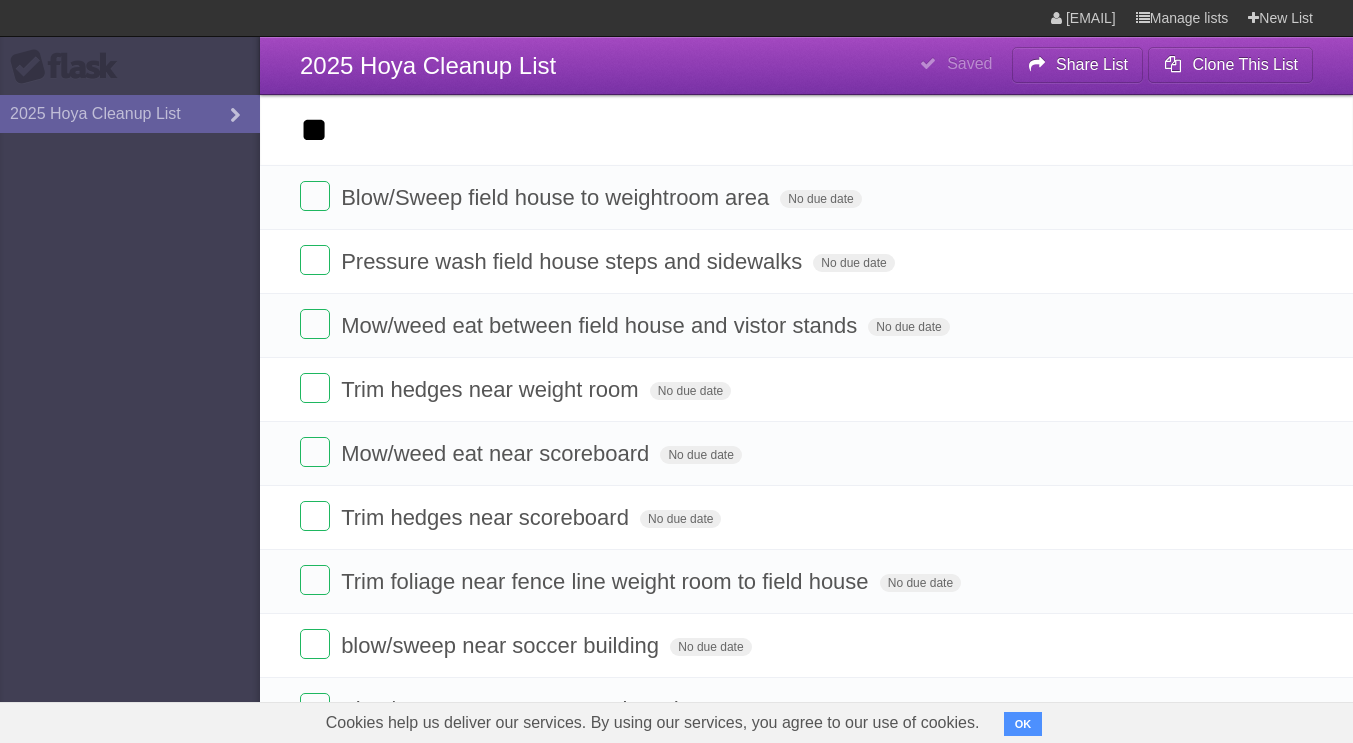 type on "*" 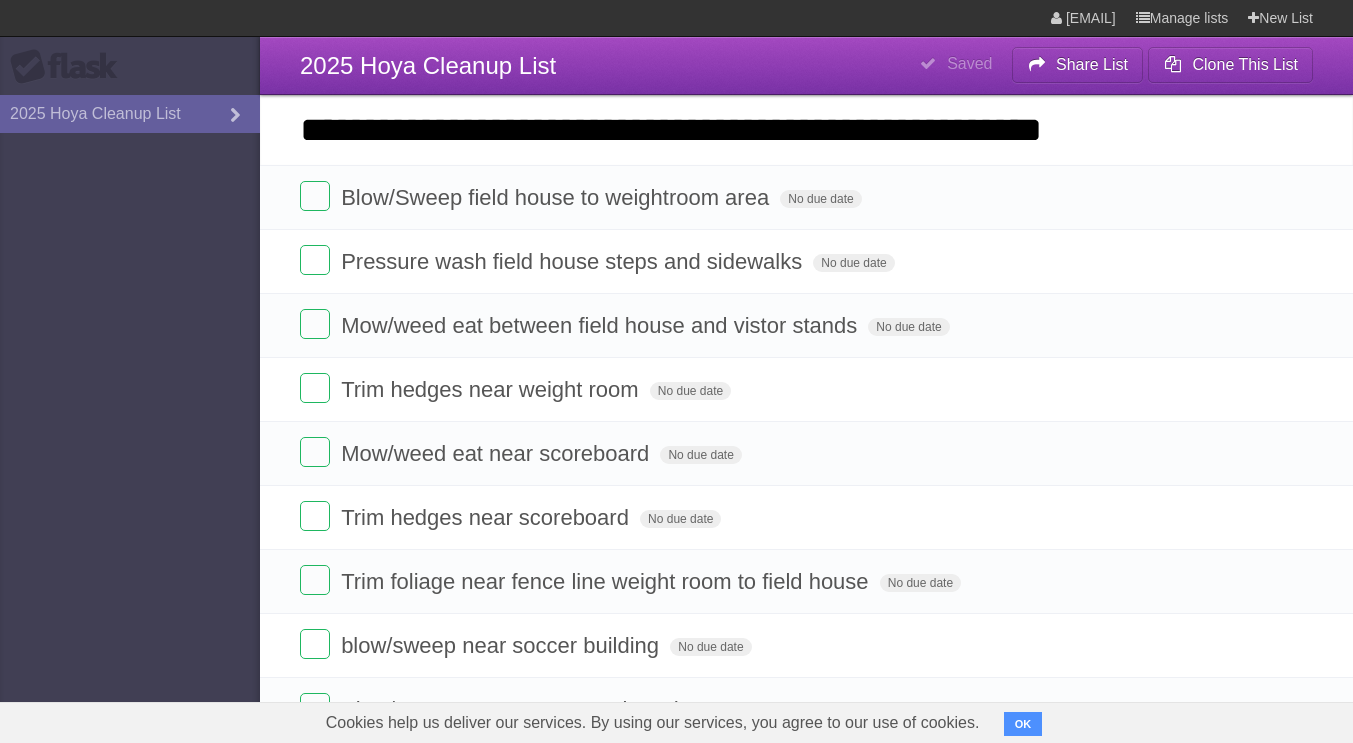 type on "**********" 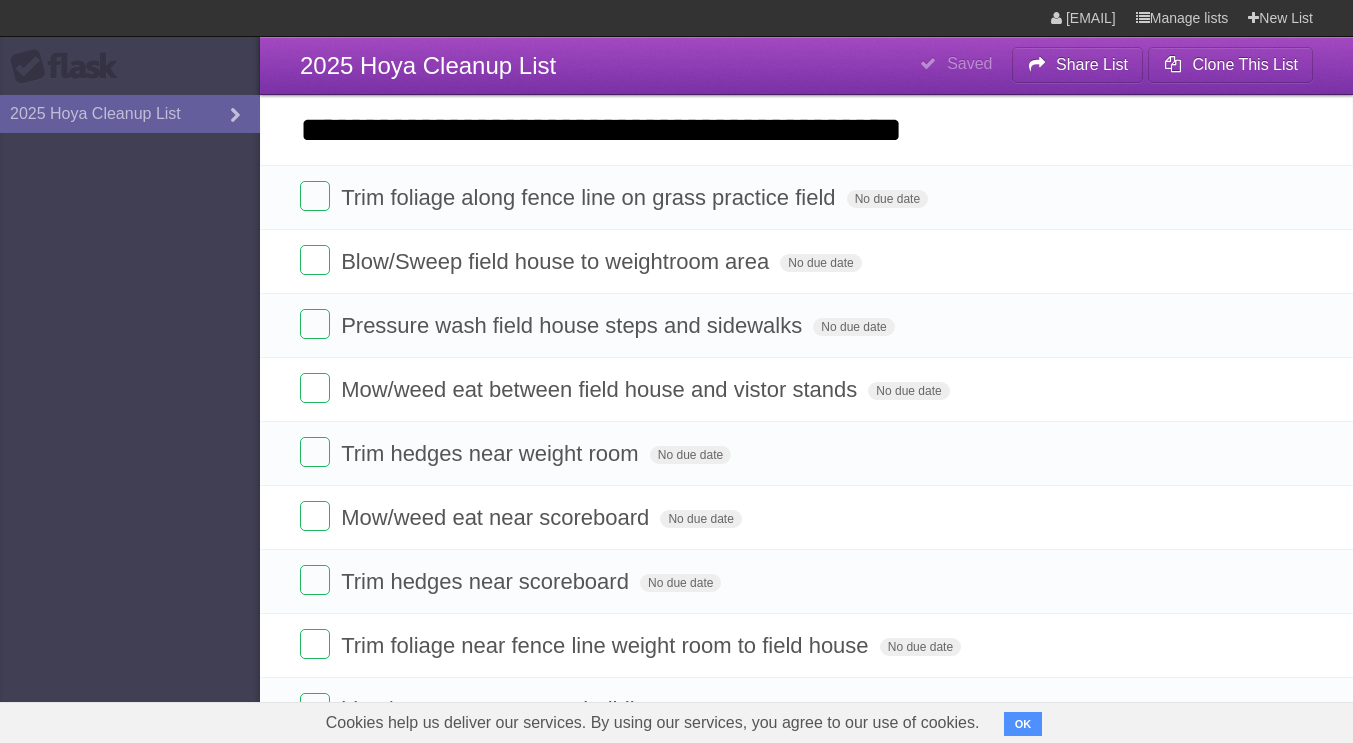 type on "**********" 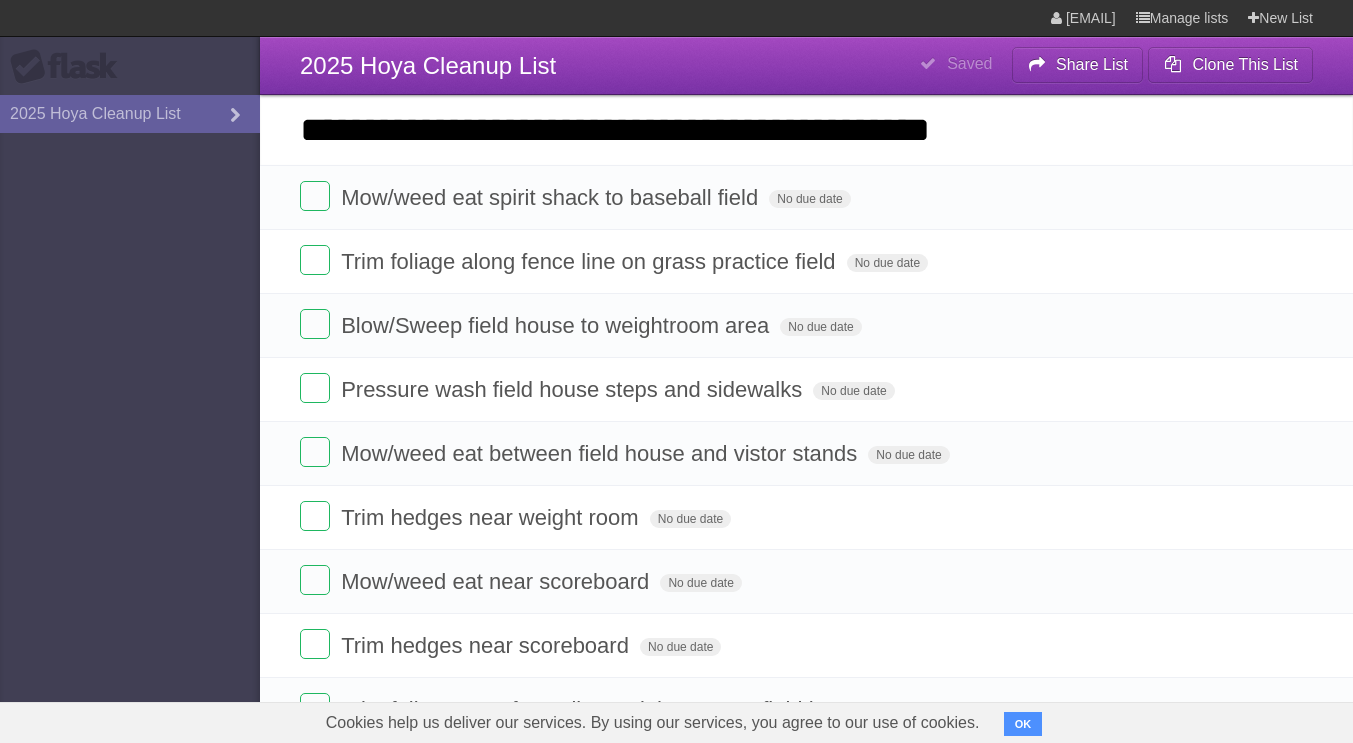 type on "**********" 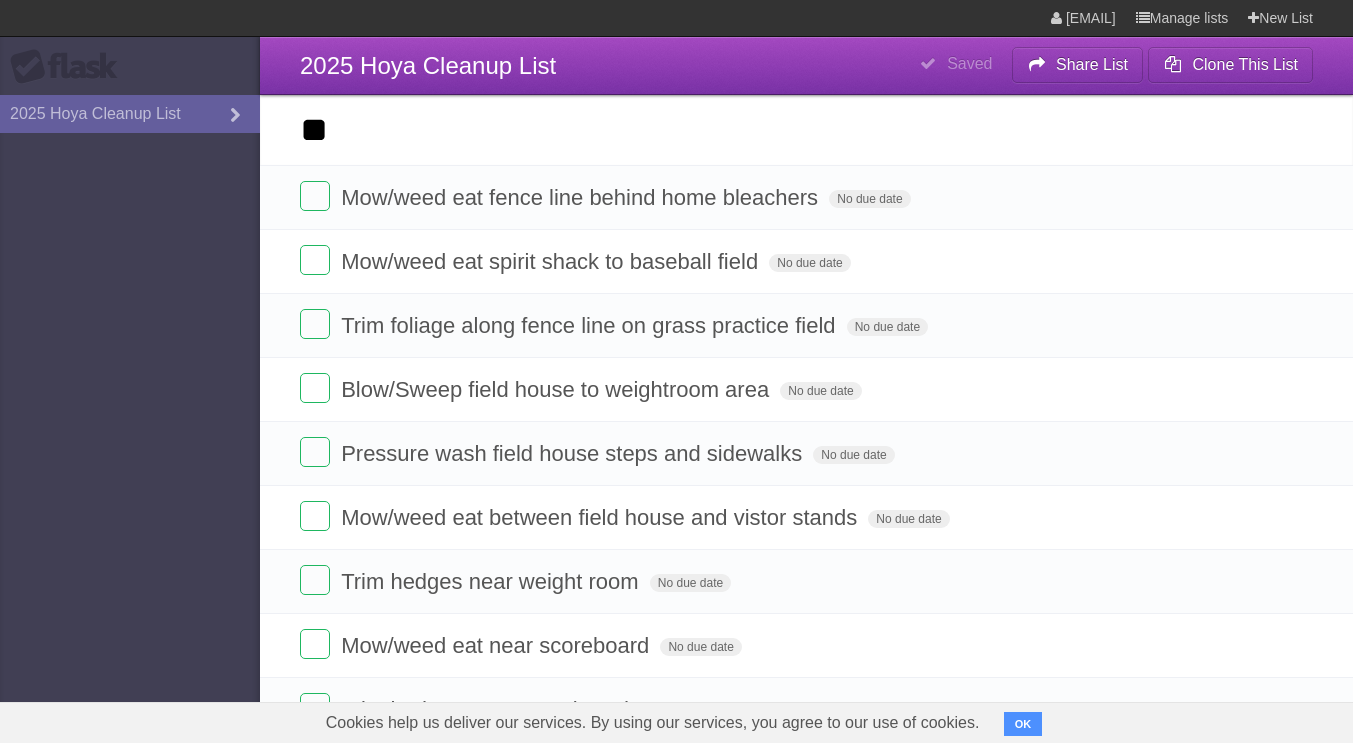 type on "*" 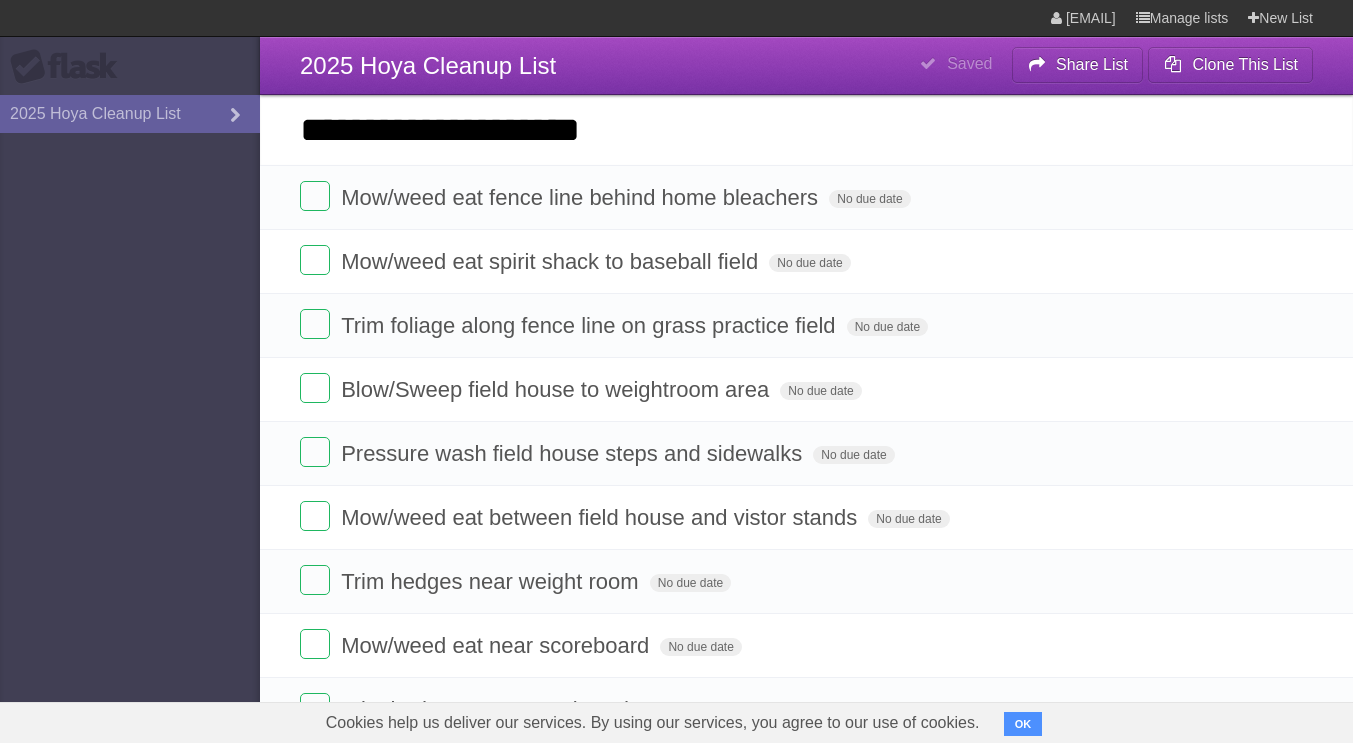 type on "**********" 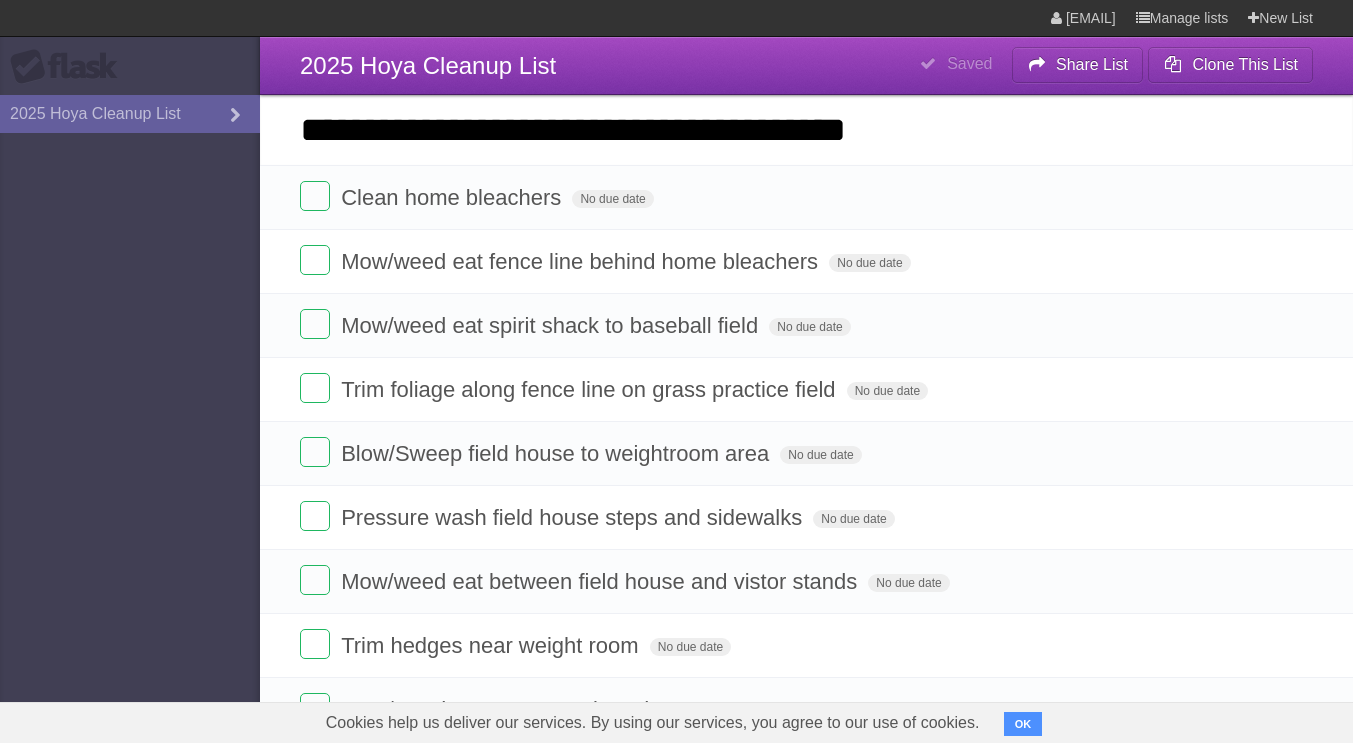 type on "**********" 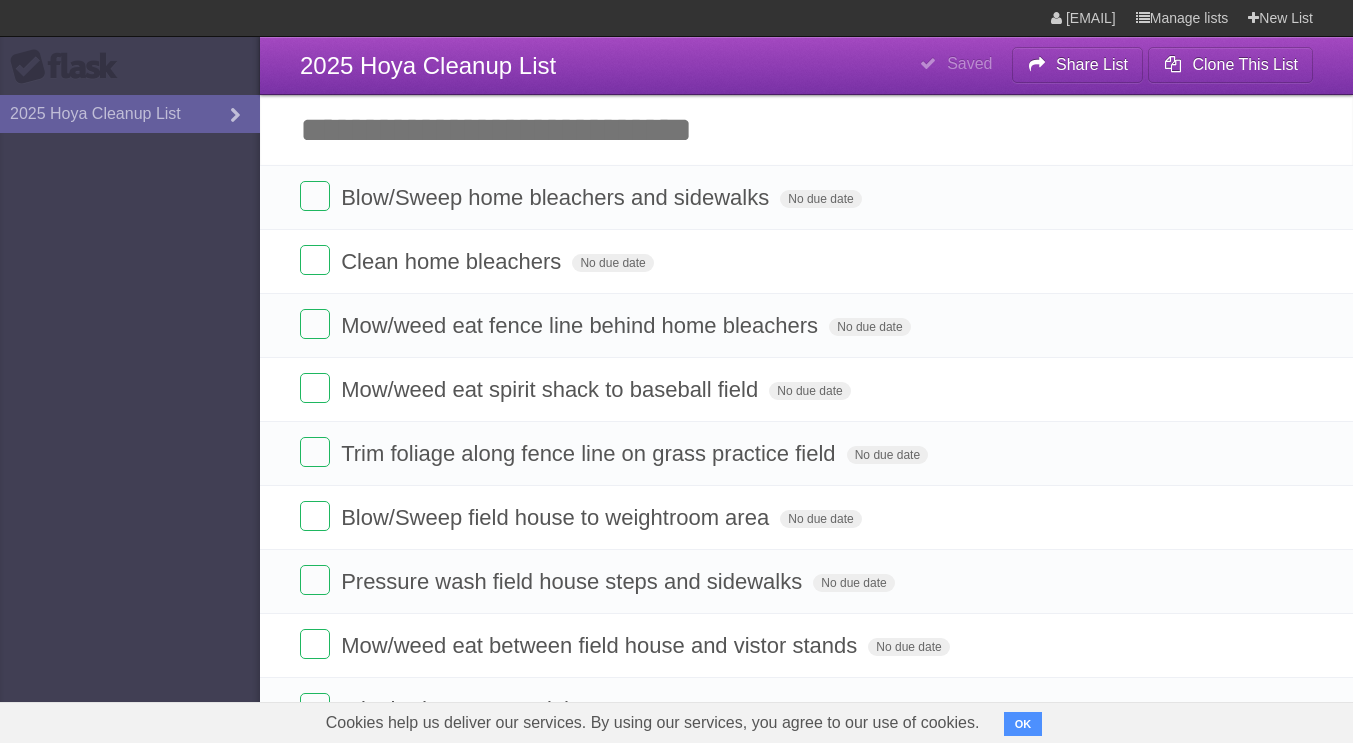 click on "Add another task" at bounding box center [806, 130] 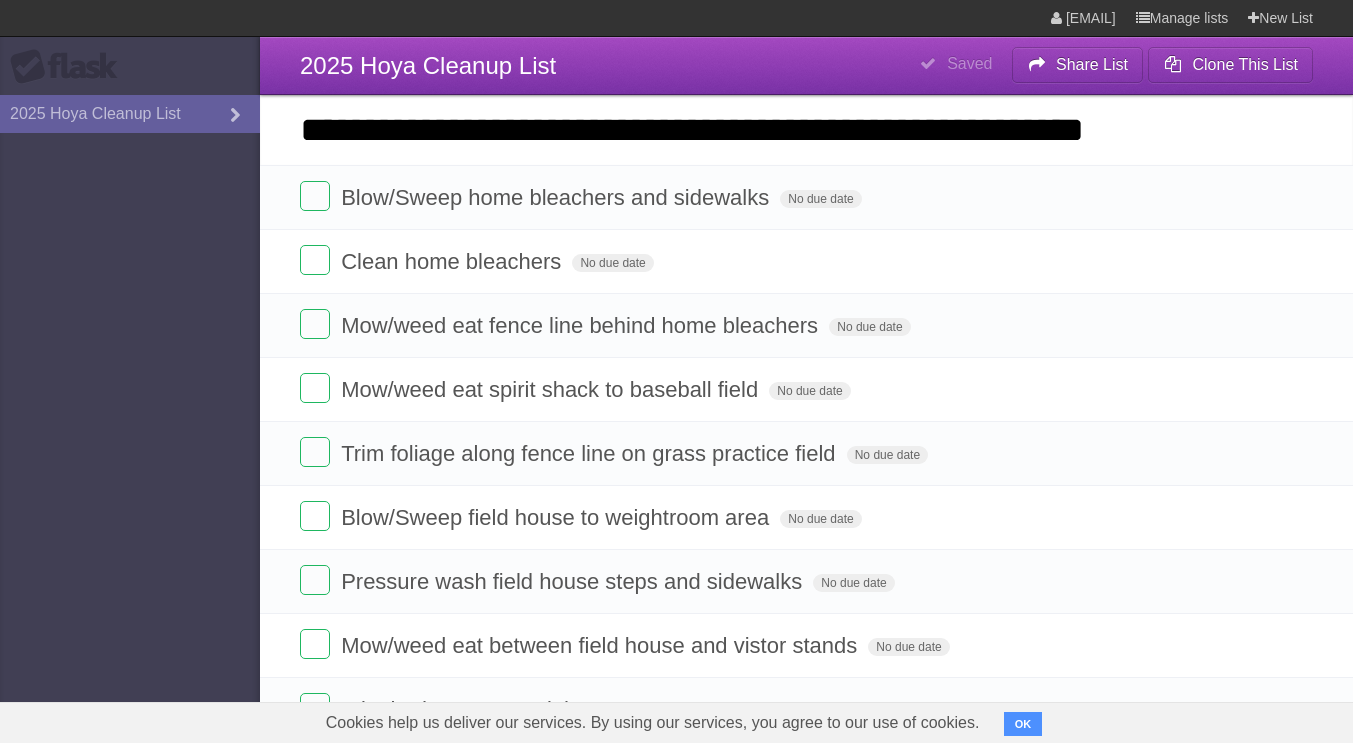 type on "**********" 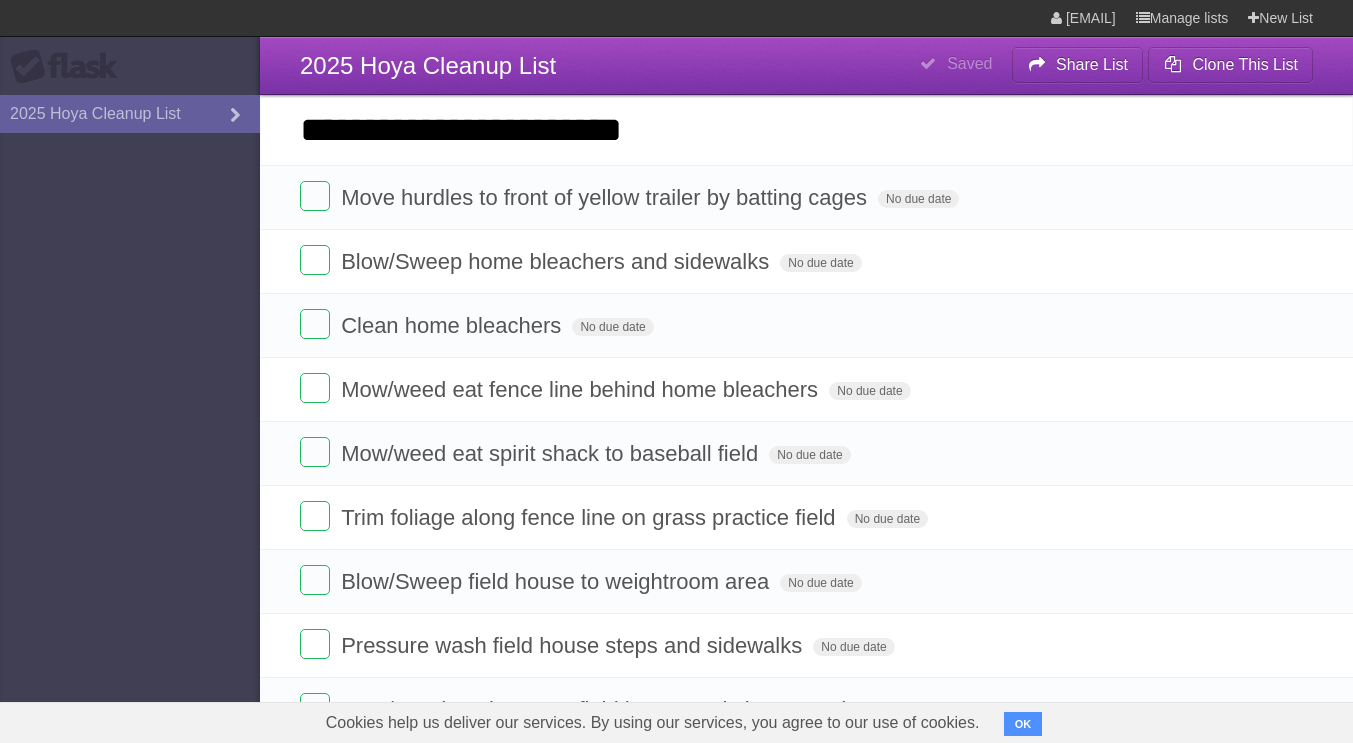 type on "**********" 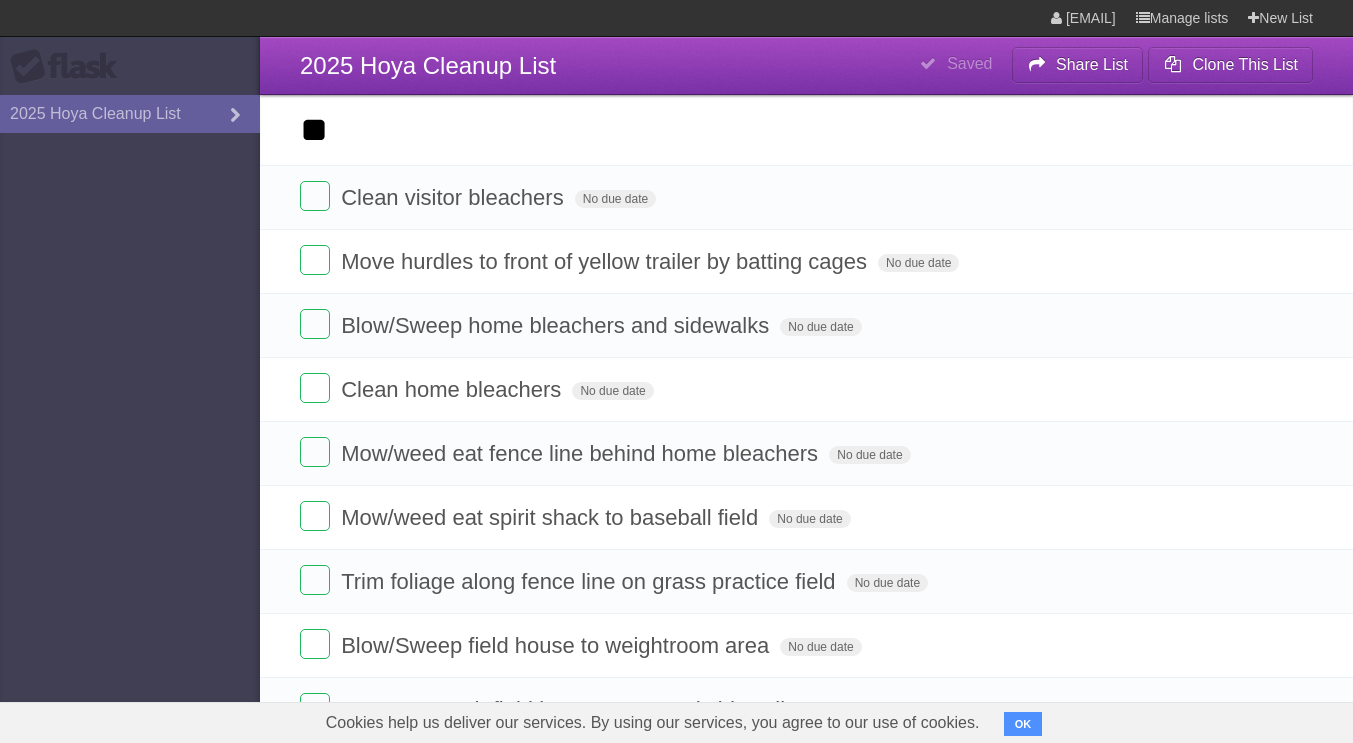 type on "*" 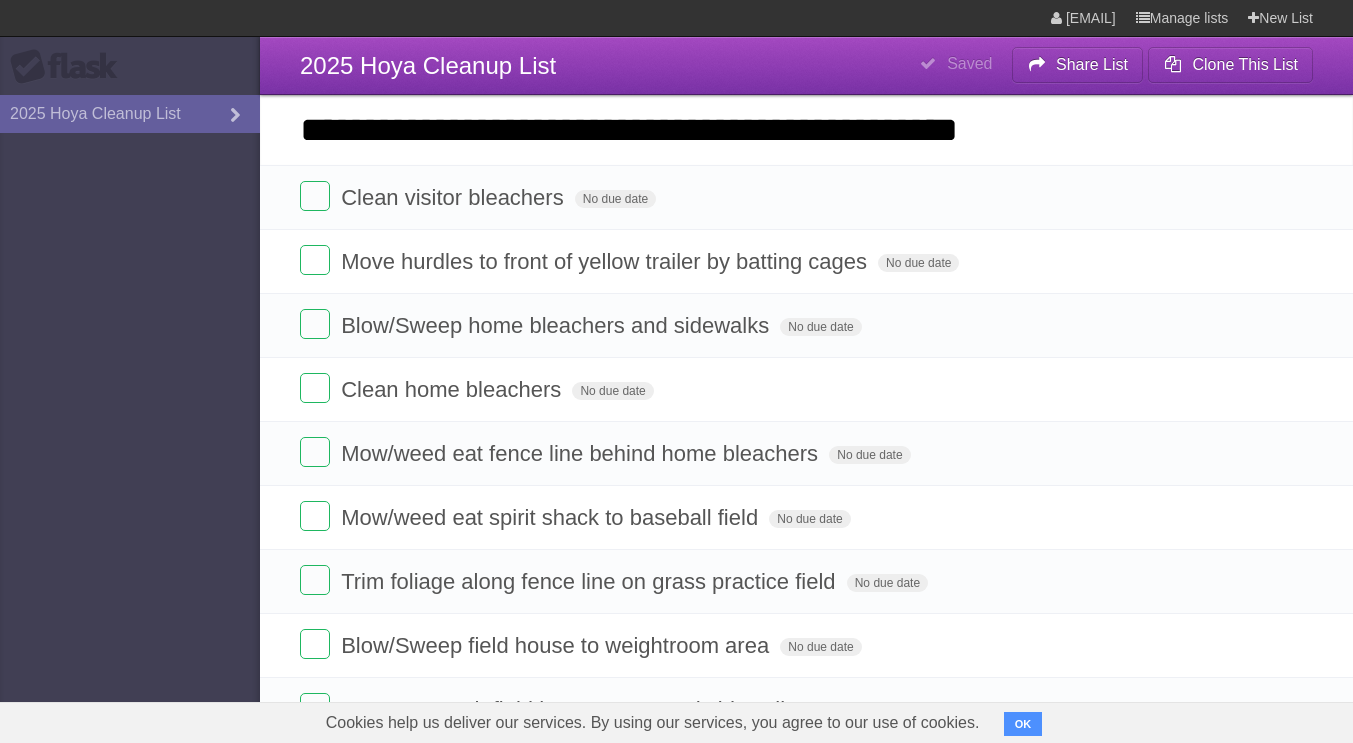 type on "**********" 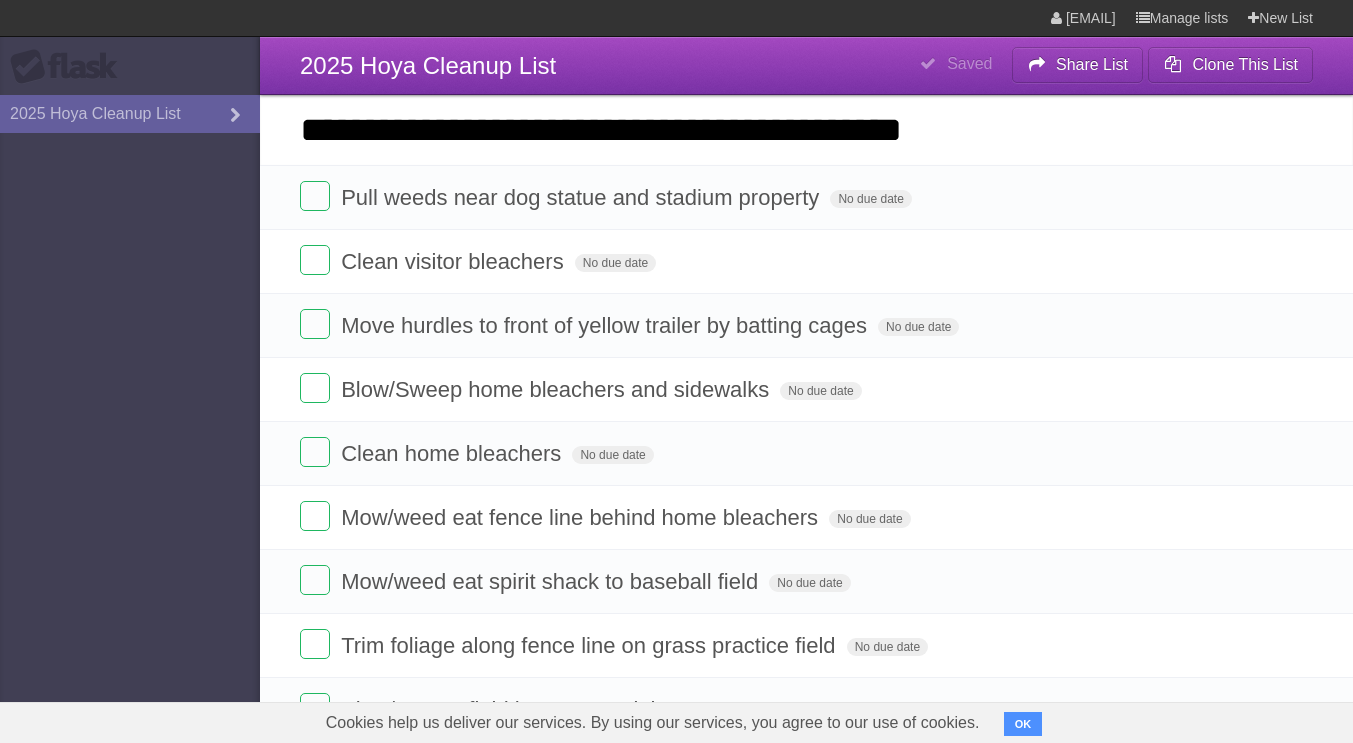 type on "**********" 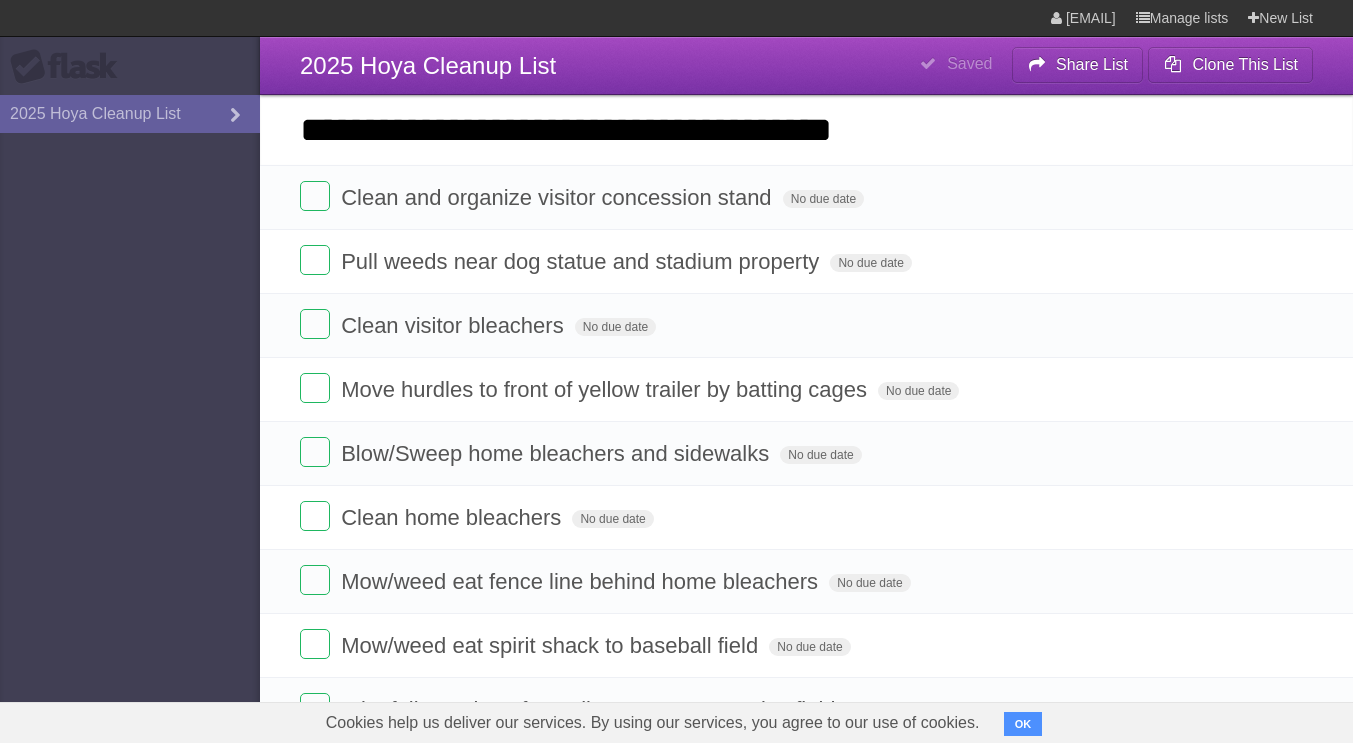 type on "**********" 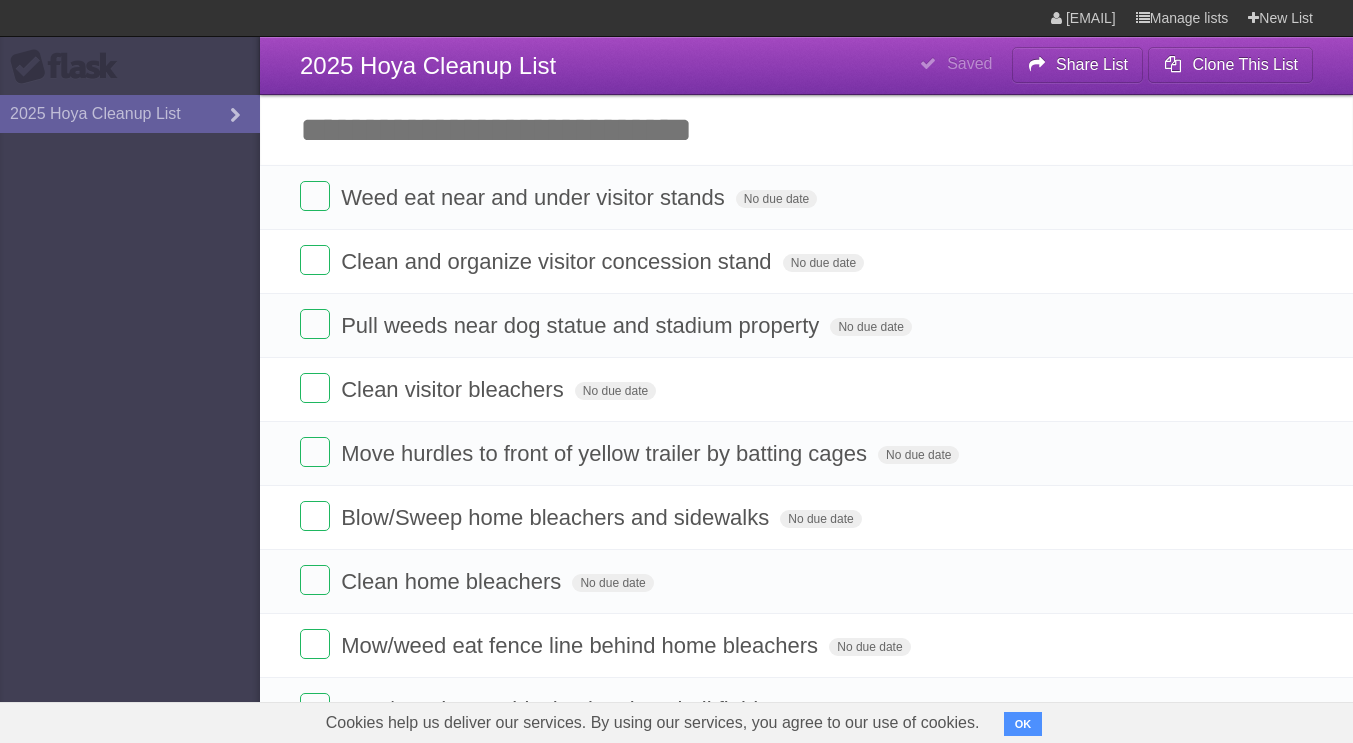 click on "Add another task" at bounding box center (806, 130) 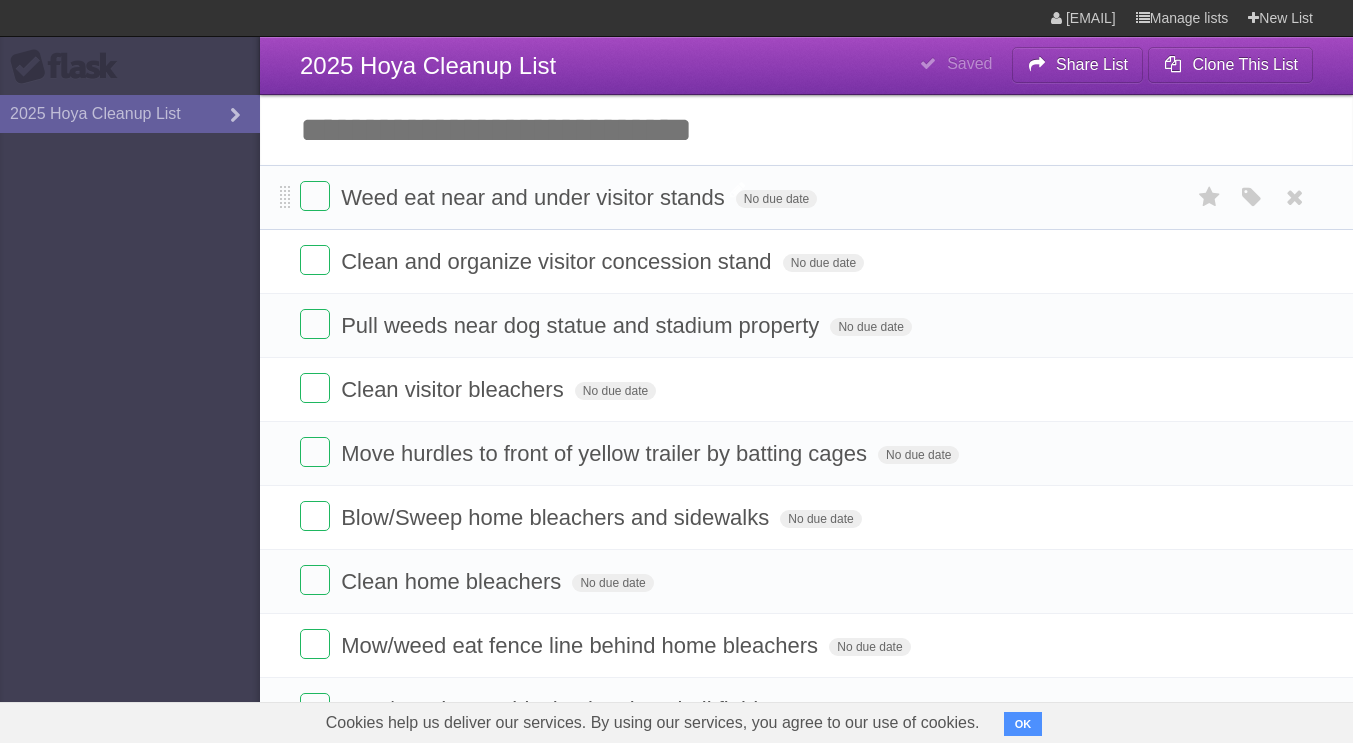 click on "Weed eat near and under visitor stands" at bounding box center (535, 197) 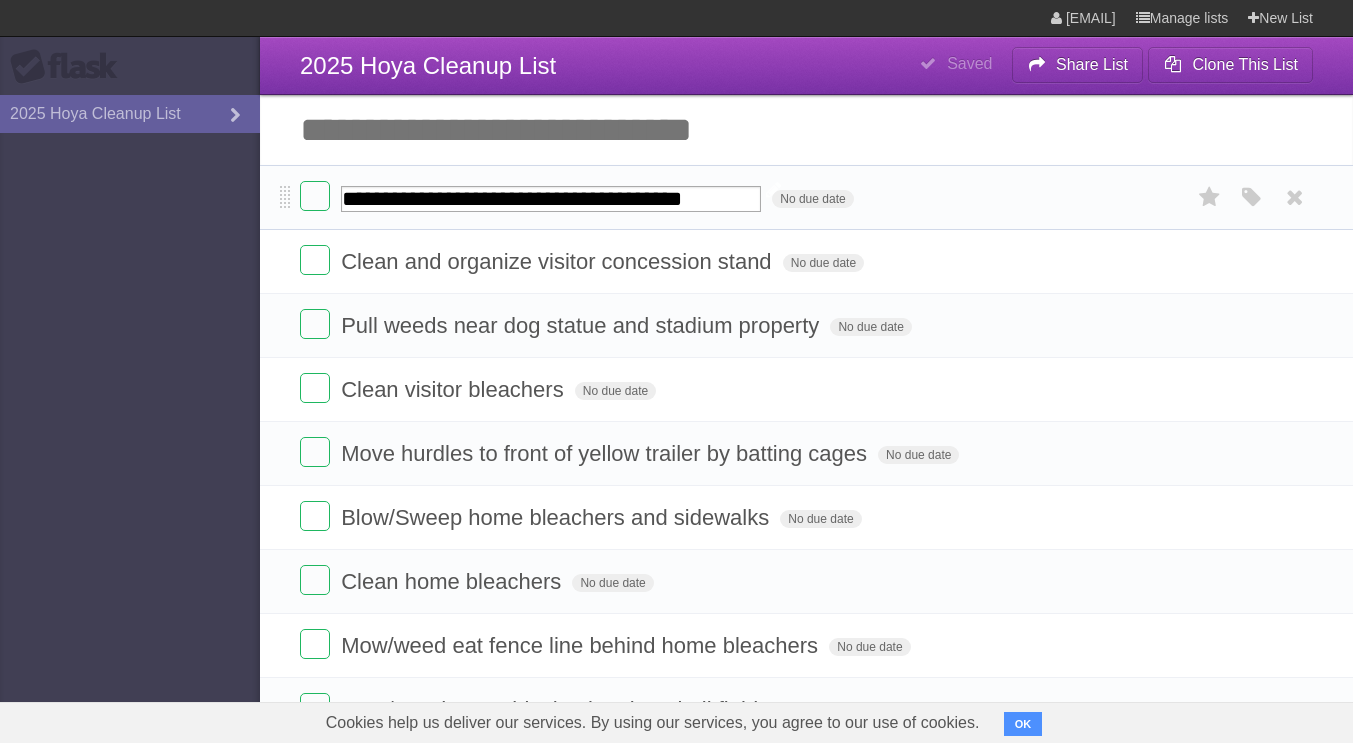click on "**********" at bounding box center (551, 199) 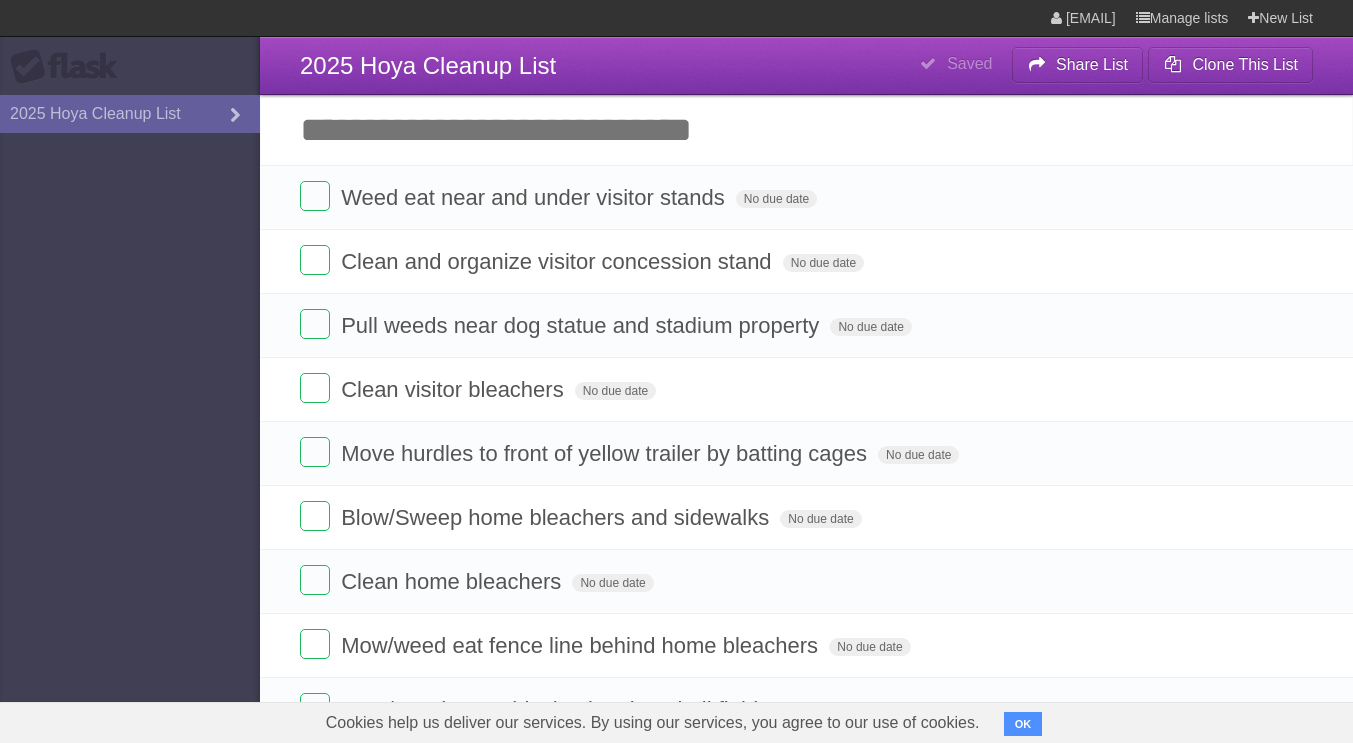 click on "Add another task" at bounding box center [806, 130] 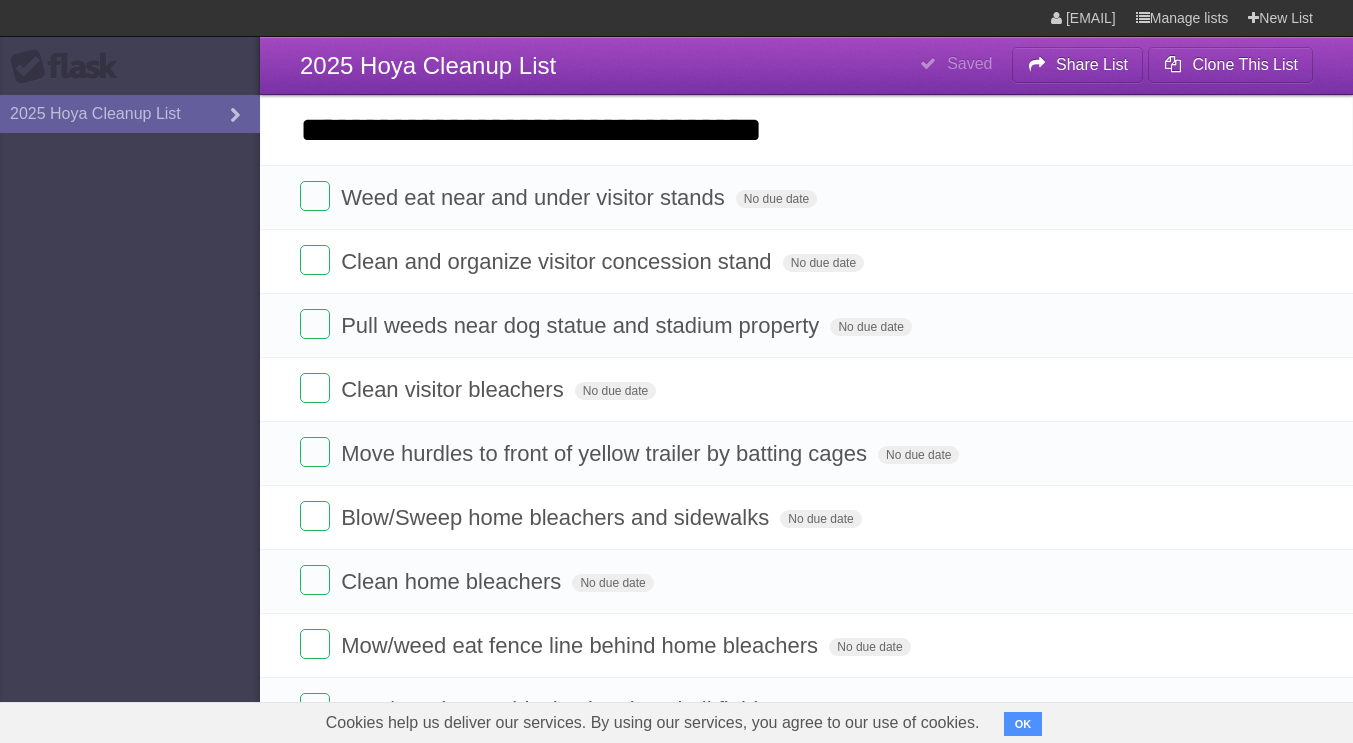type on "**********" 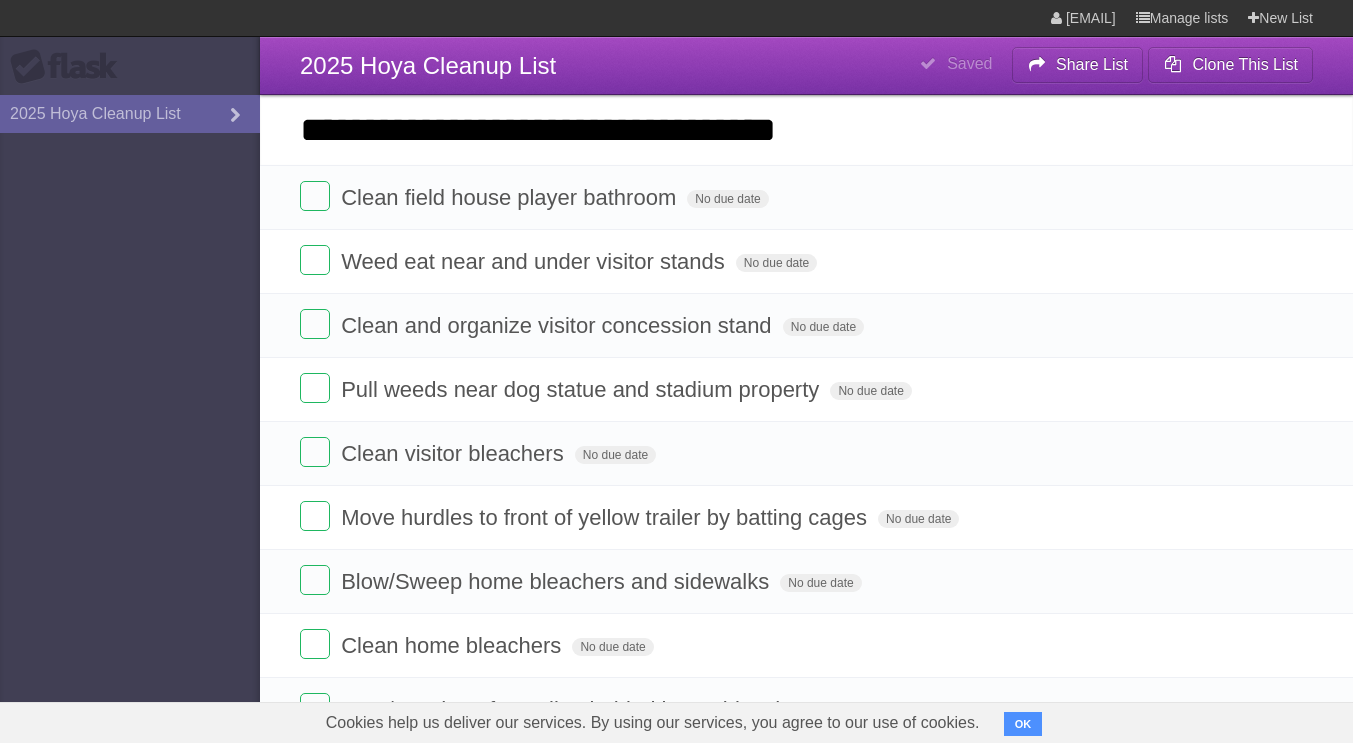 type on "**********" 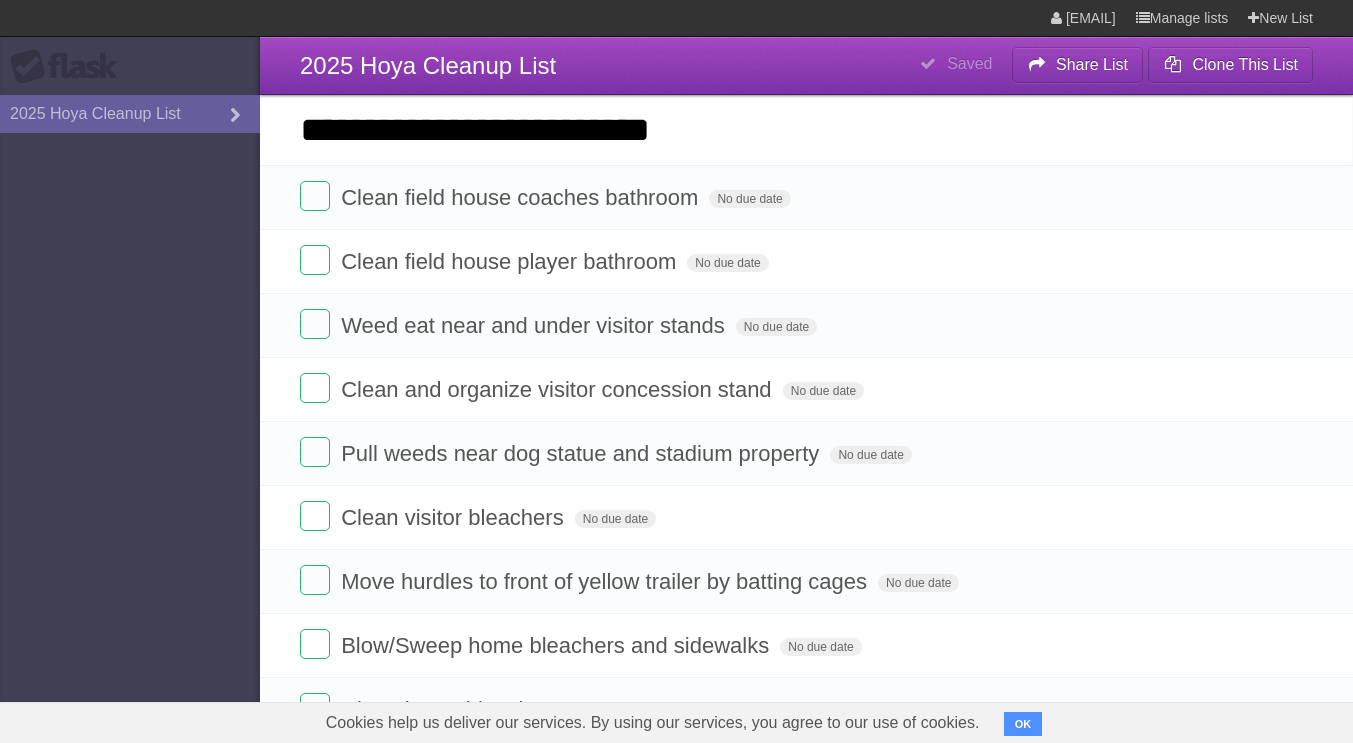 type on "**********" 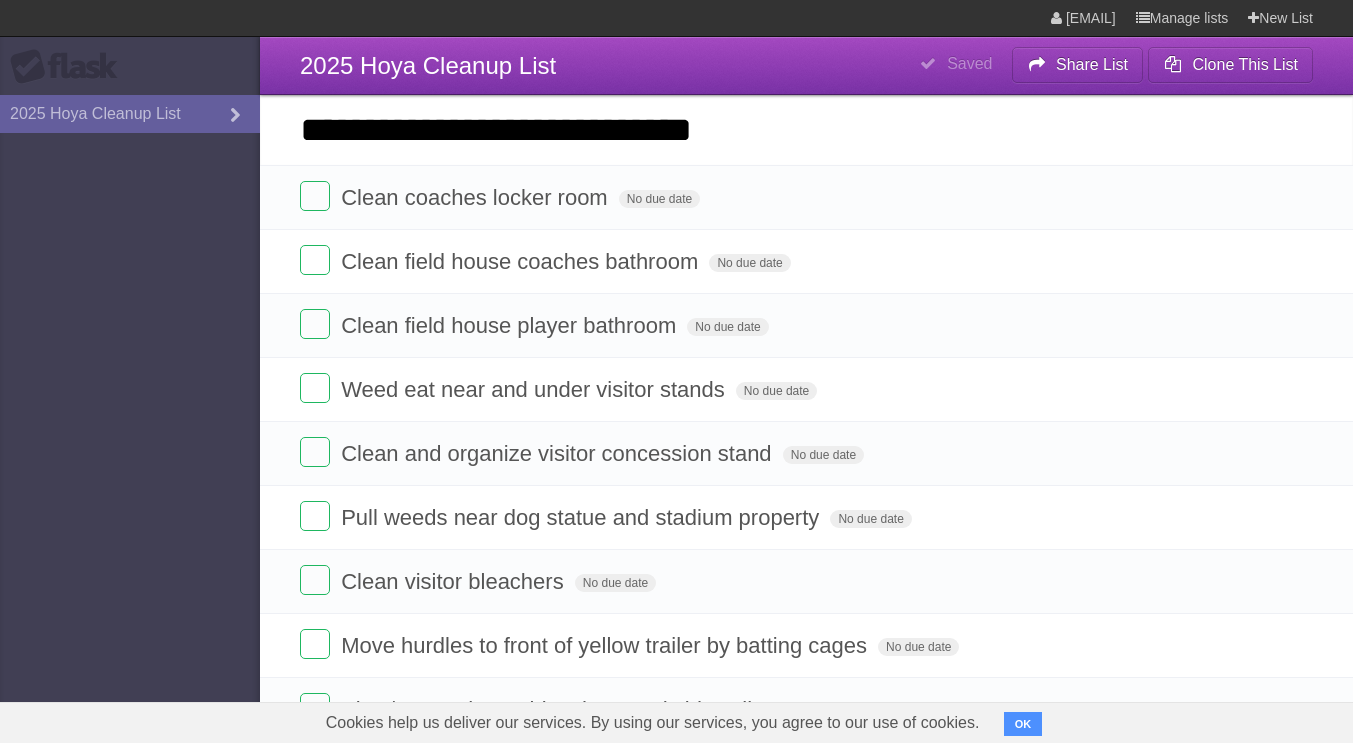 type on "**********" 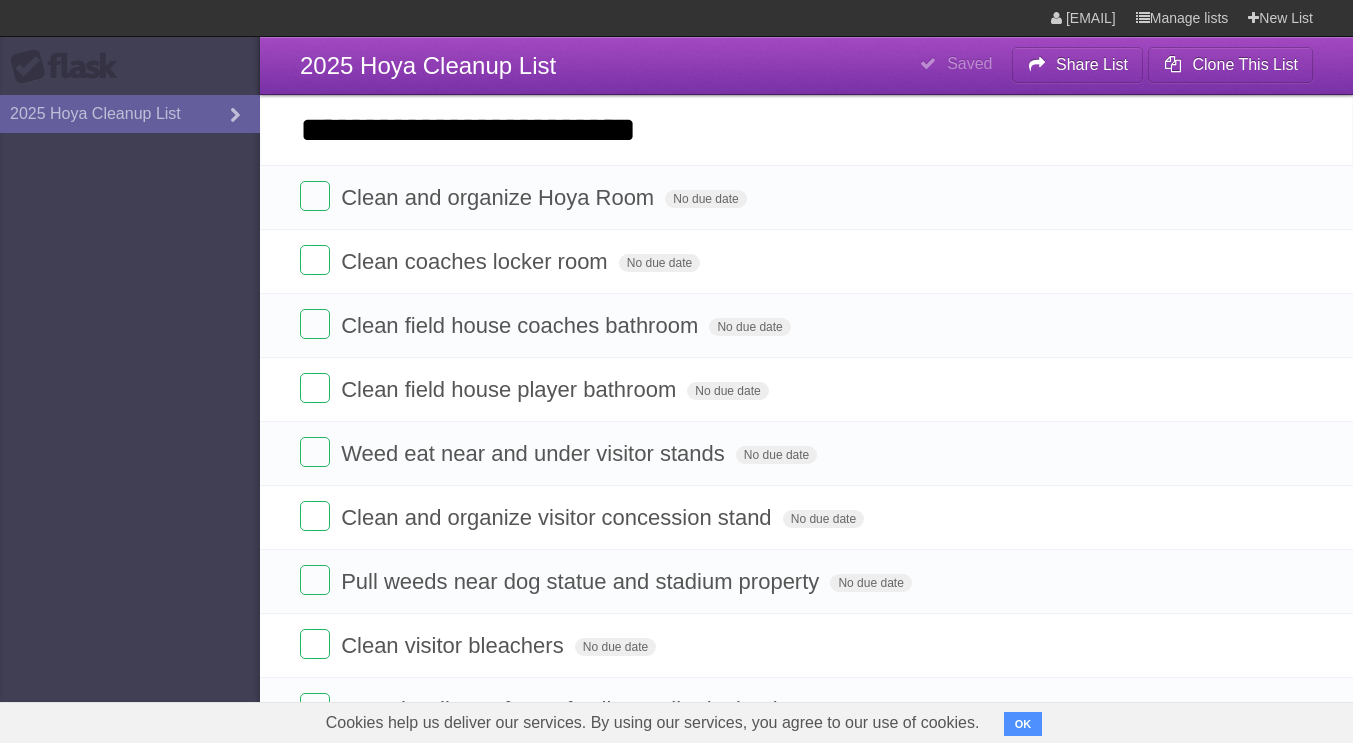 type on "**********" 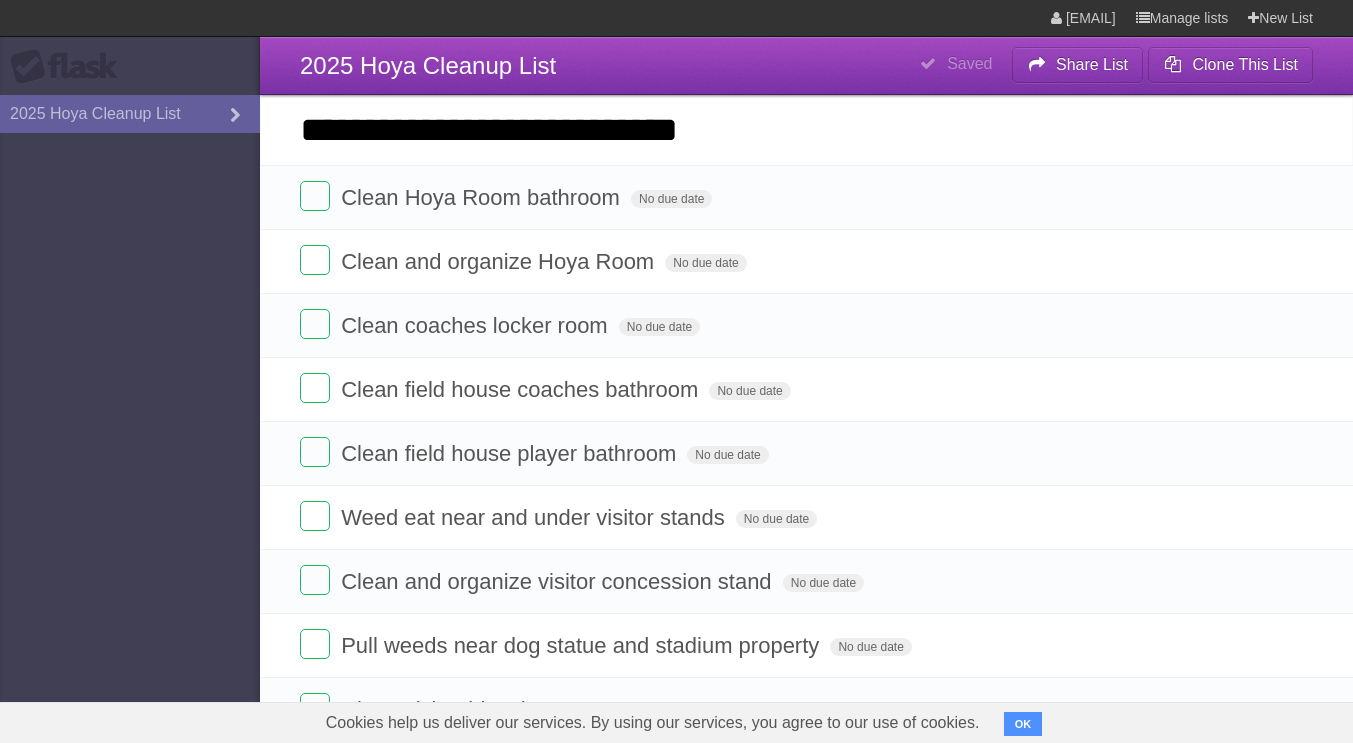 type on "**********" 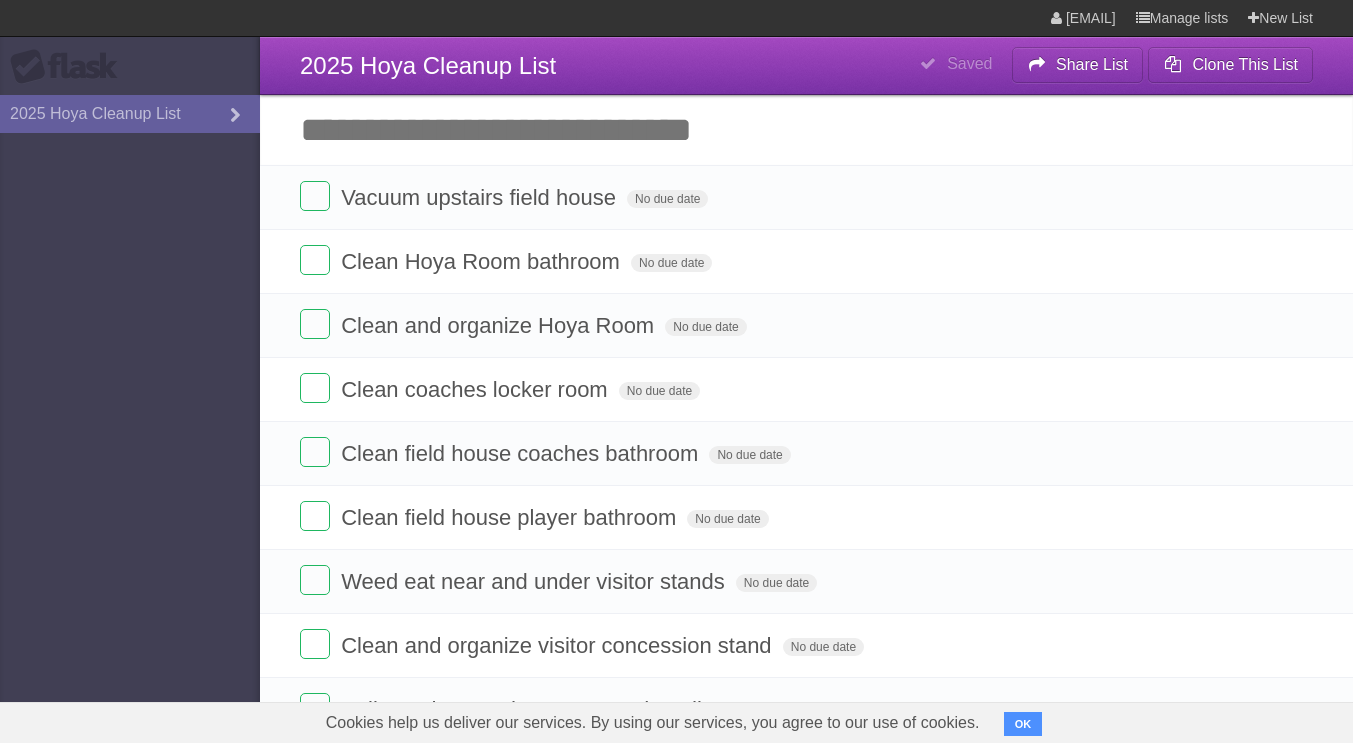 click on "Add another task" at bounding box center [806, 130] 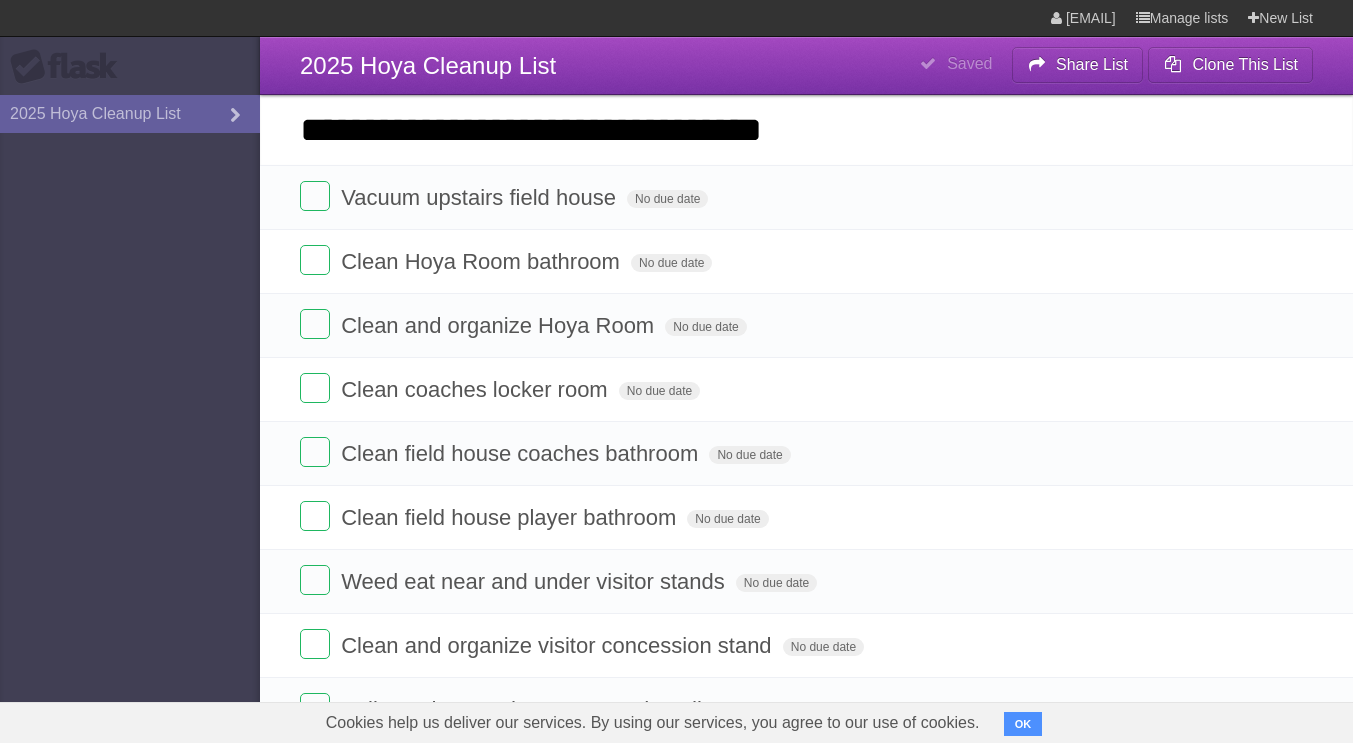 click on "**********" at bounding box center [806, 130] 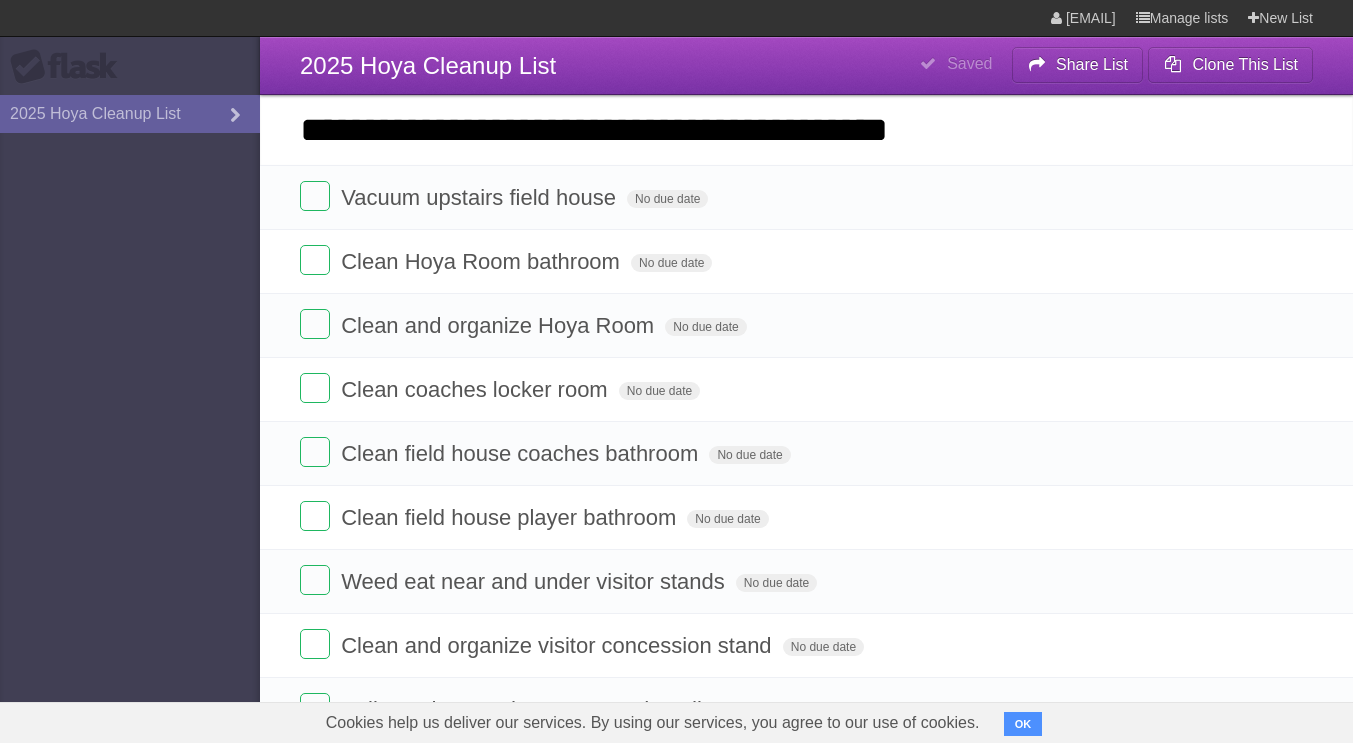 type on "**********" 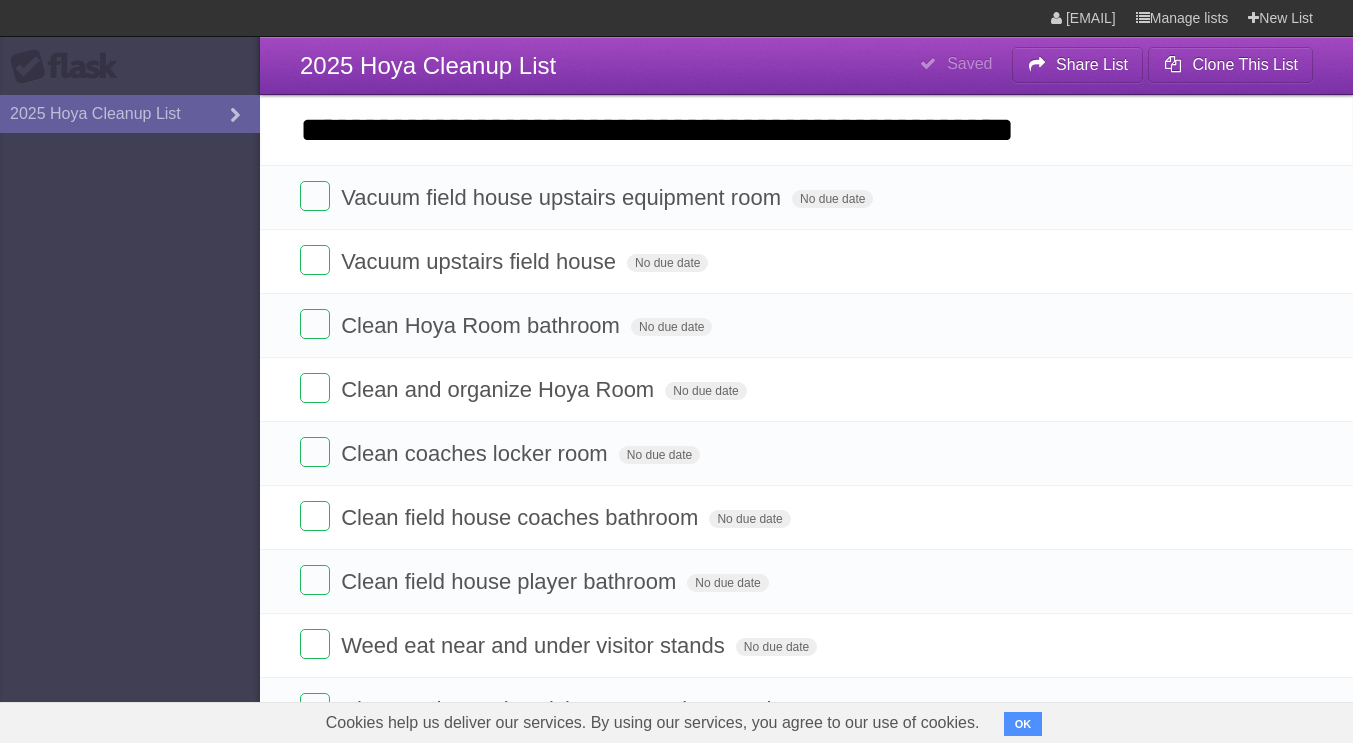 type on "**********" 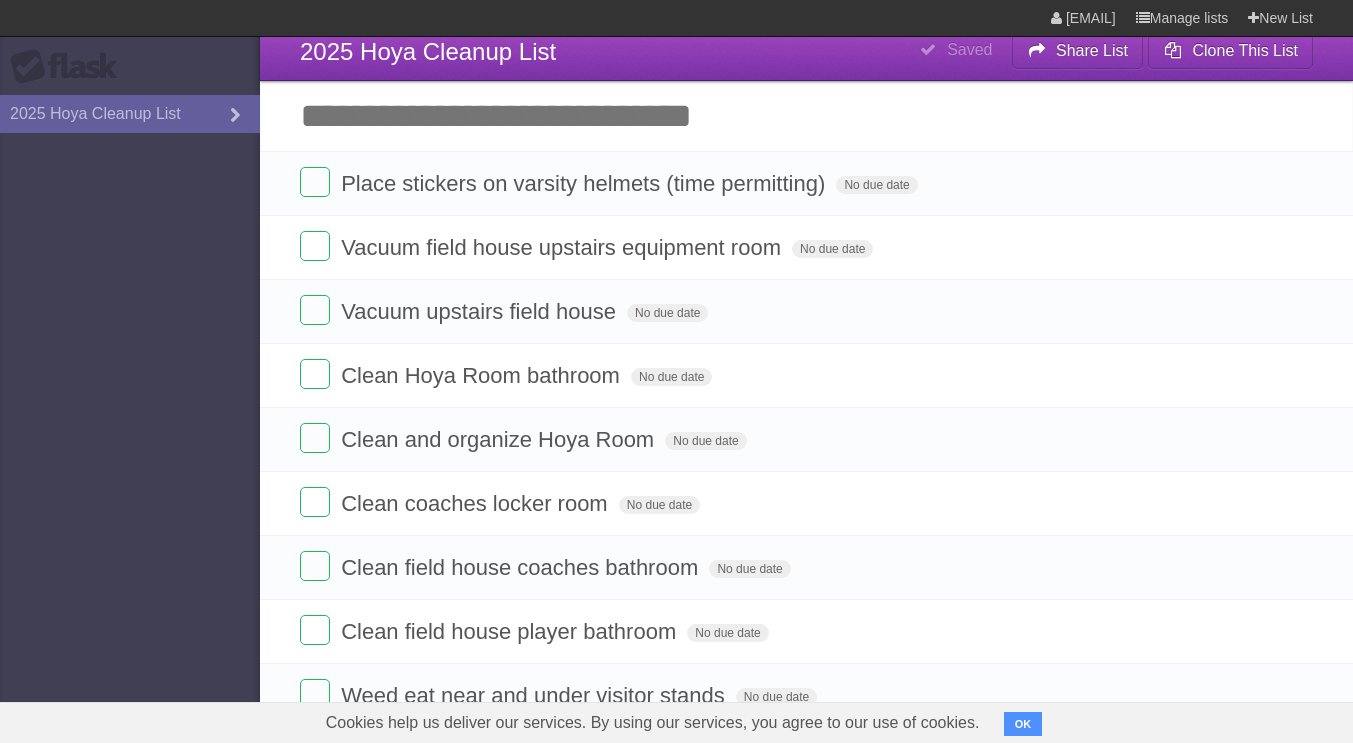 scroll, scrollTop: 0, scrollLeft: 0, axis: both 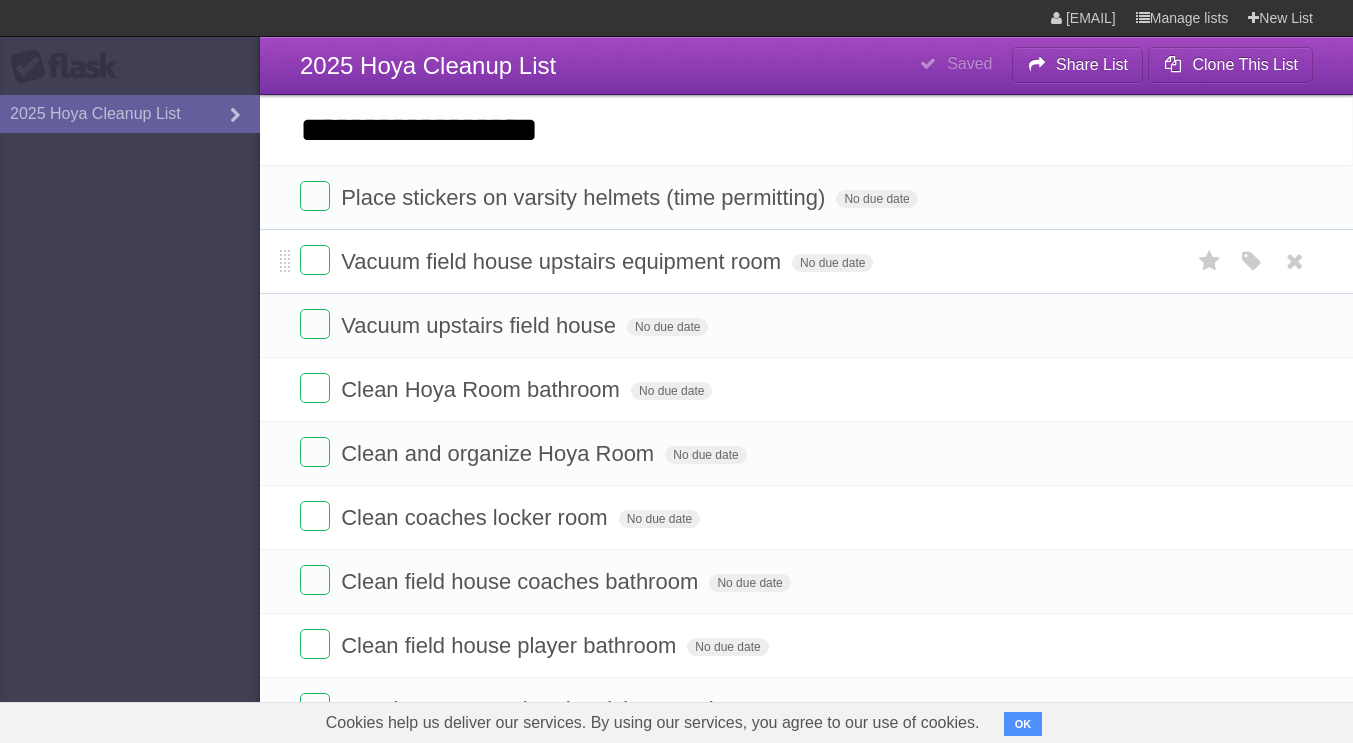 type on "**********" 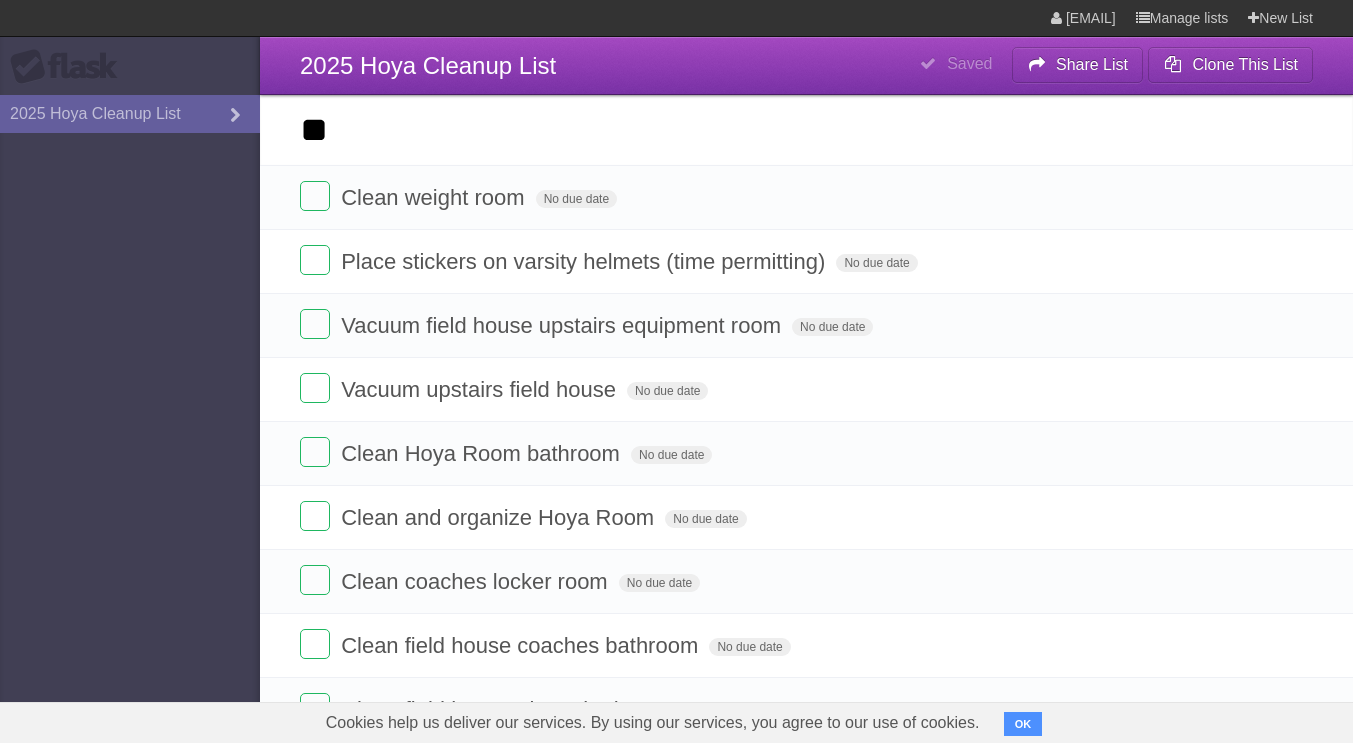 type on "*" 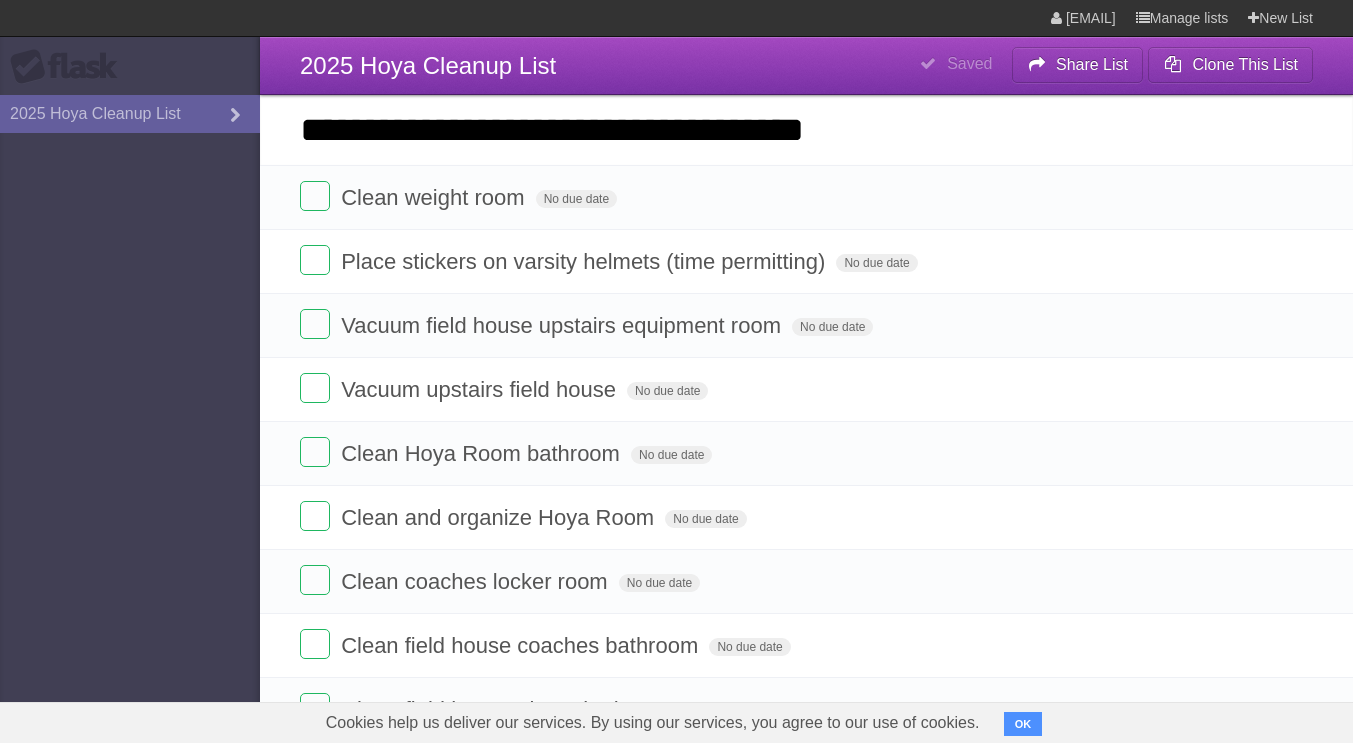 type on "**********" 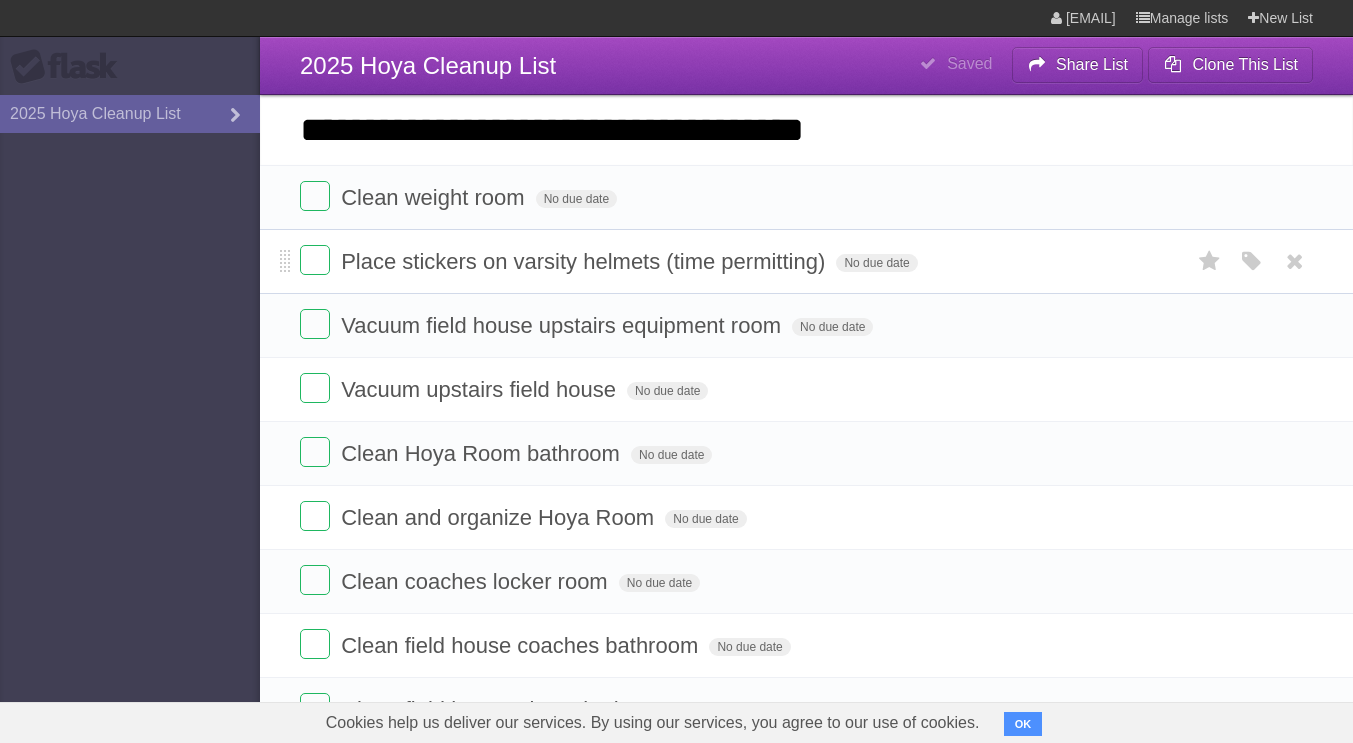 type 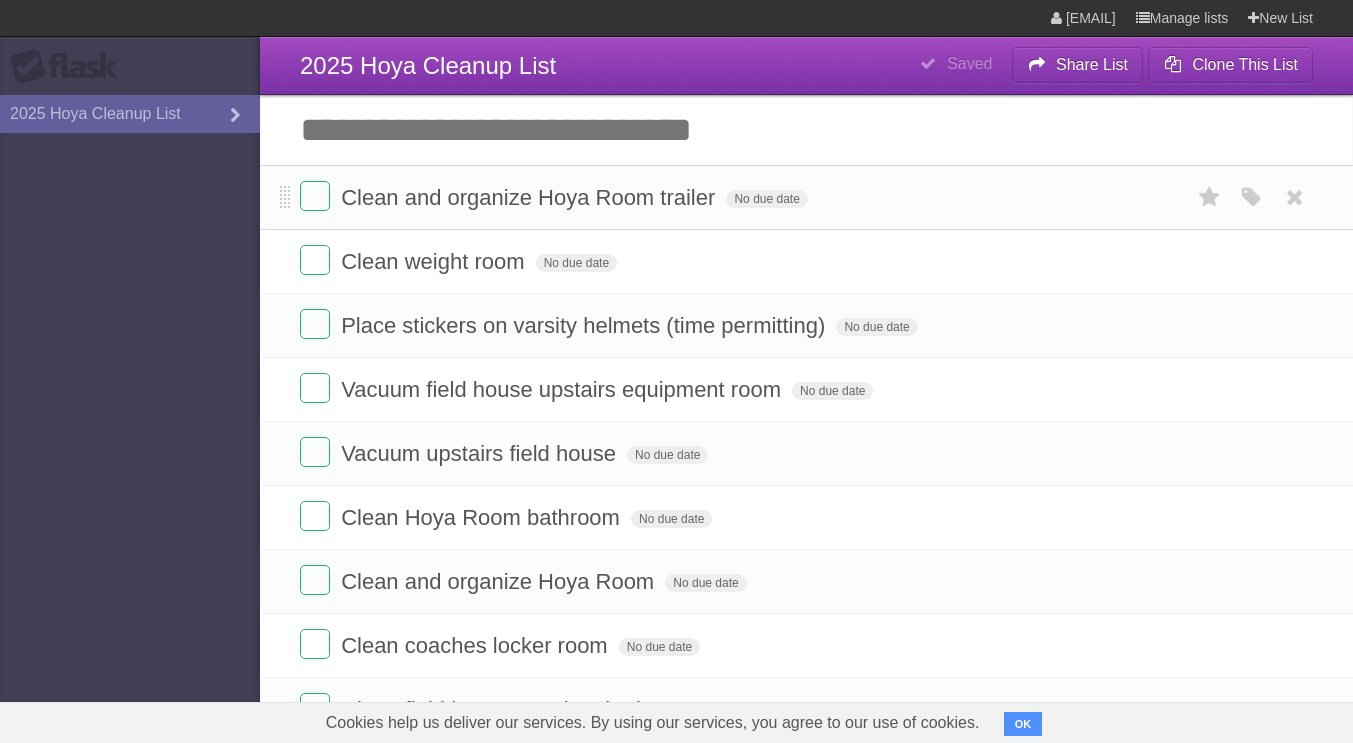 drag, startPoint x: 719, startPoint y: 238, endPoint x: 728, endPoint y: 185, distance: 53.75872 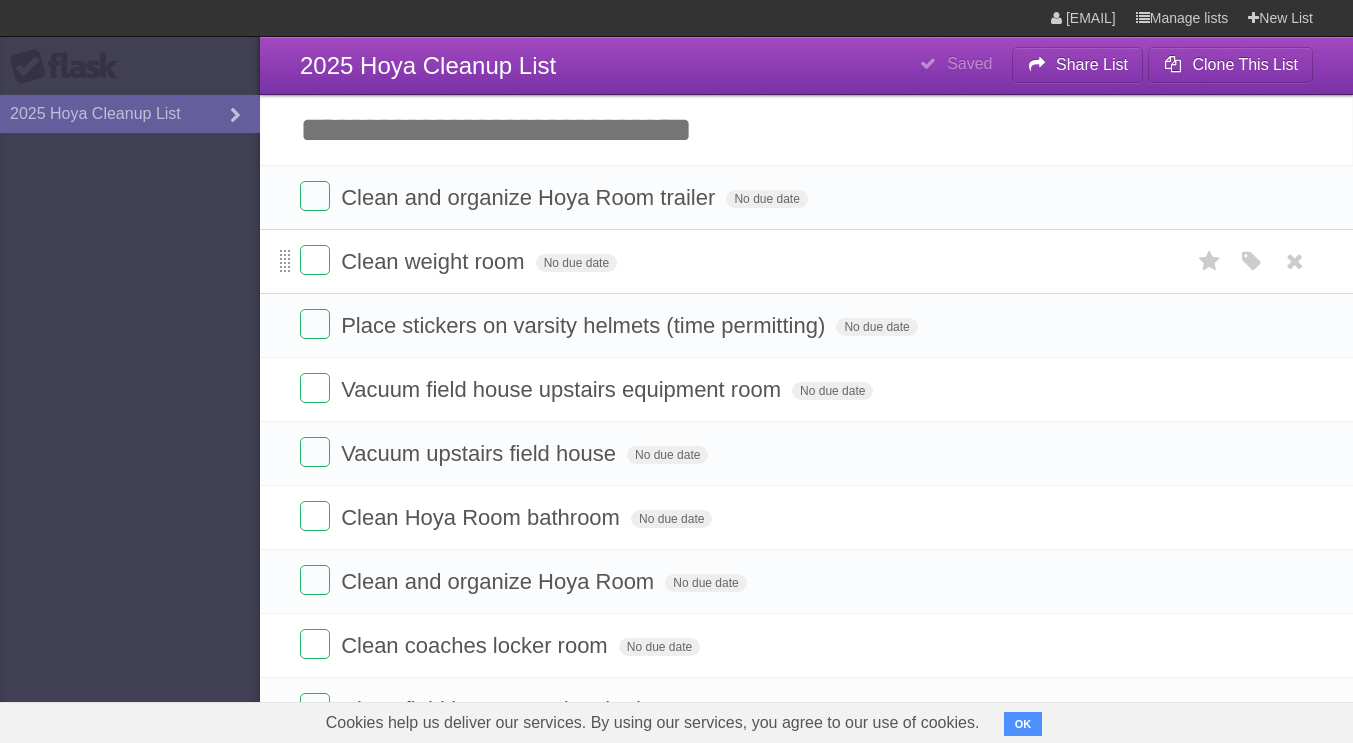 click at bounding box center (285, 262) 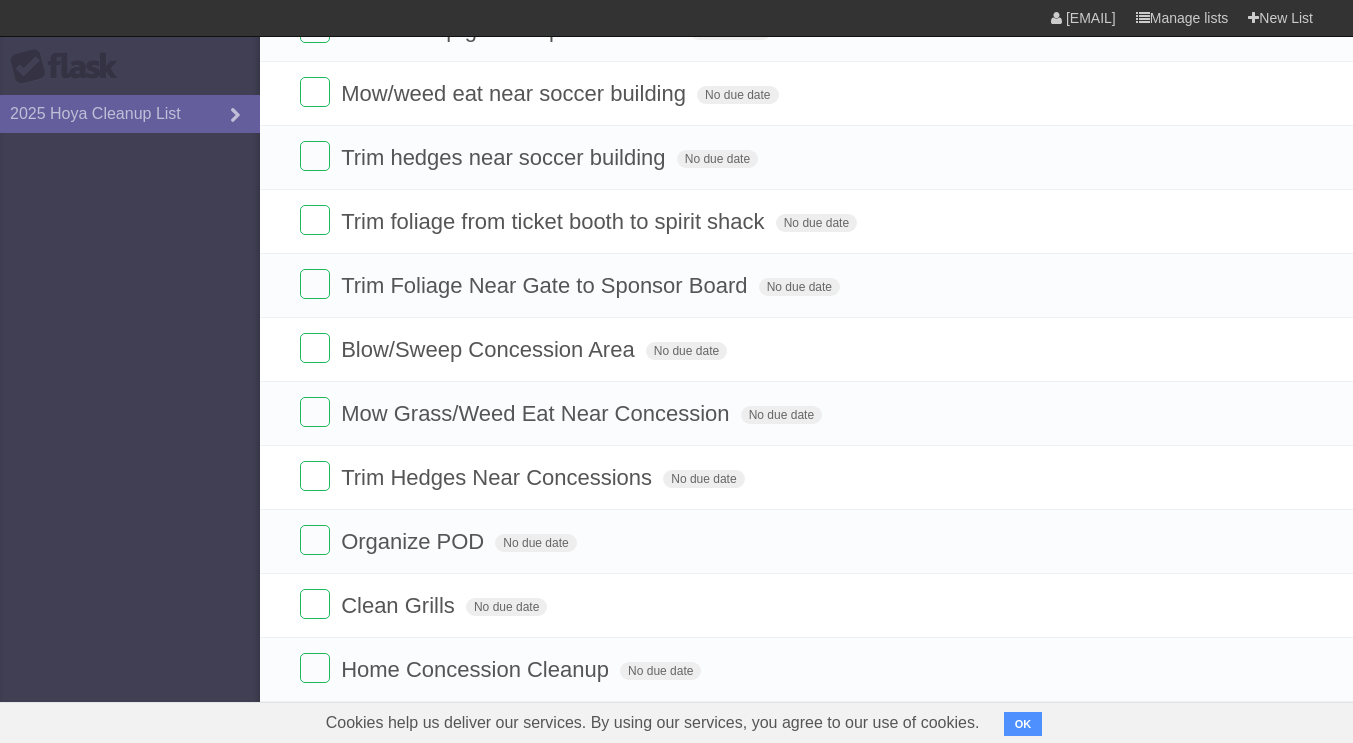scroll, scrollTop: 2052, scrollLeft: 0, axis: vertical 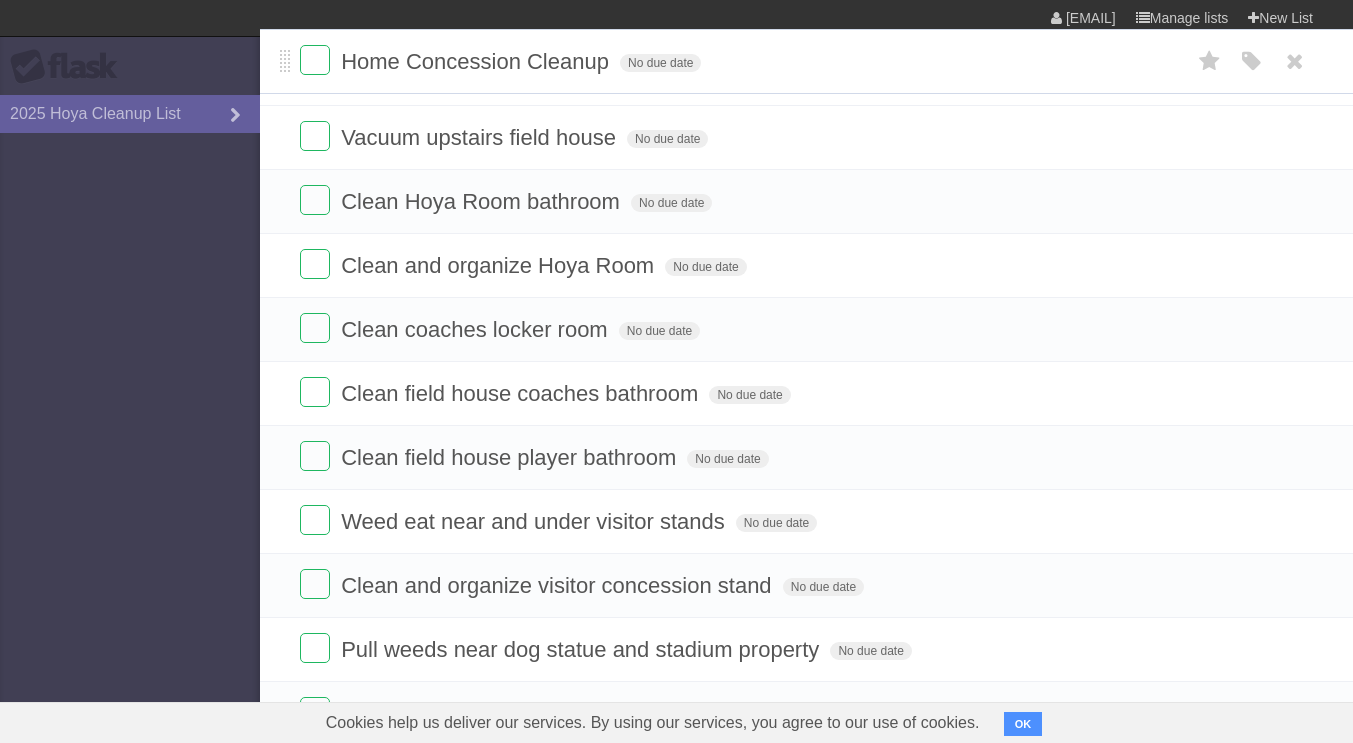 drag, startPoint x: 286, startPoint y: 584, endPoint x: 270, endPoint y: 67, distance: 517.2475 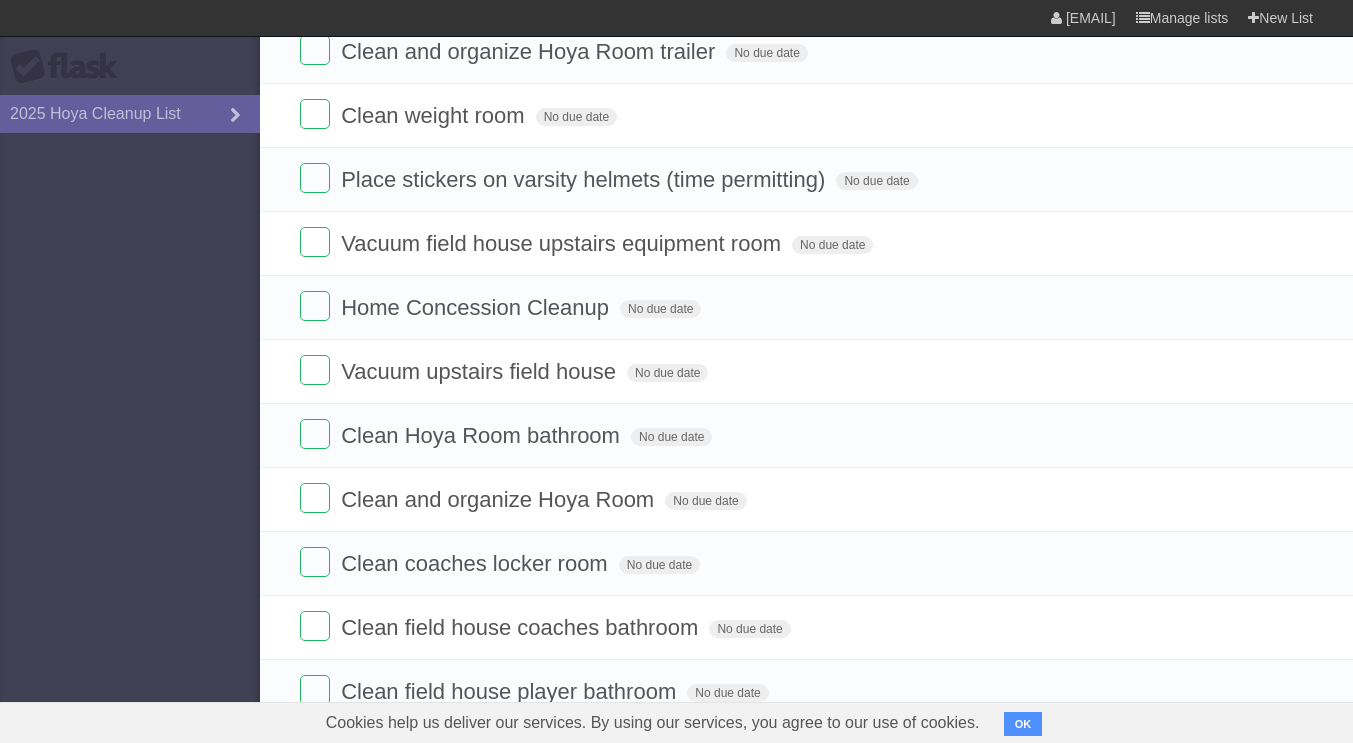 scroll, scrollTop: 138, scrollLeft: 0, axis: vertical 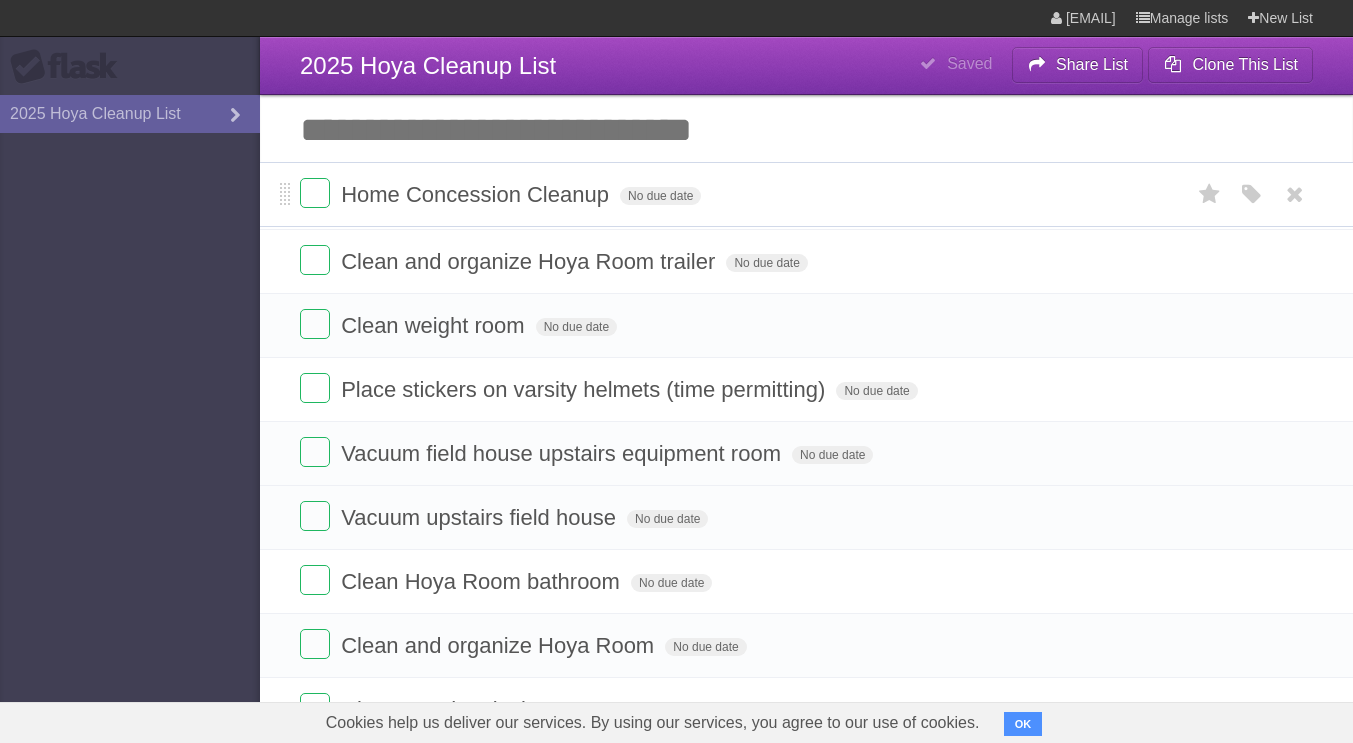 drag, startPoint x: 280, startPoint y: 314, endPoint x: 265, endPoint y: 192, distance: 122.91867 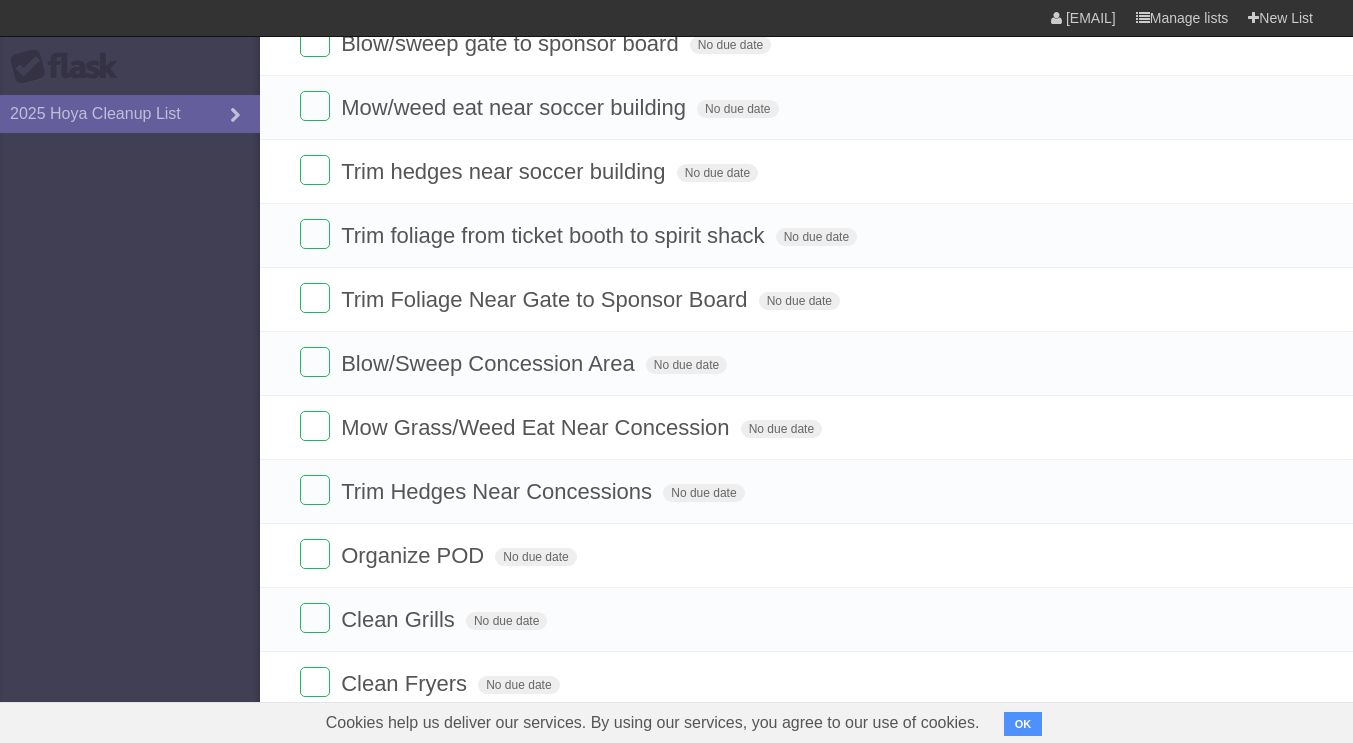scroll, scrollTop: 2052, scrollLeft: 0, axis: vertical 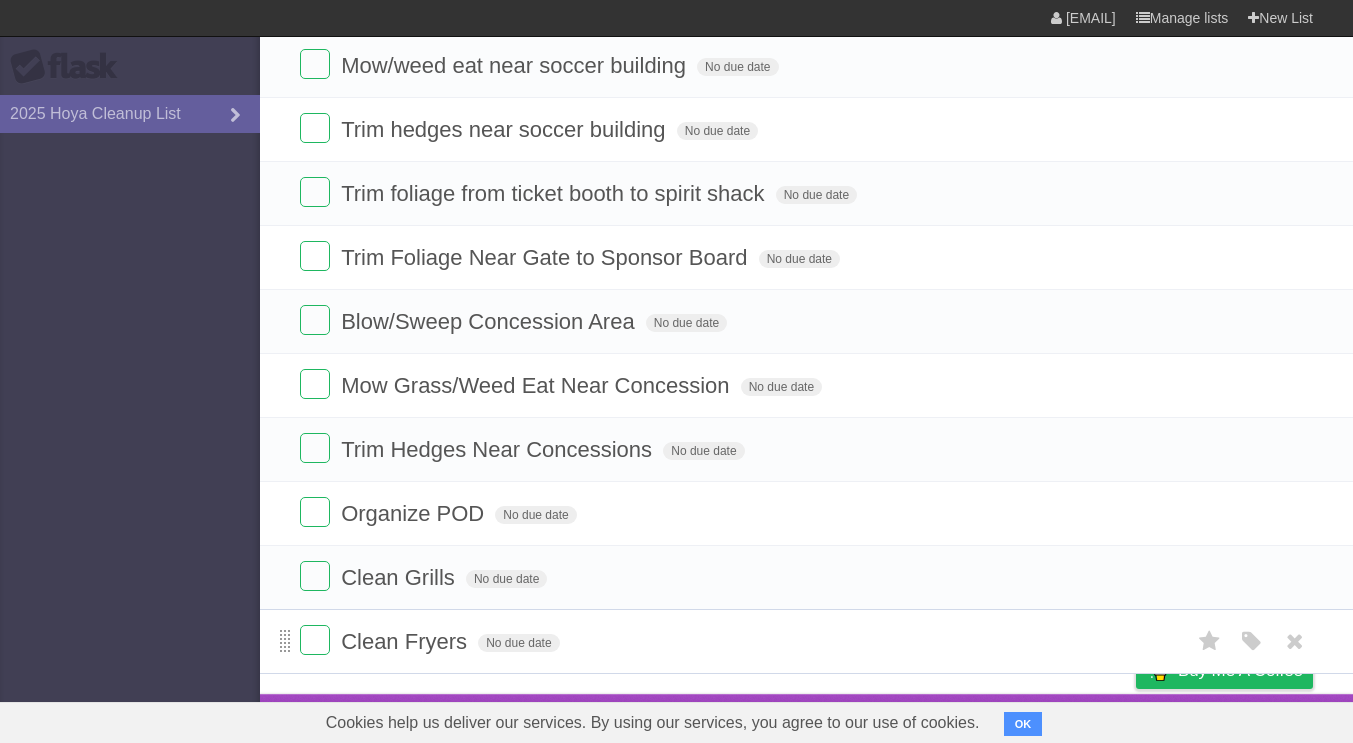 click at bounding box center (285, 642) 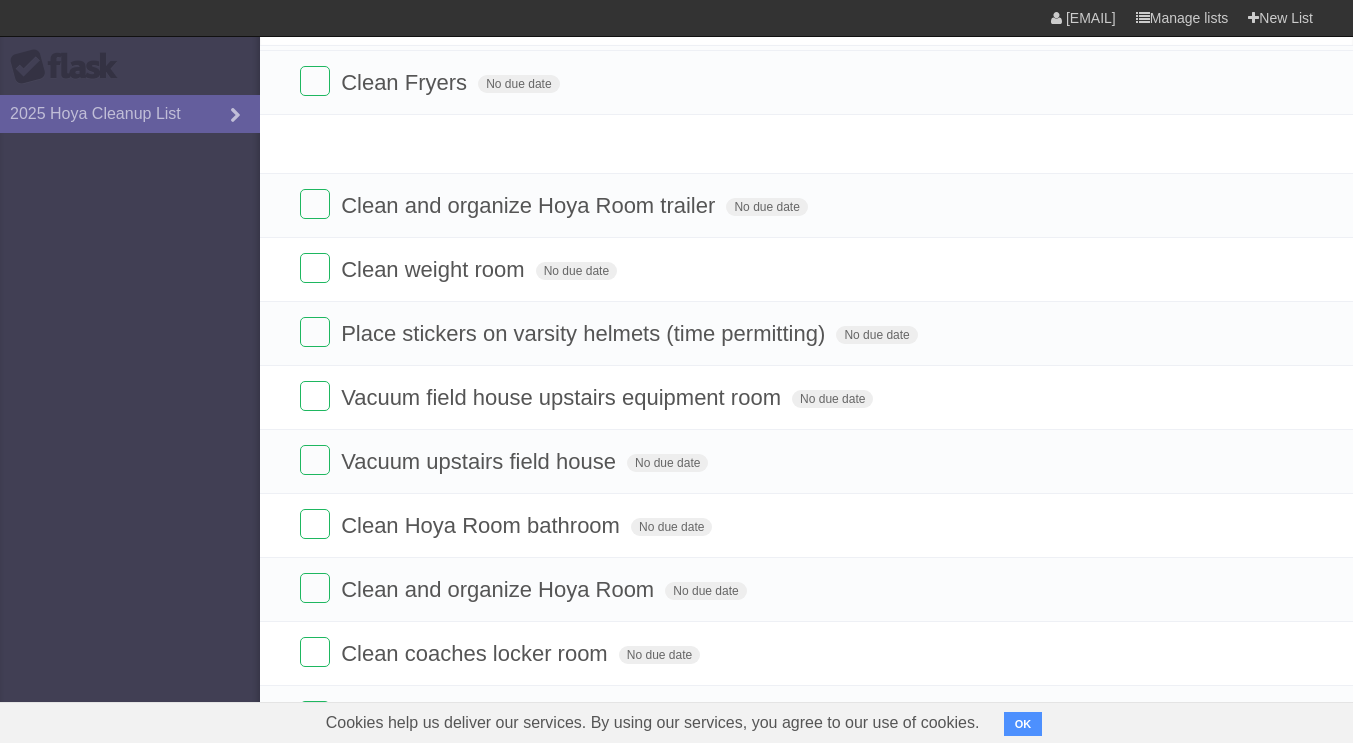scroll, scrollTop: 0, scrollLeft: 0, axis: both 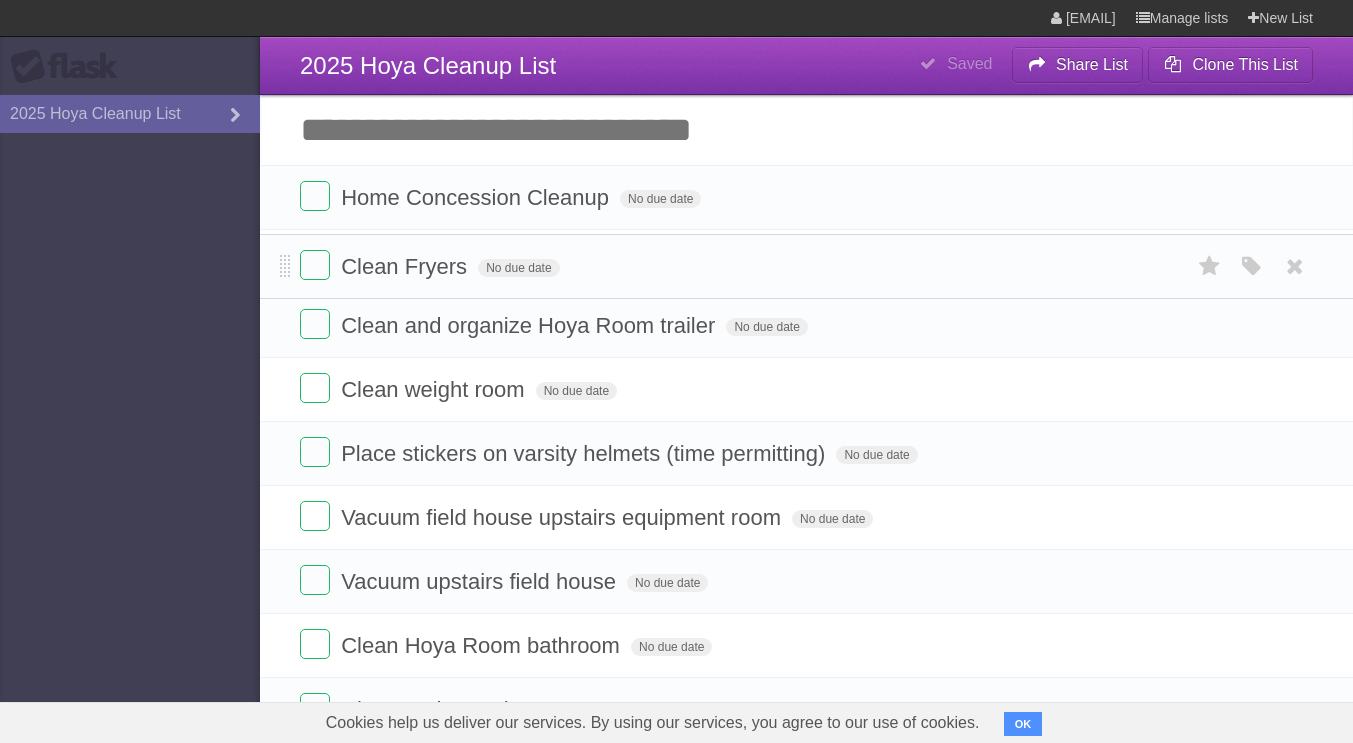 drag, startPoint x: 286, startPoint y: 639, endPoint x: 262, endPoint y: 259, distance: 380.75714 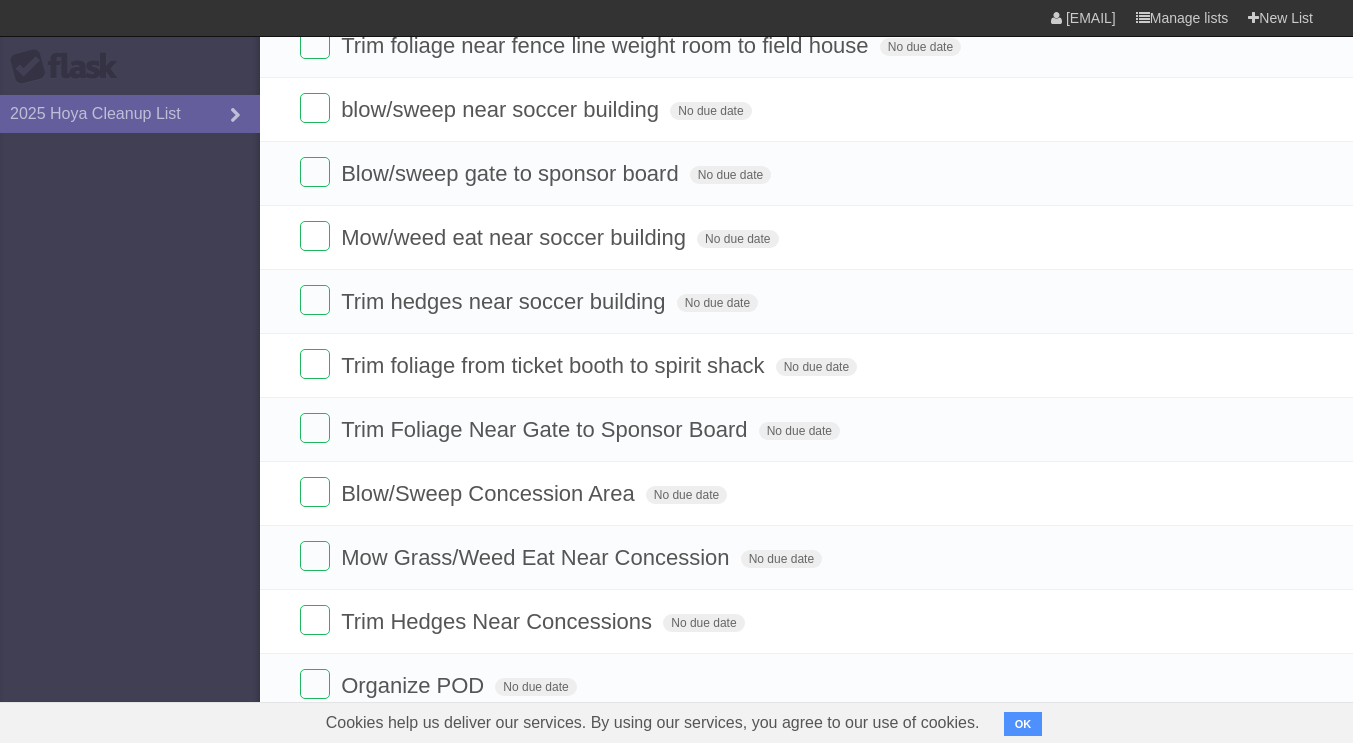 scroll, scrollTop: 2052, scrollLeft: 0, axis: vertical 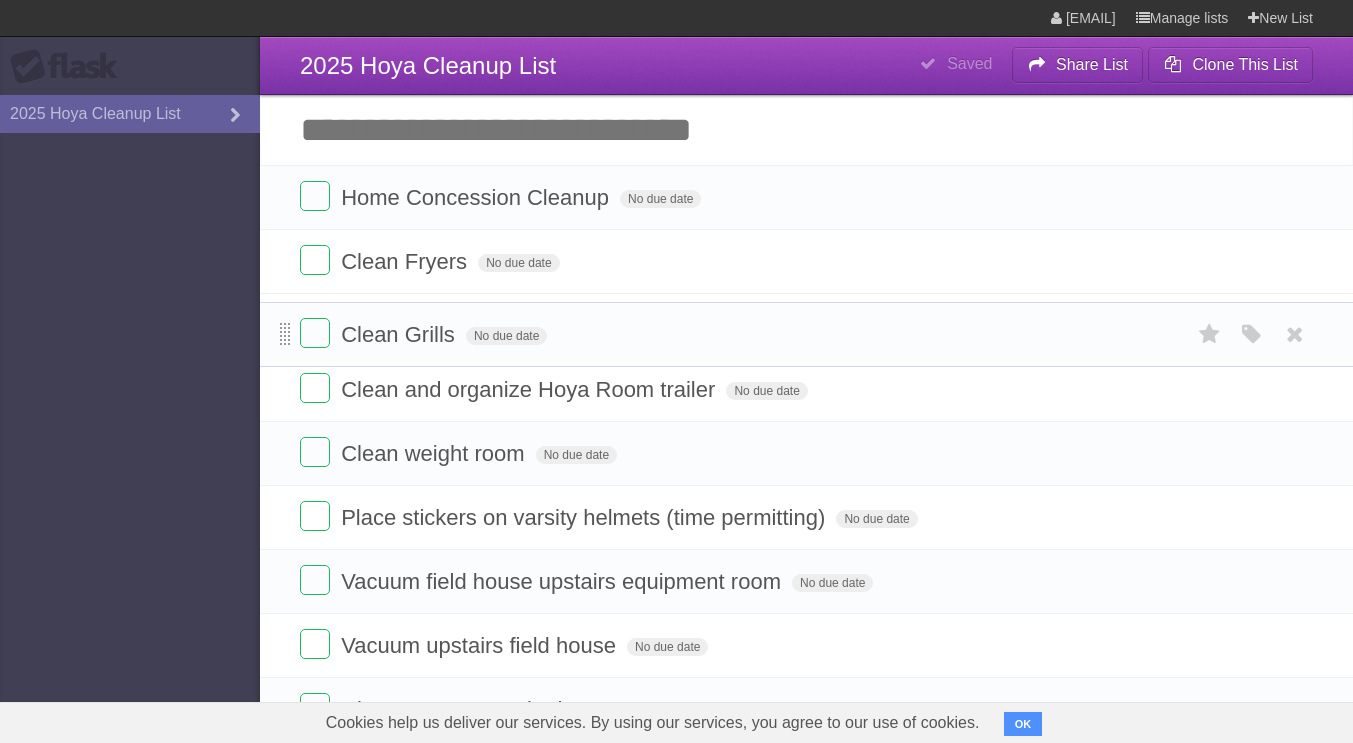 drag, startPoint x: 287, startPoint y: 635, endPoint x: 282, endPoint y: 327, distance: 308.0406 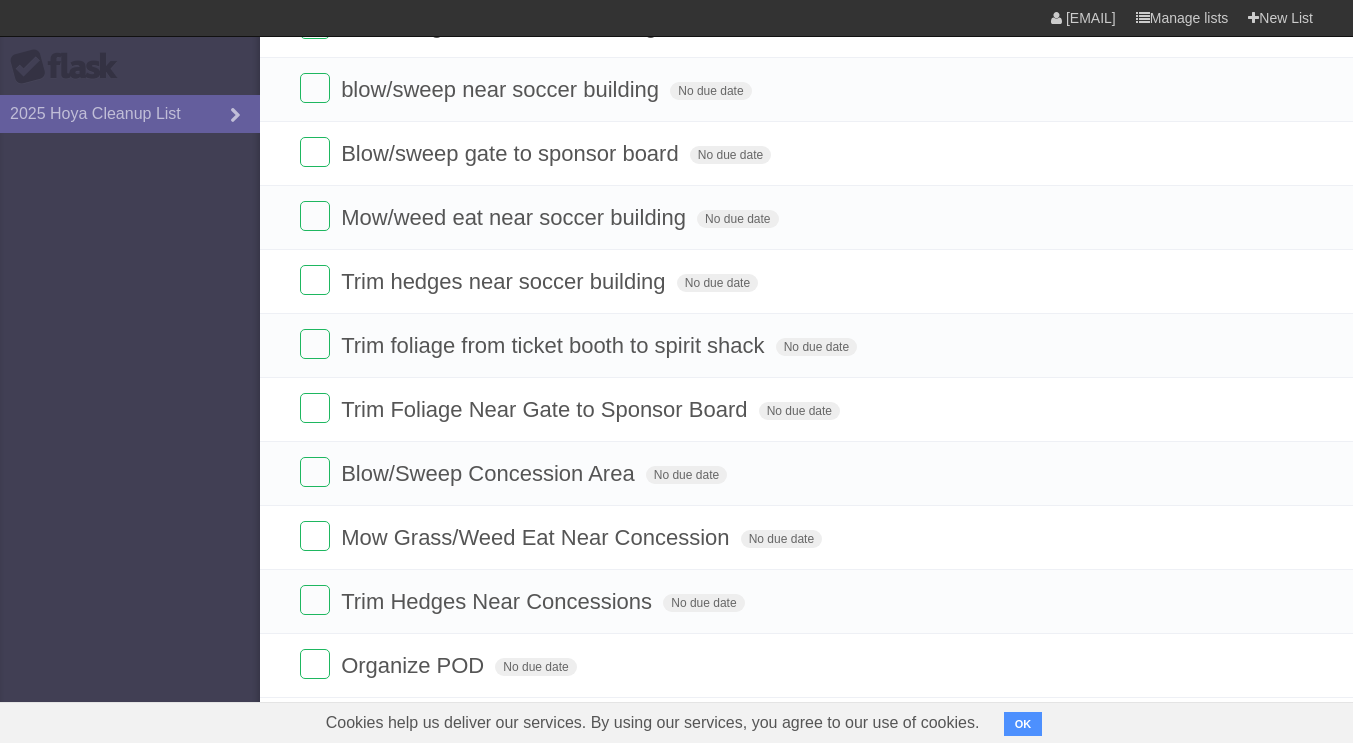 scroll, scrollTop: 2052, scrollLeft: 0, axis: vertical 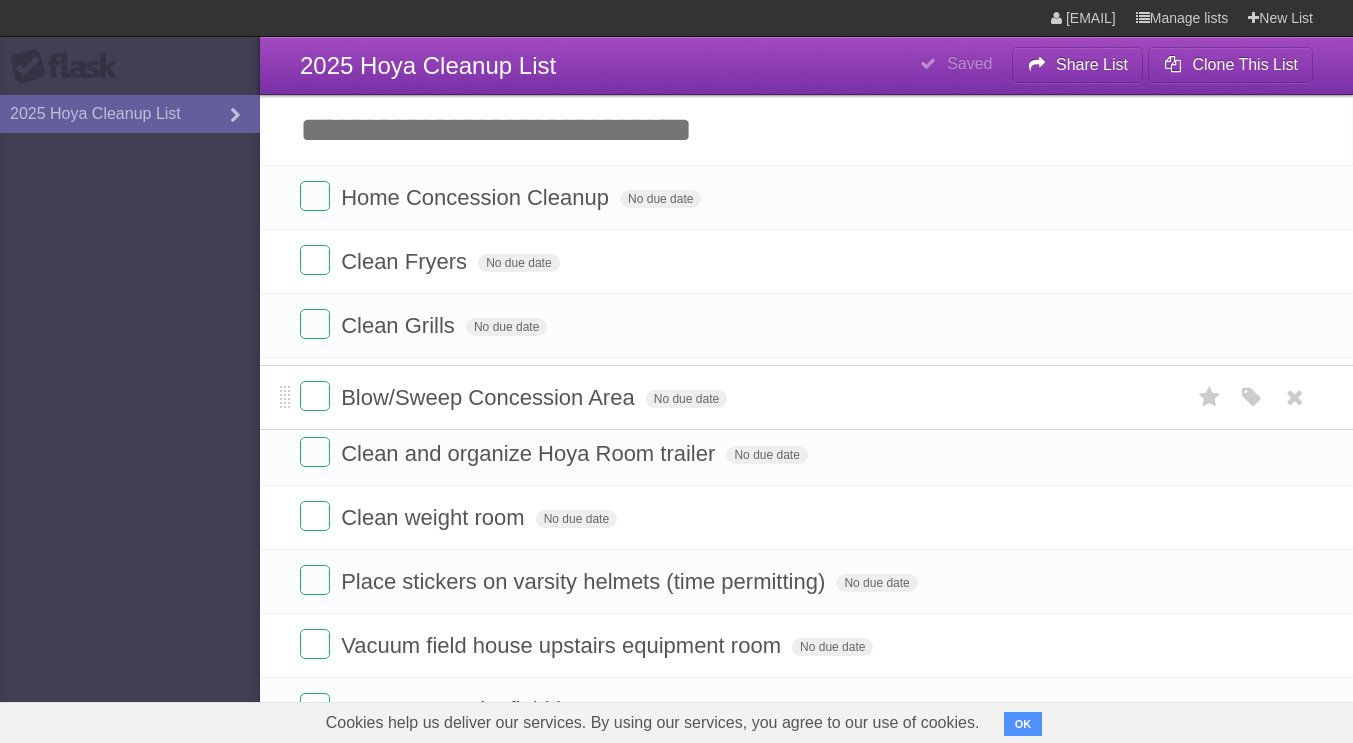 drag, startPoint x: 281, startPoint y: 456, endPoint x: 294, endPoint y: 403, distance: 54.571056 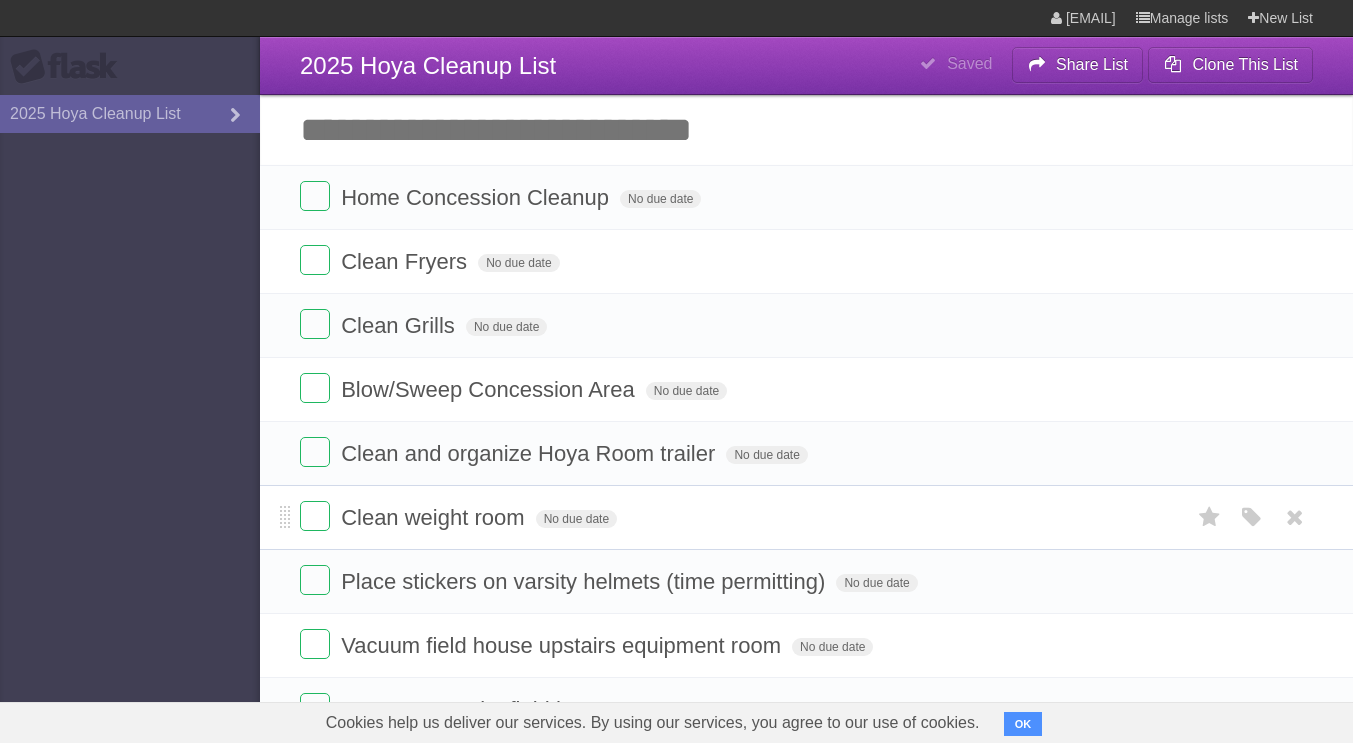 click on "Clean weight room" at bounding box center [435, 517] 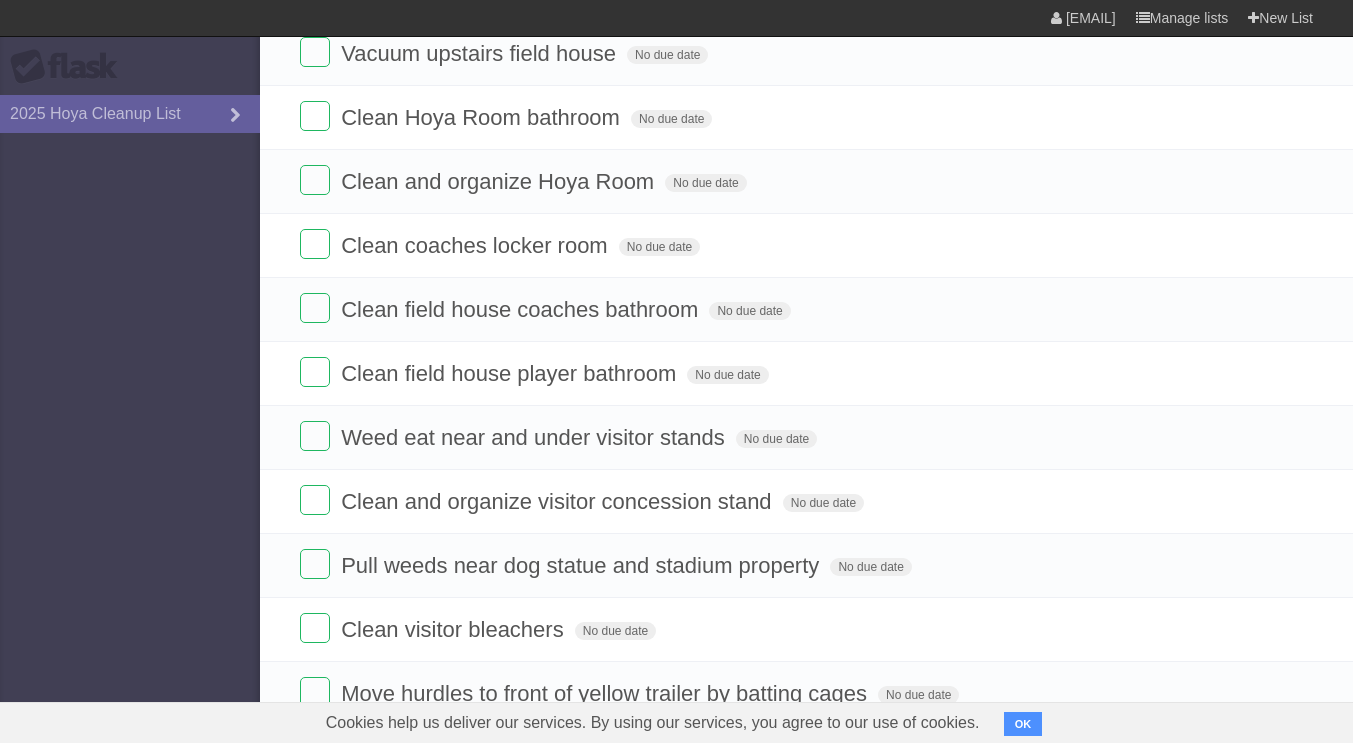 scroll, scrollTop: 678, scrollLeft: 0, axis: vertical 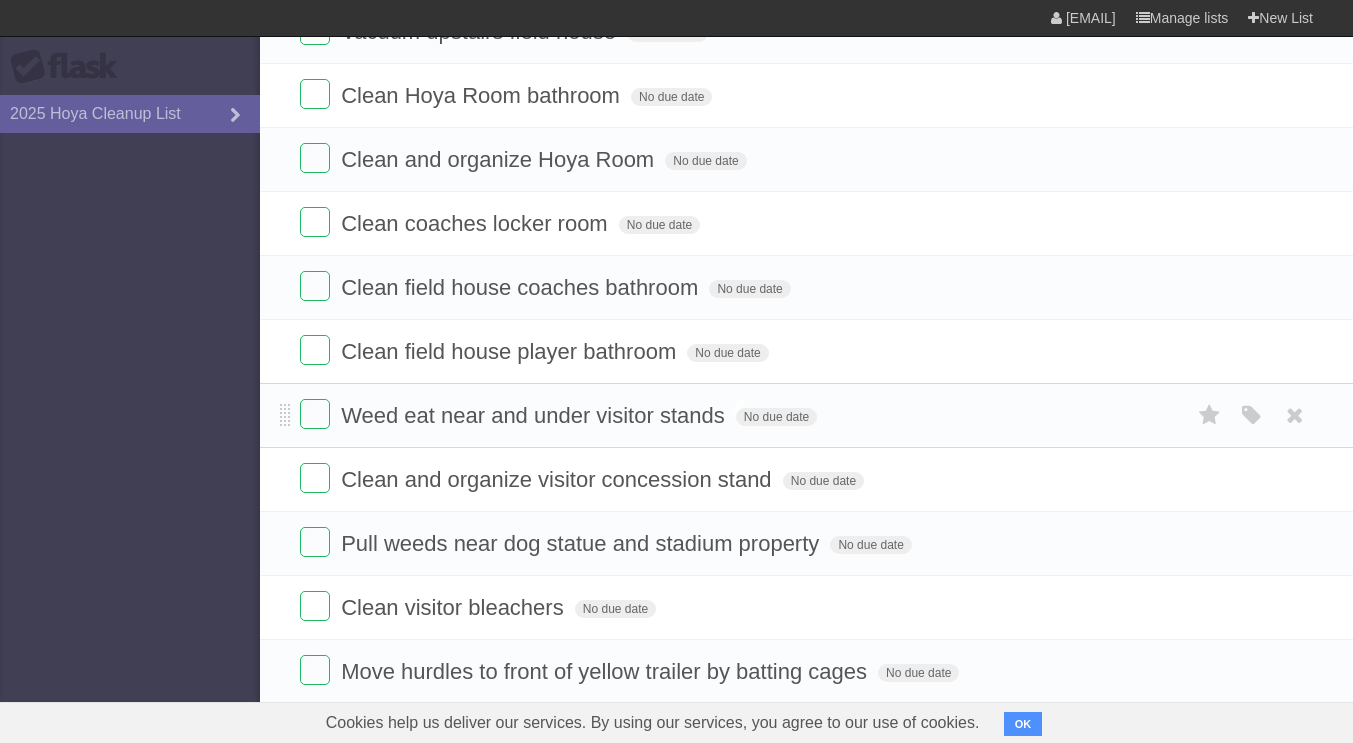 click on "Weed eat near and under visitor stands" at bounding box center [535, 415] 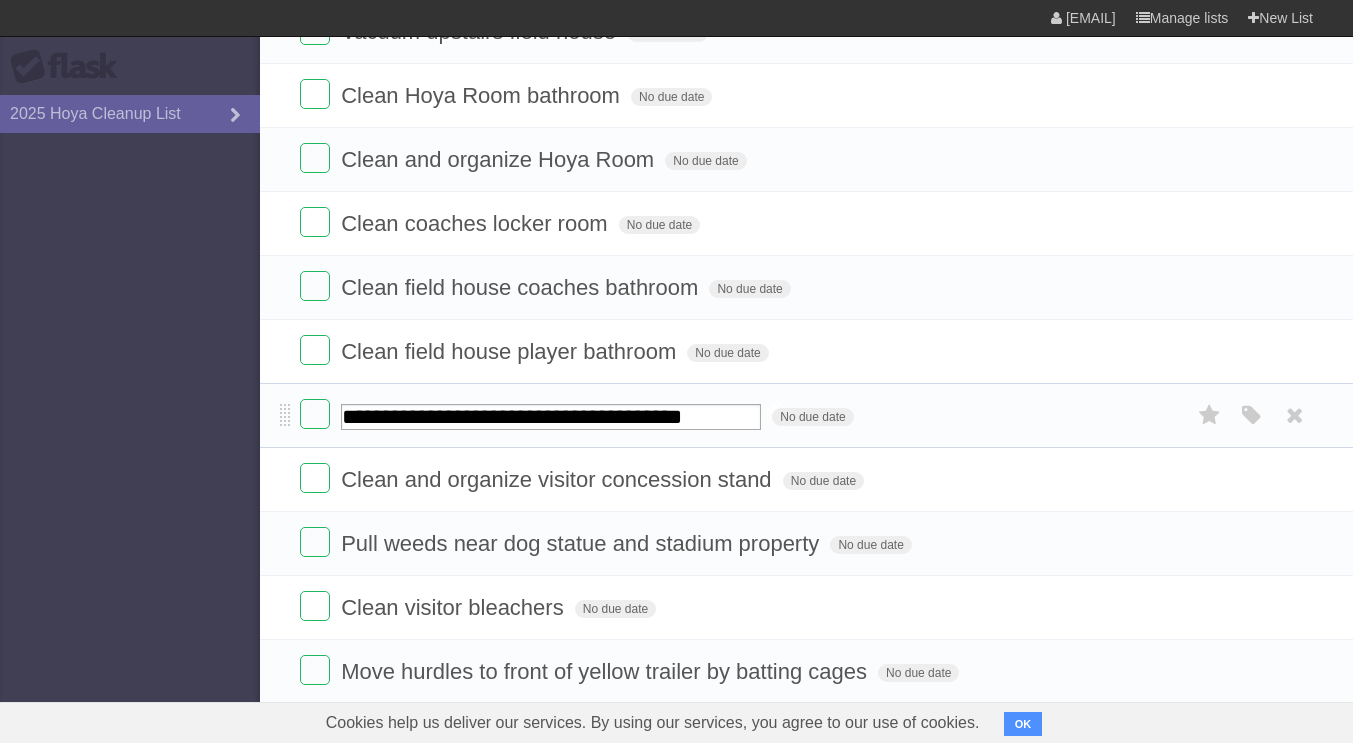 click on "**********" at bounding box center [551, 417] 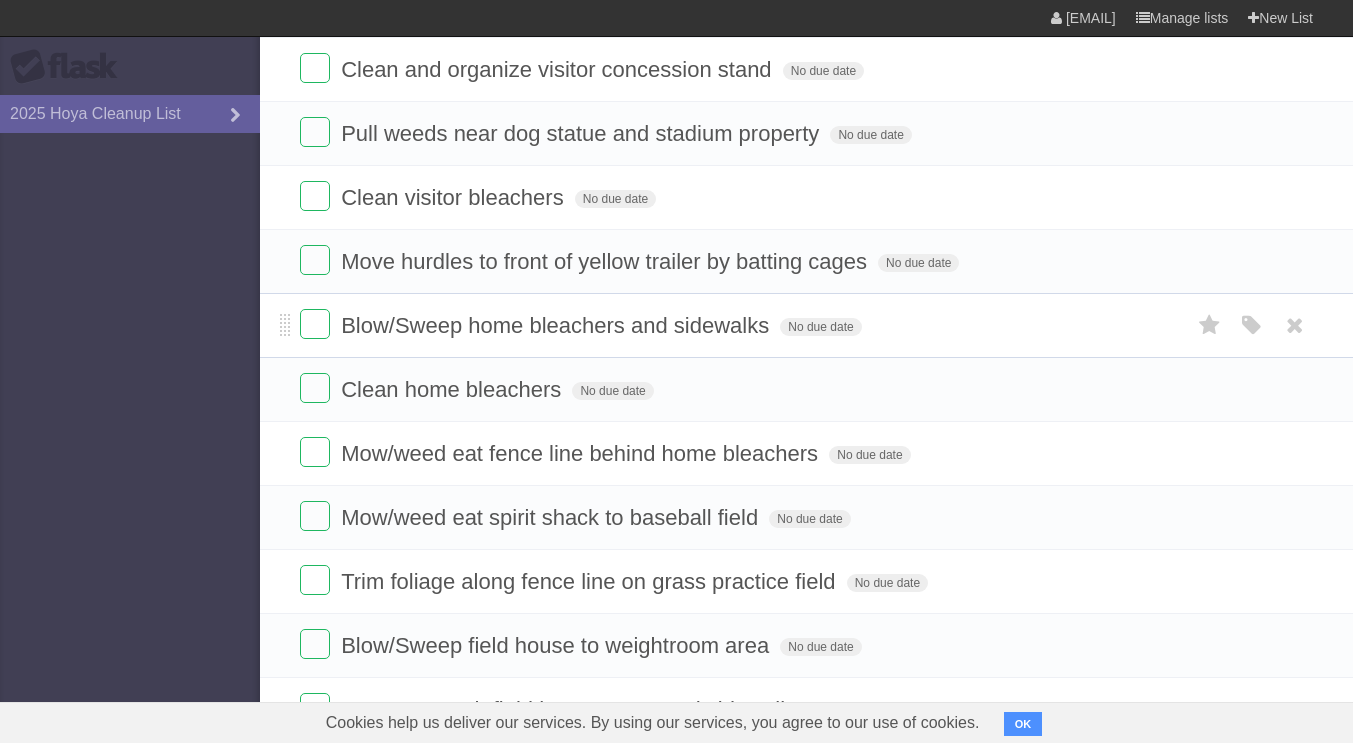scroll, scrollTop: 1100, scrollLeft: 0, axis: vertical 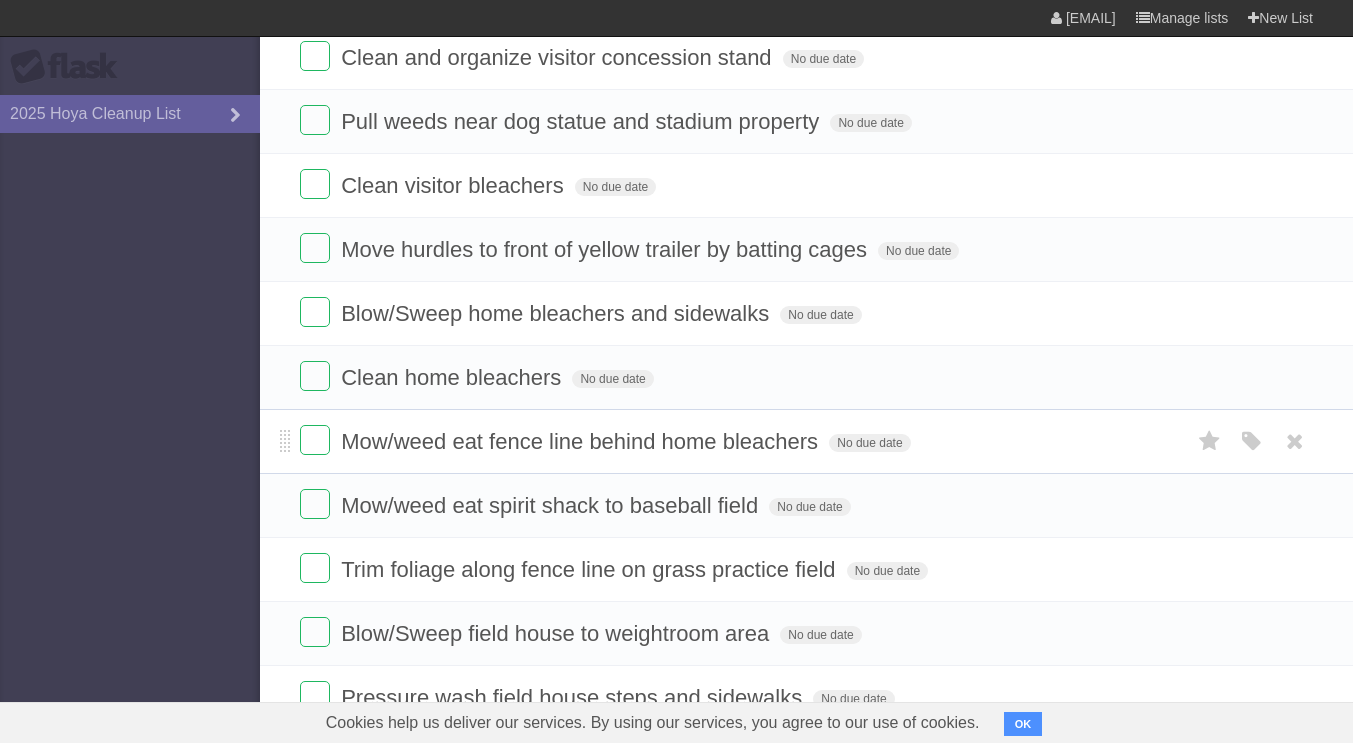 click on "Mow/weed eat fence line behind home bleachers" at bounding box center (582, 441) 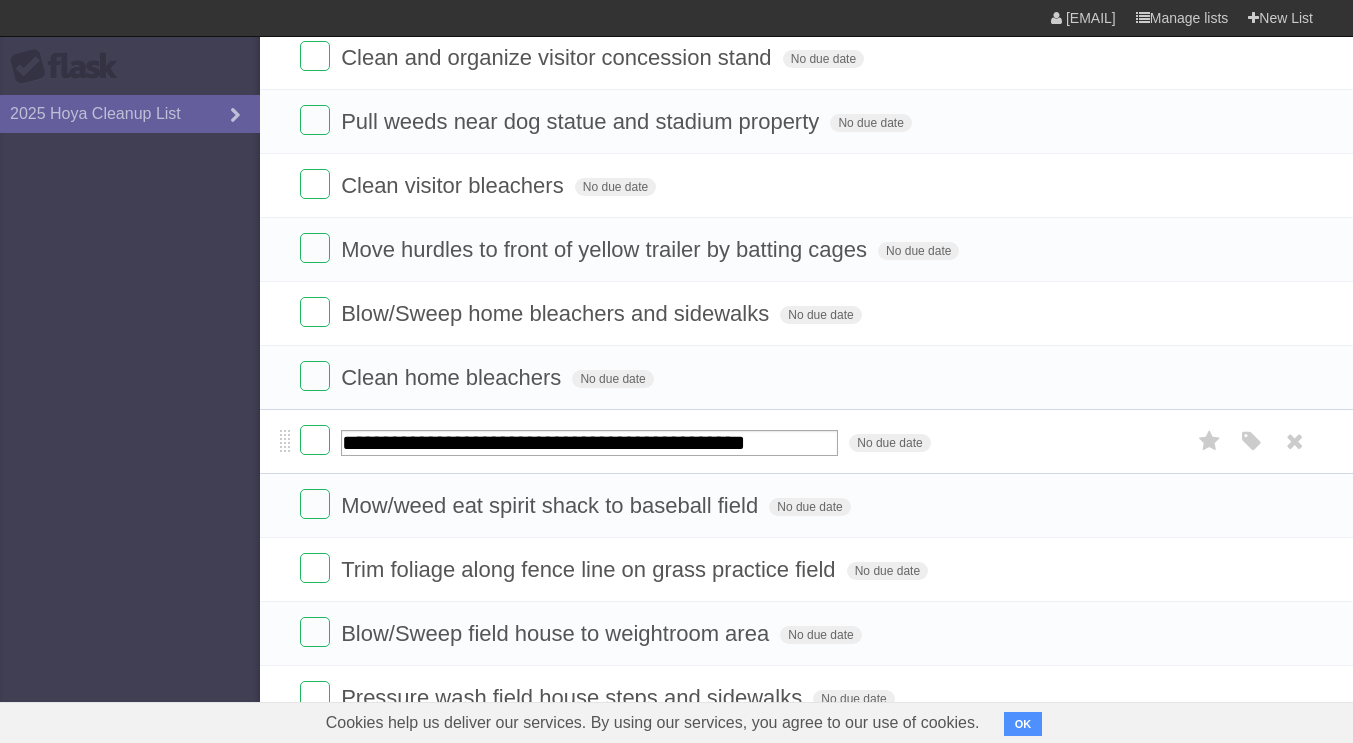 click on "**********" at bounding box center (589, 443) 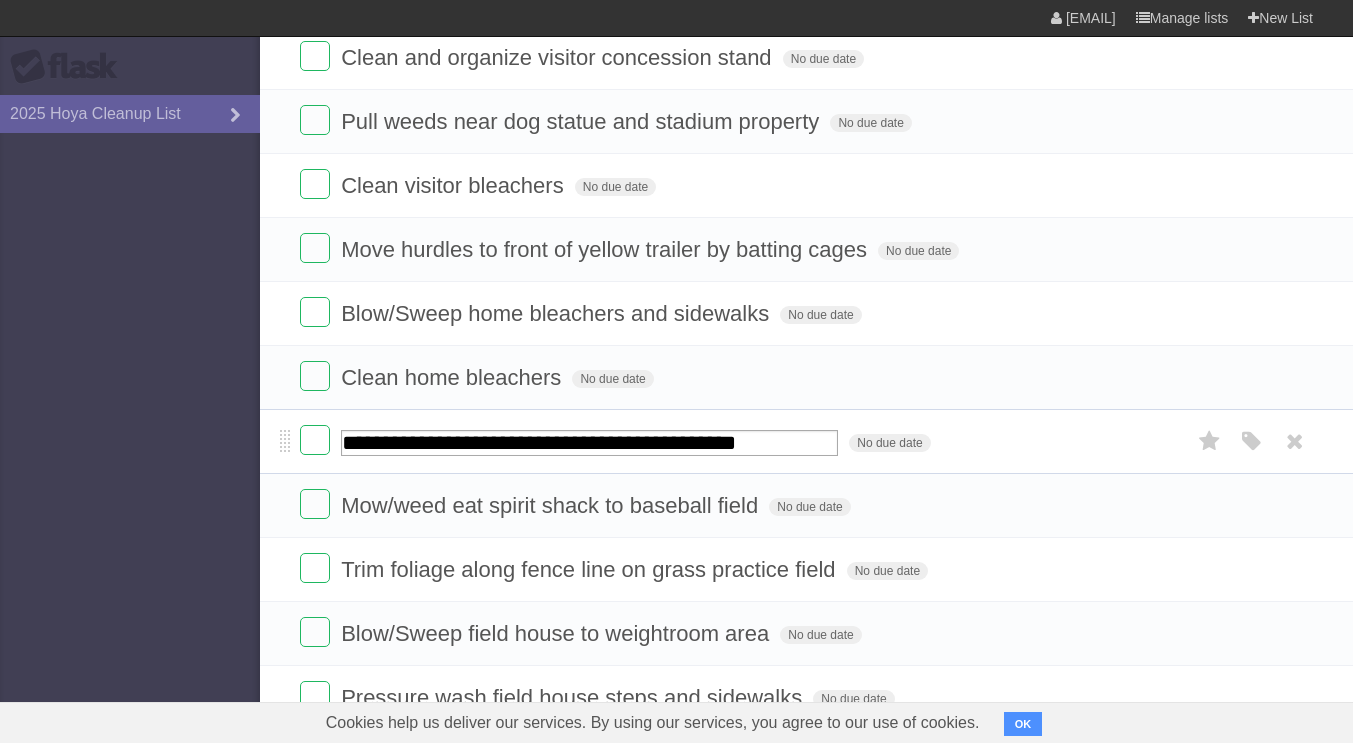 scroll, scrollTop: 1187, scrollLeft: 0, axis: vertical 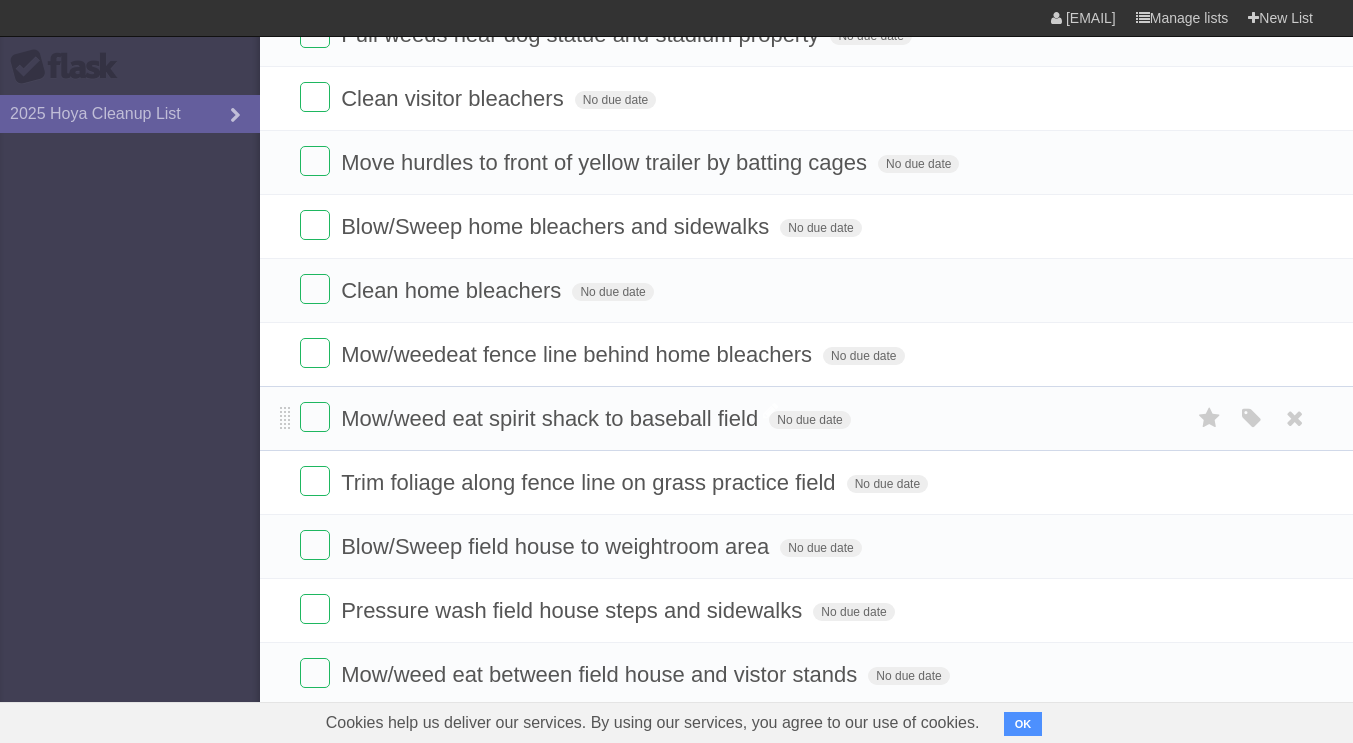 click on "Mow/weed eat spirit shack to baseball field" at bounding box center (552, 418) 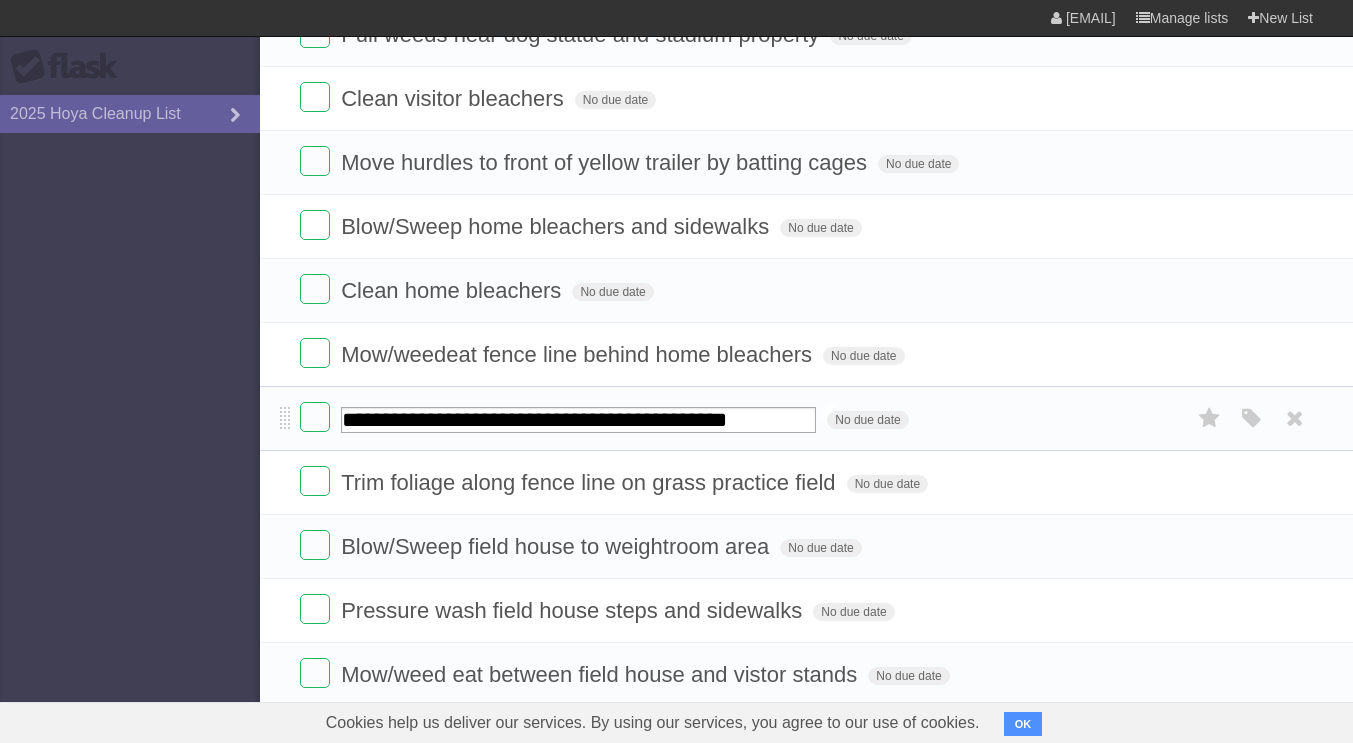 click on "**********" at bounding box center [578, 420] 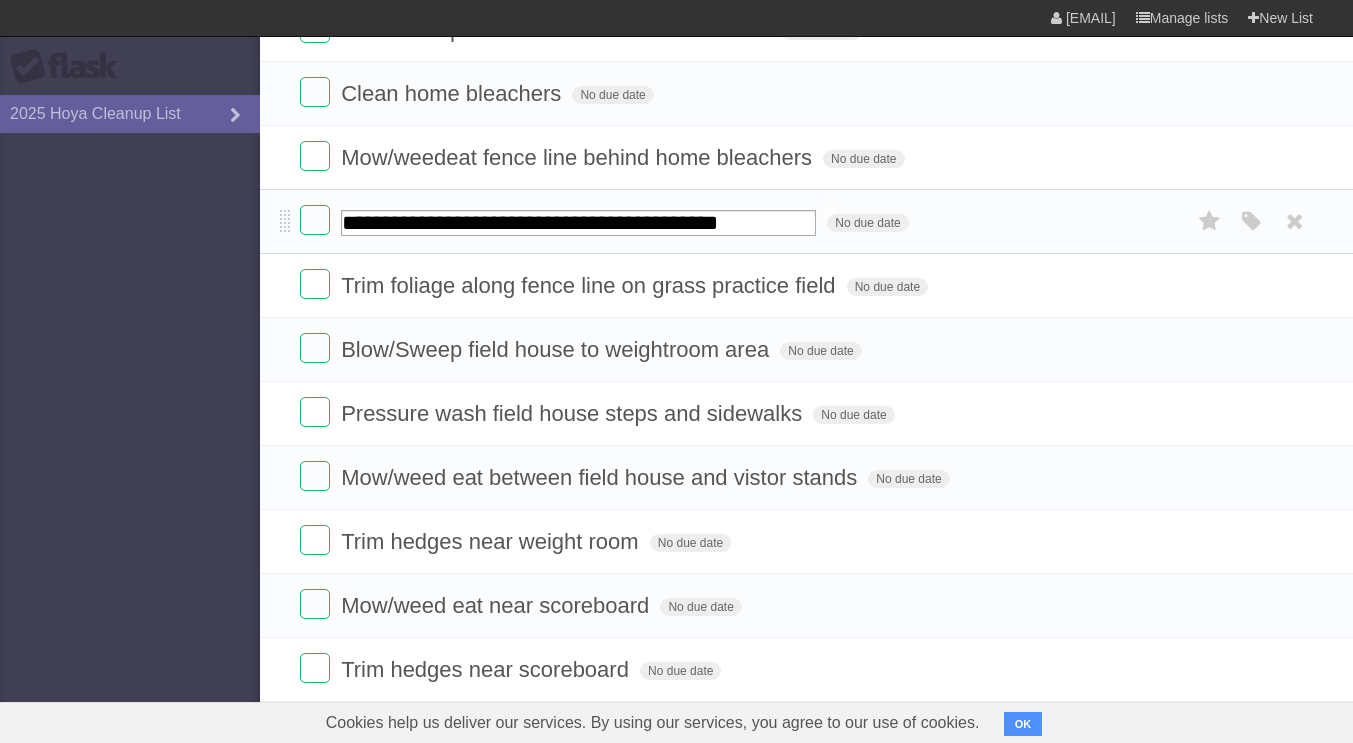 scroll, scrollTop: 1434, scrollLeft: 0, axis: vertical 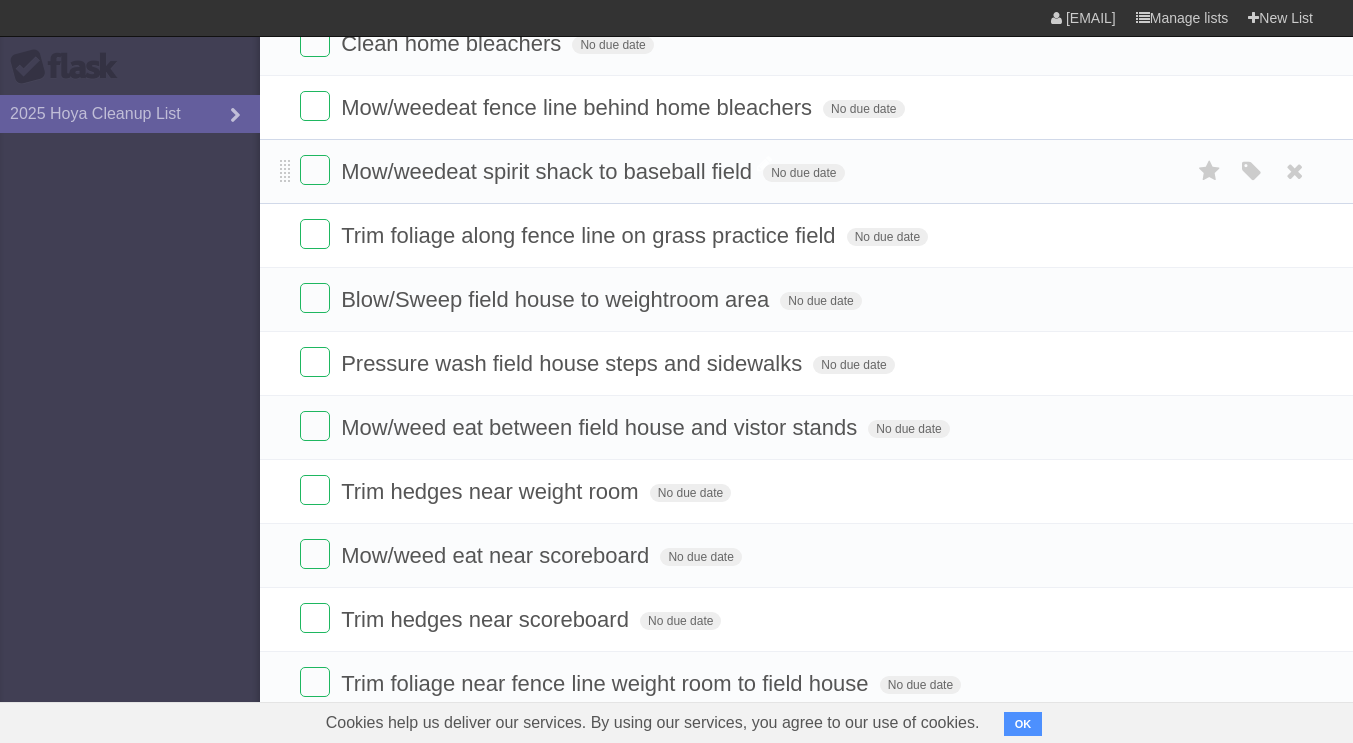 click on "Mow/weed eat between field house and vistor stands" at bounding box center [601, 427] 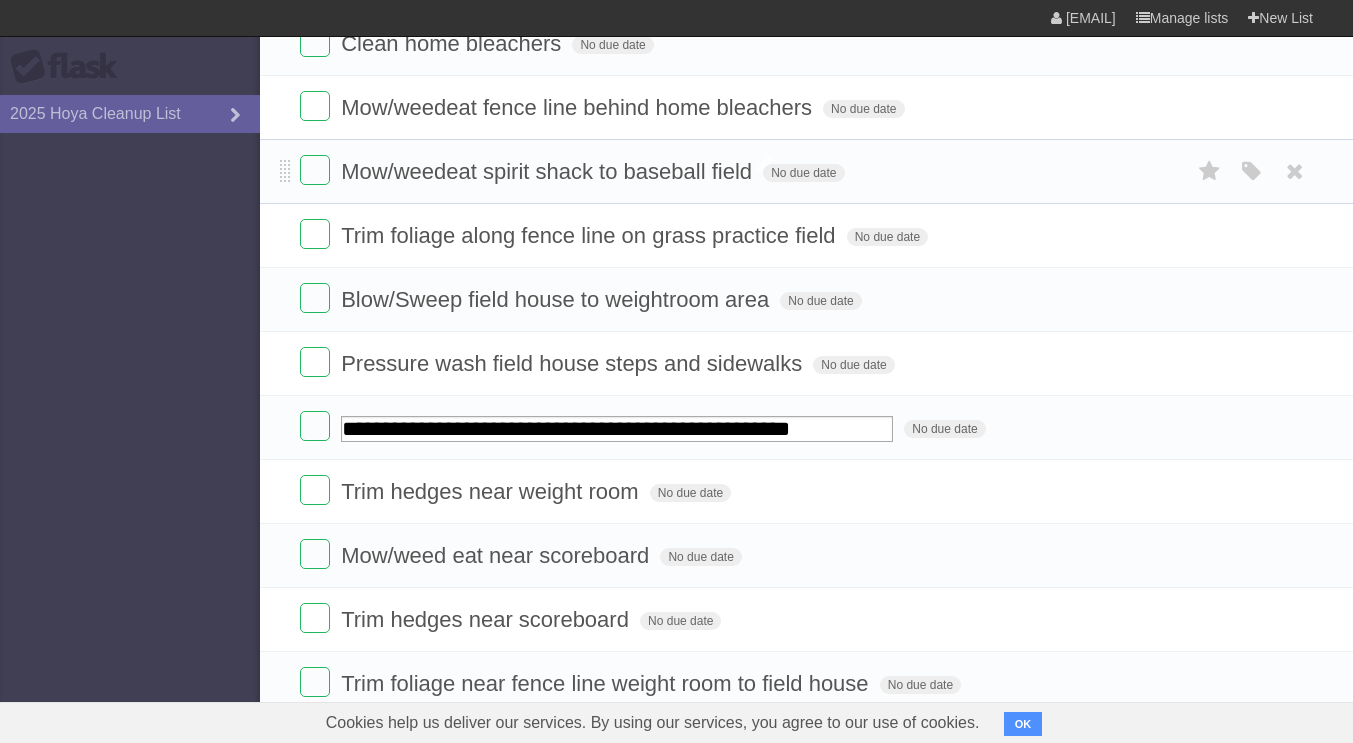 click on "**********" at bounding box center (617, 429) 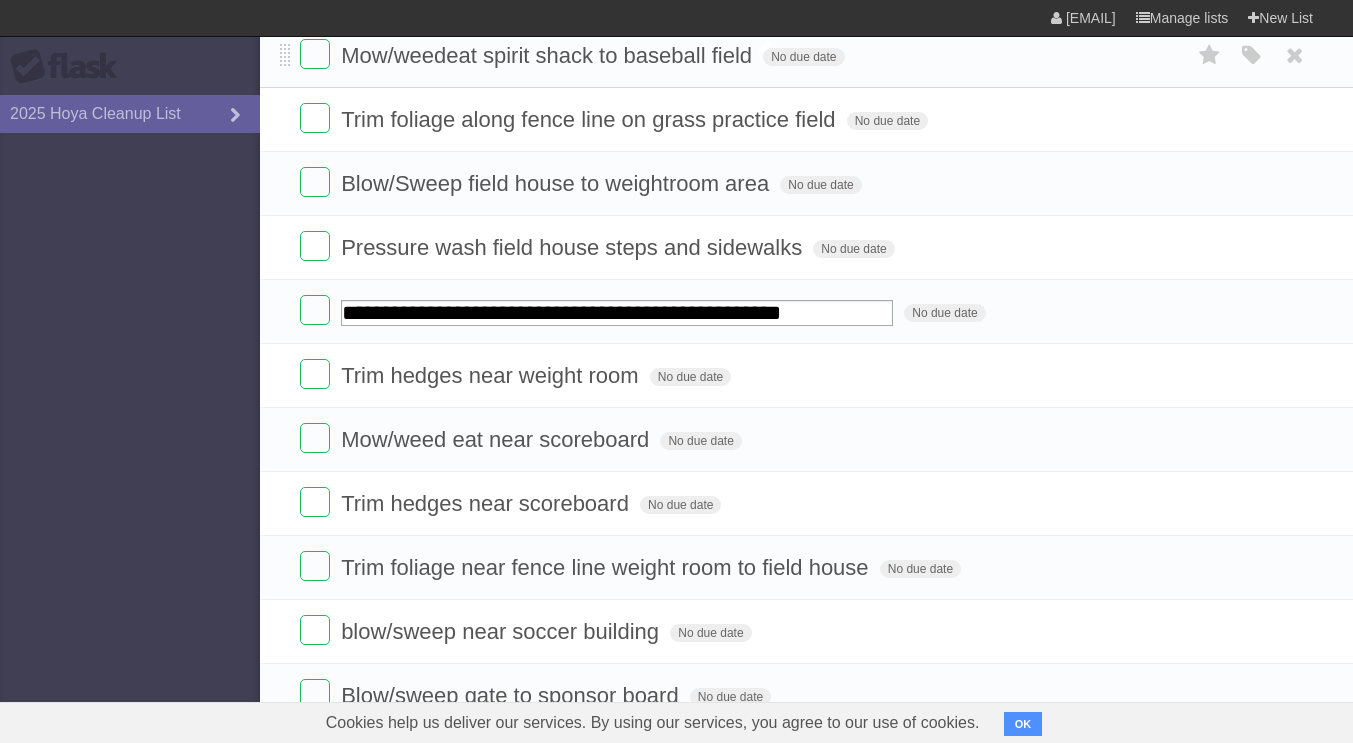 scroll, scrollTop: 1553, scrollLeft: 0, axis: vertical 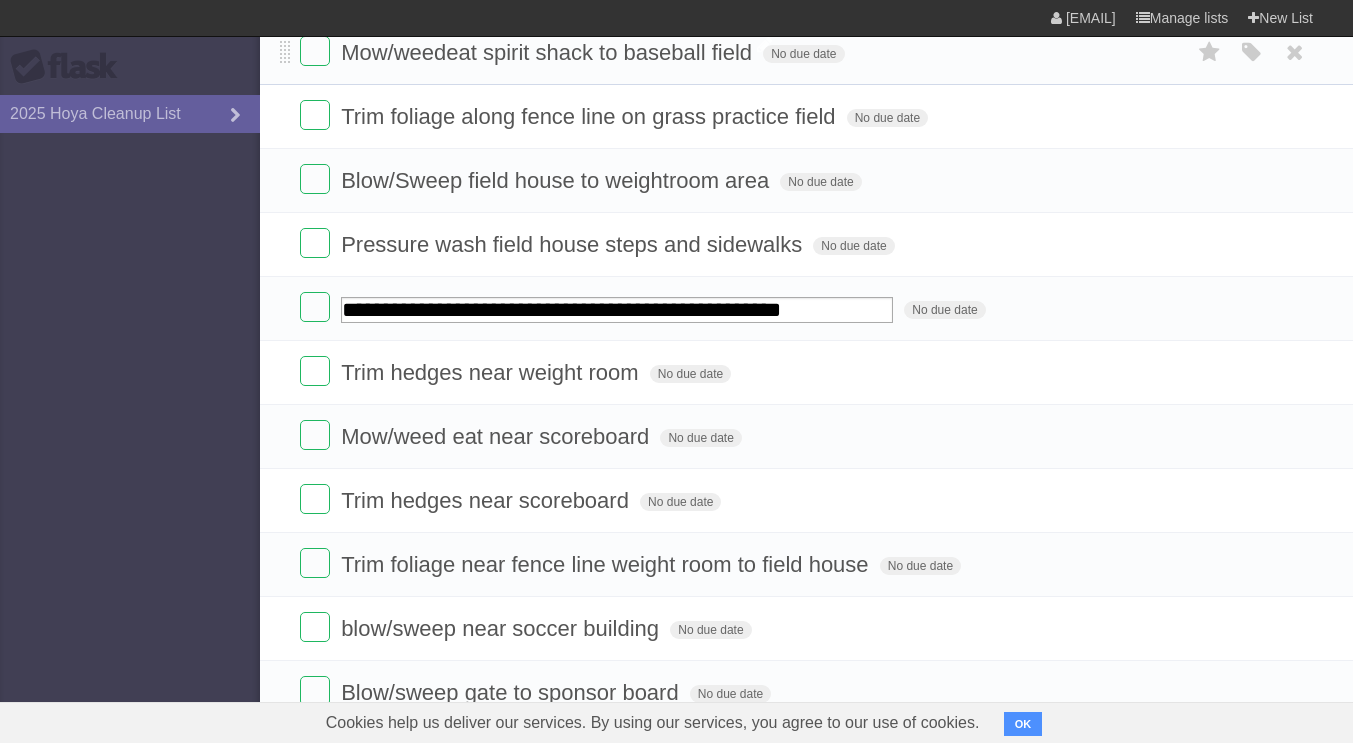 click on "Mow/weed eat near scoreboard" at bounding box center [497, 436] 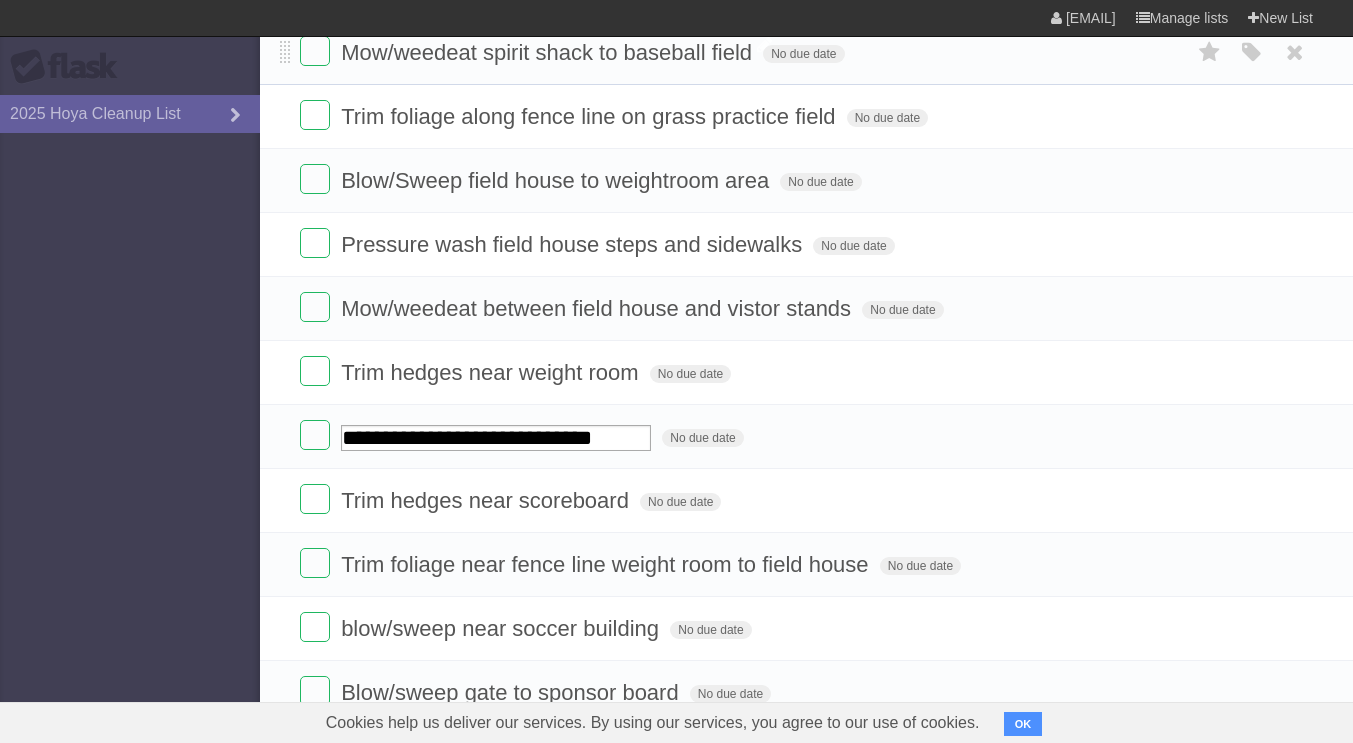 click on "**********" at bounding box center (496, 438) 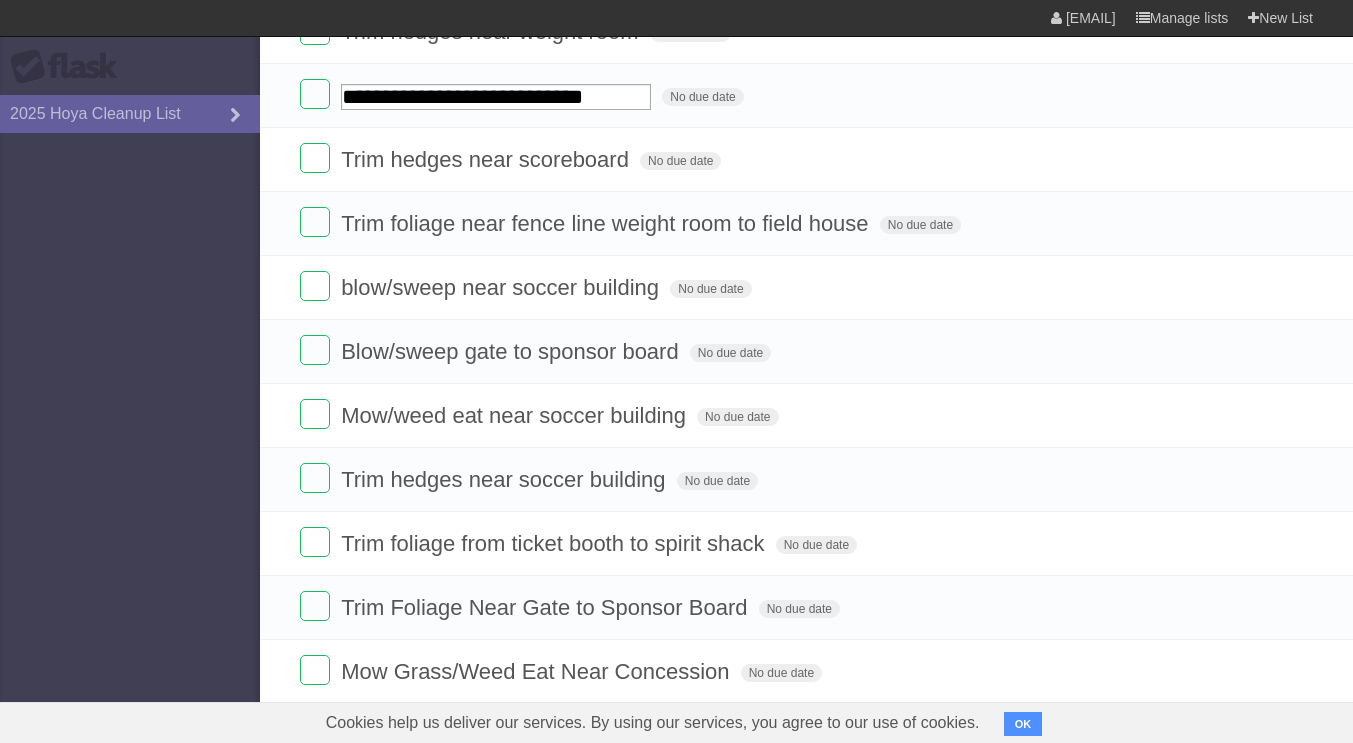 scroll, scrollTop: 1895, scrollLeft: 0, axis: vertical 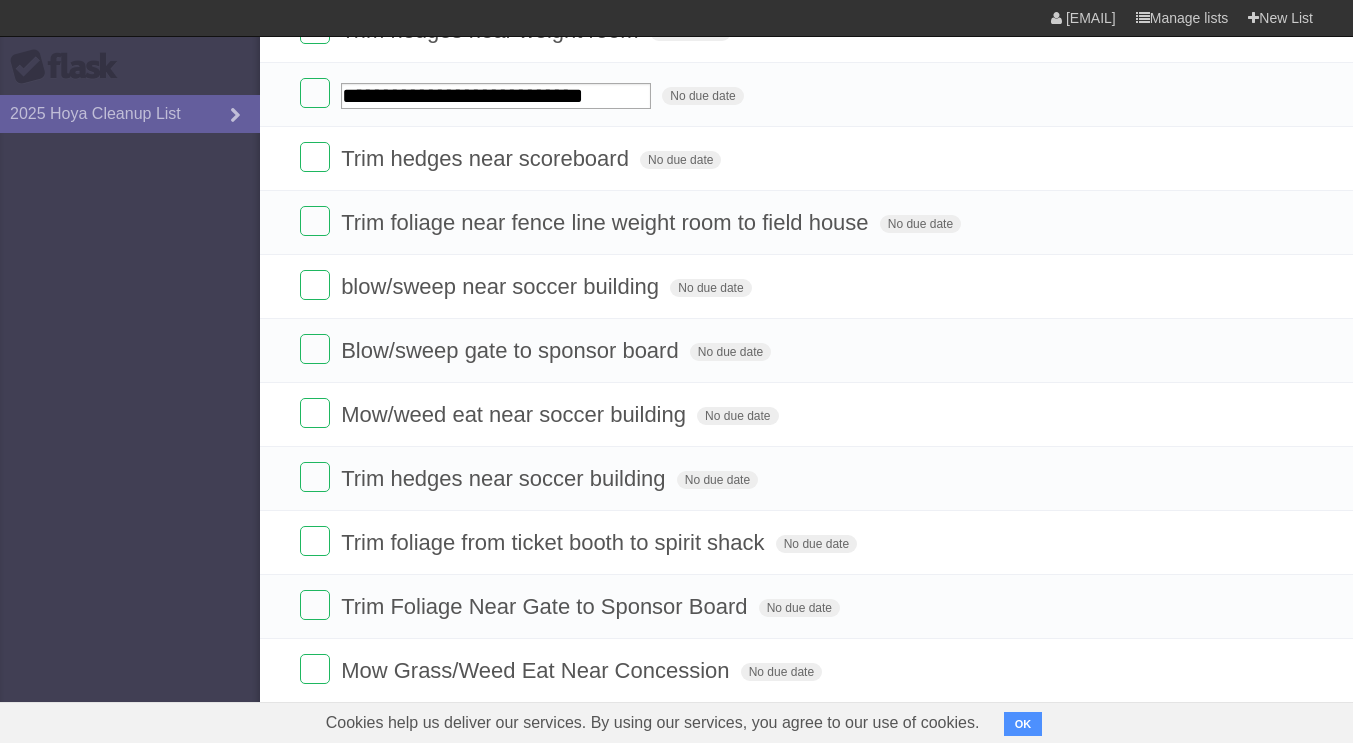 click on "Mow/weed eat near soccer building" at bounding box center [516, 414] 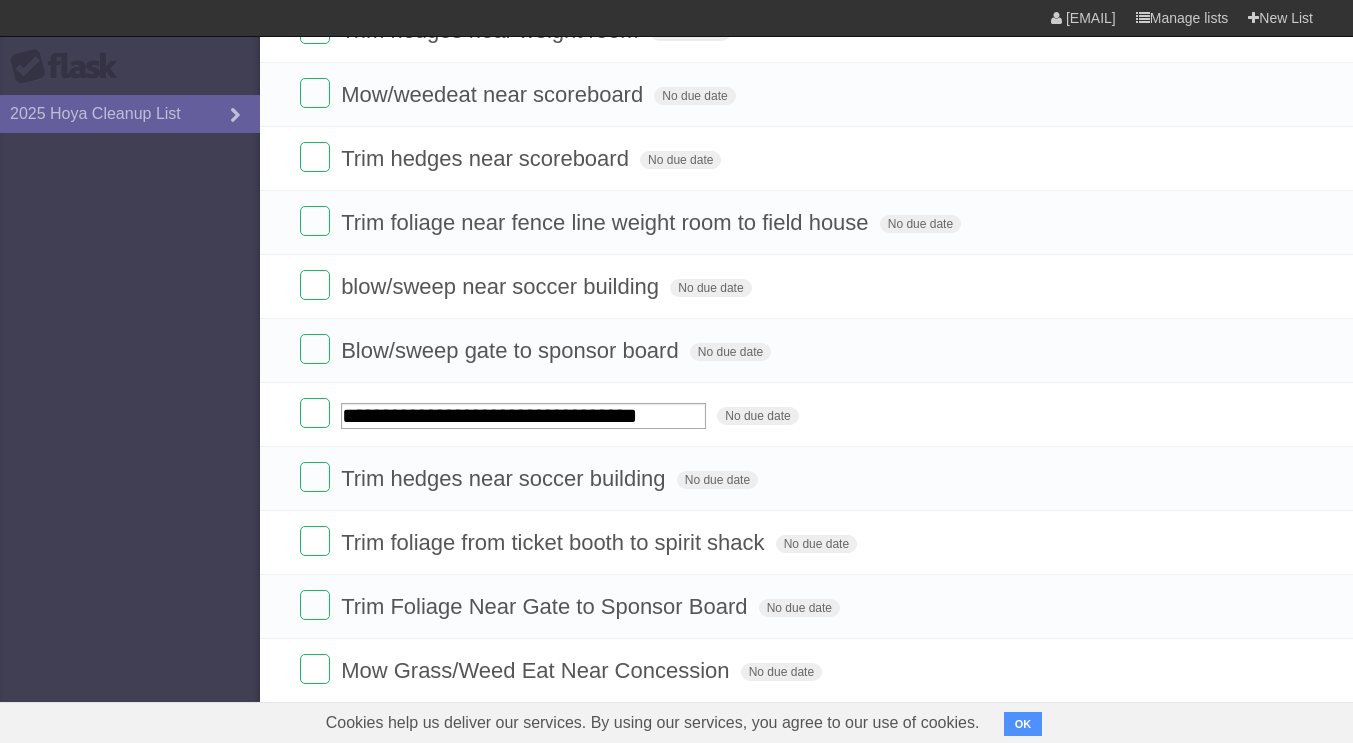 click on "**********" at bounding box center (523, 416) 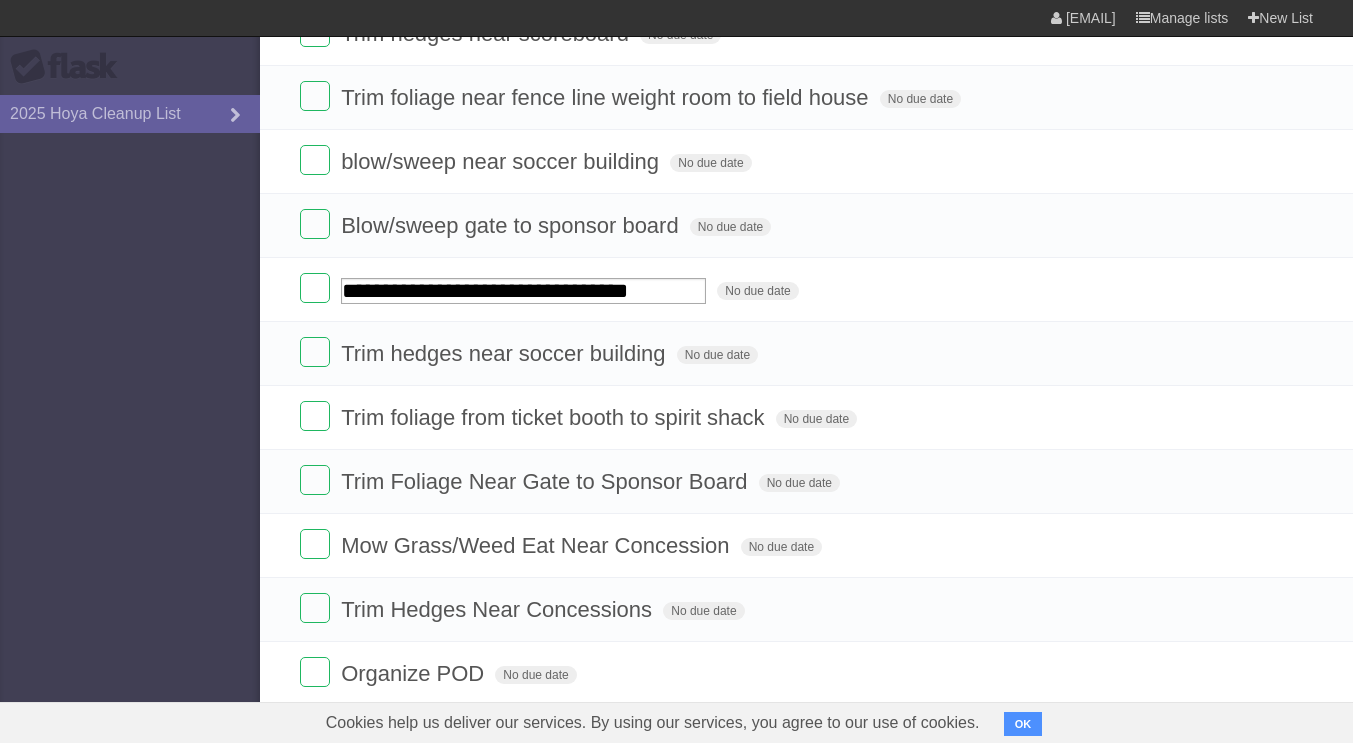 scroll, scrollTop: 2052, scrollLeft: 0, axis: vertical 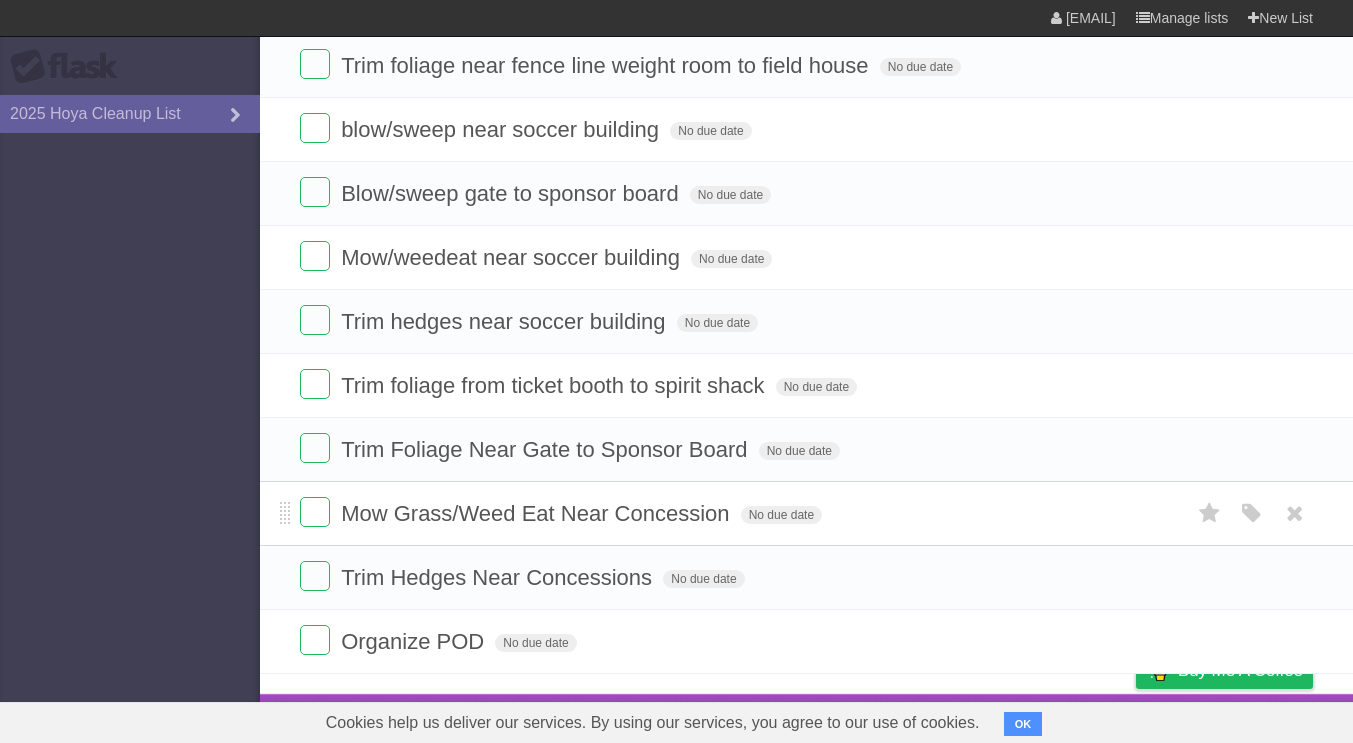 click on "Mow Grass/Weed Eat Near Concession" at bounding box center (537, 513) 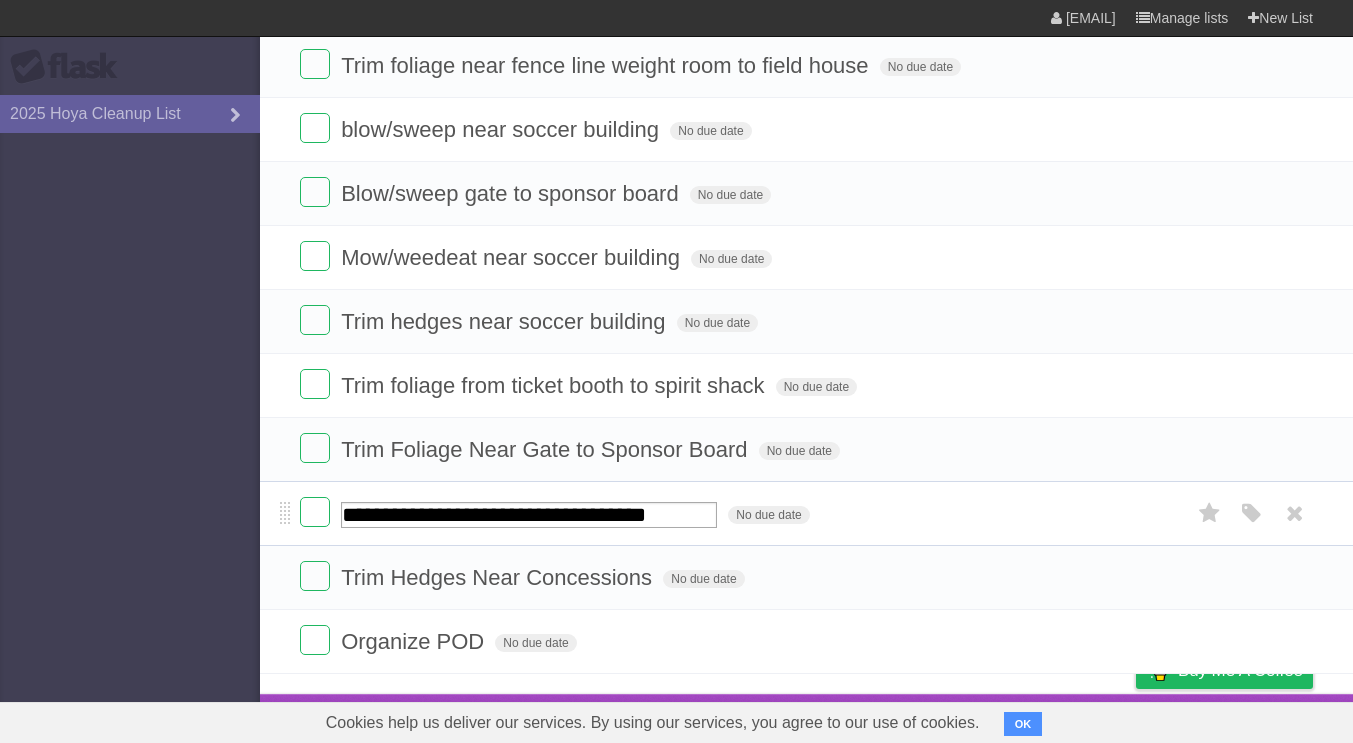 click on "**********" at bounding box center (529, 515) 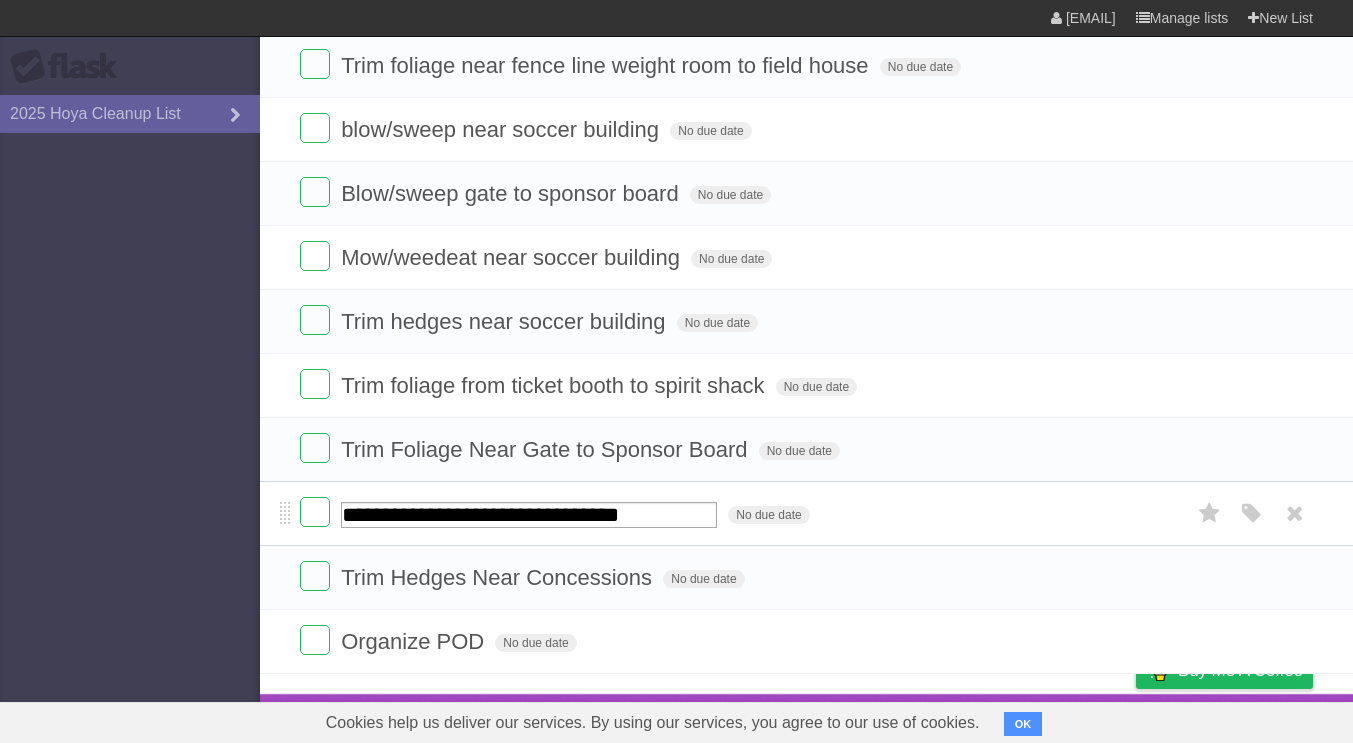 type on "**********" 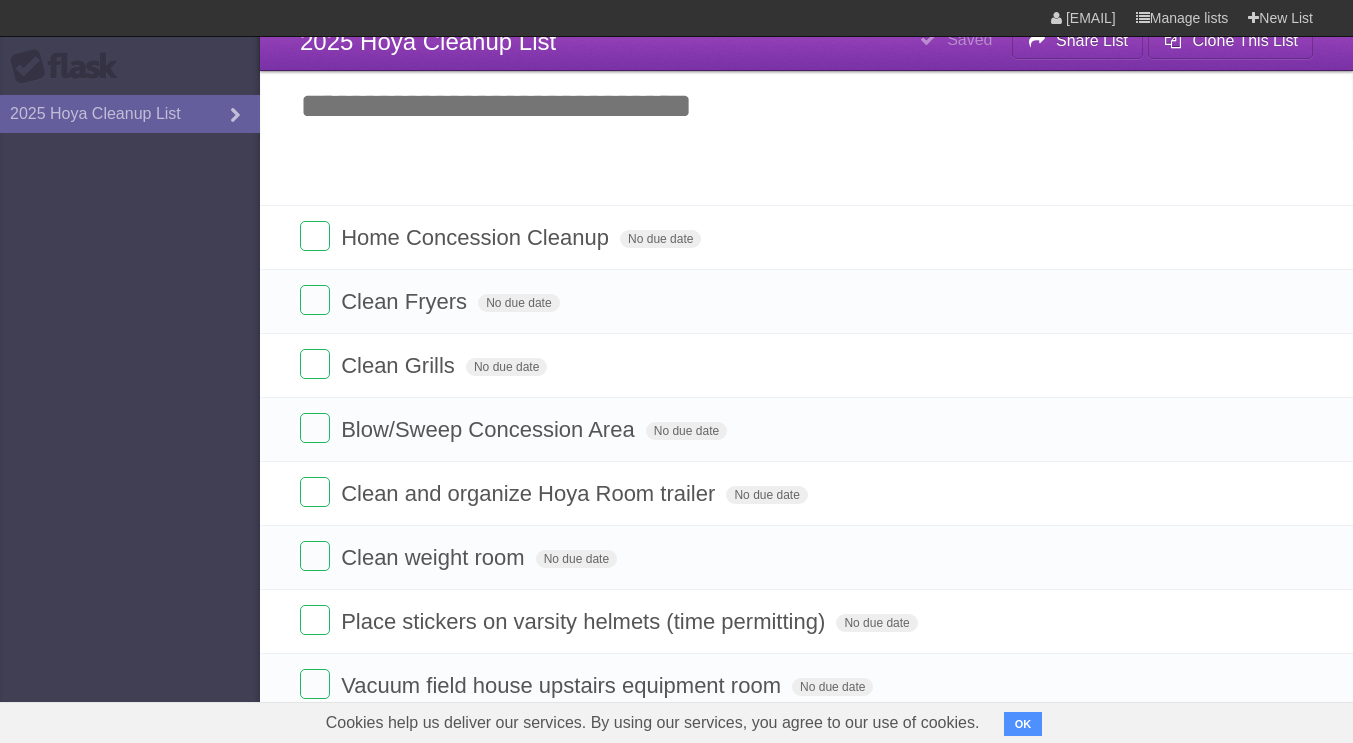 scroll, scrollTop: 0, scrollLeft: 0, axis: both 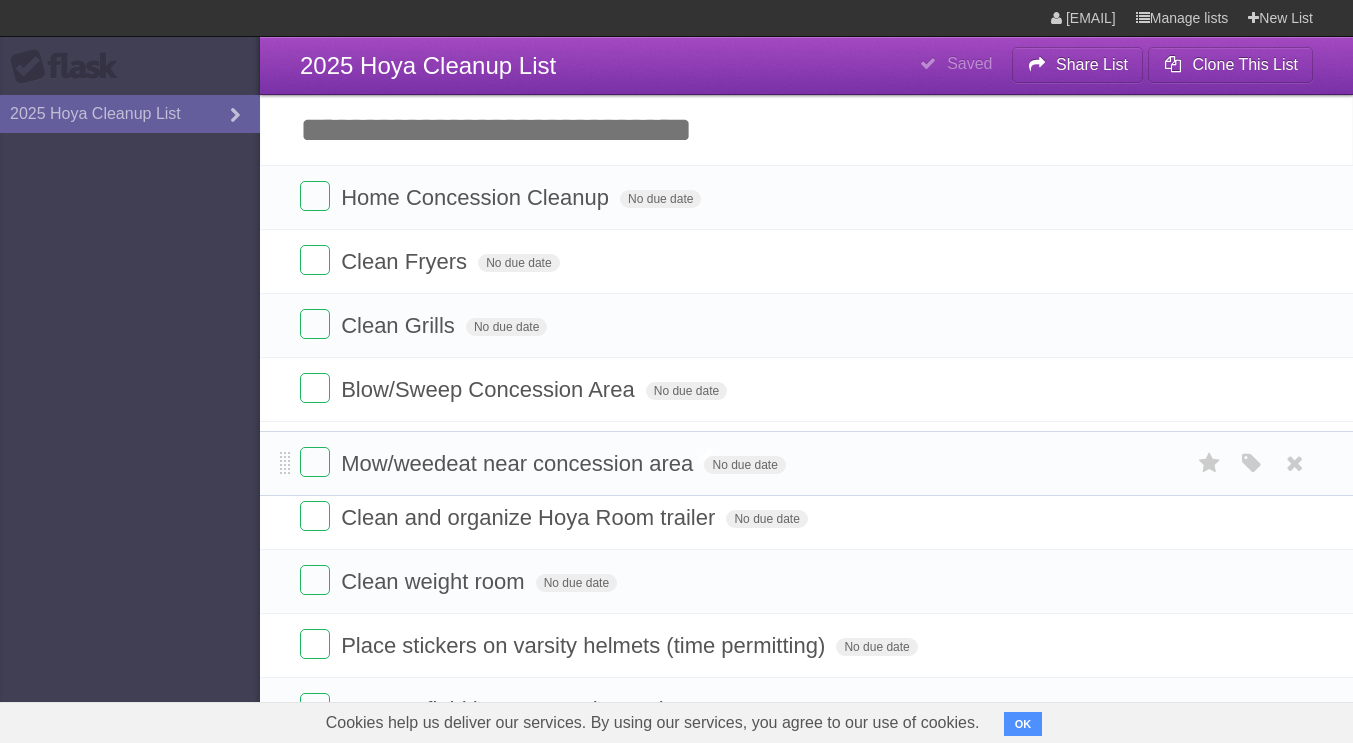 drag, startPoint x: 284, startPoint y: 516, endPoint x: 274, endPoint y: 461, distance: 55.9017 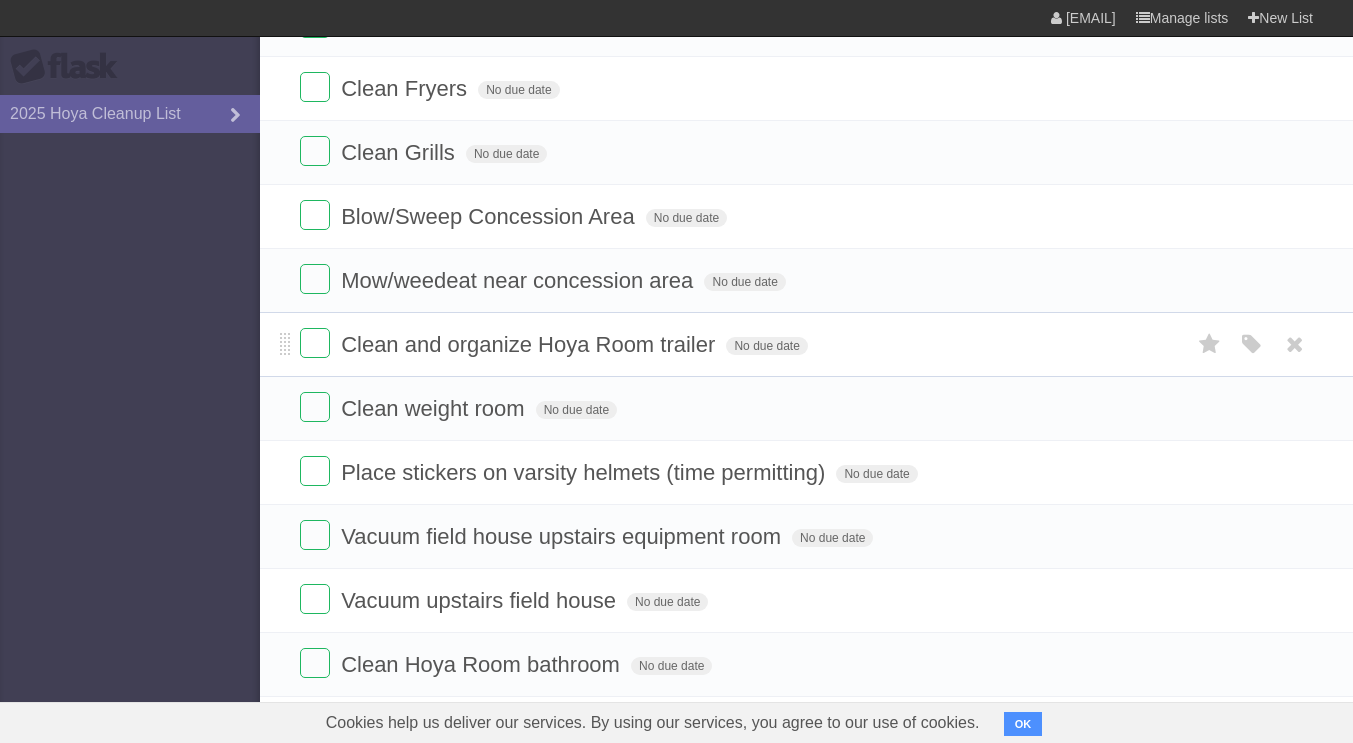 scroll, scrollTop: 0, scrollLeft: 0, axis: both 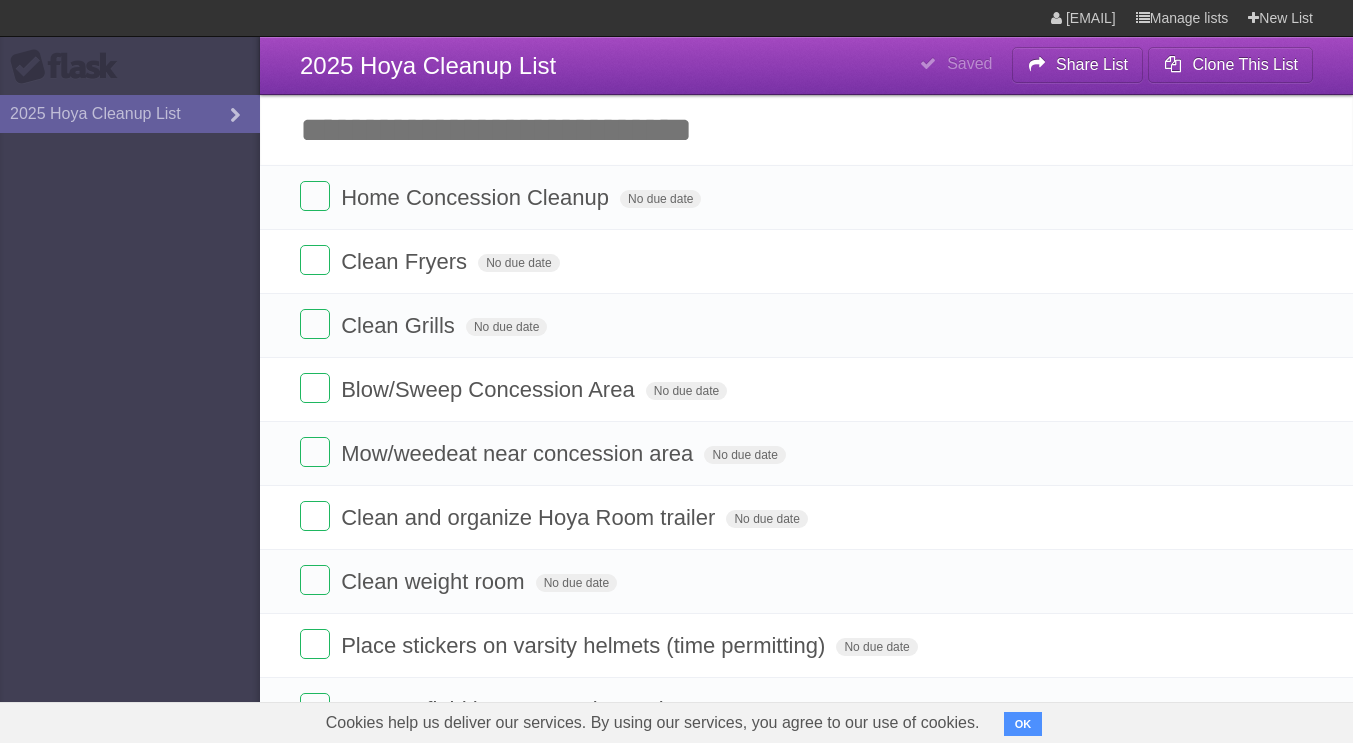 click on "**********" at bounding box center (806, 66) 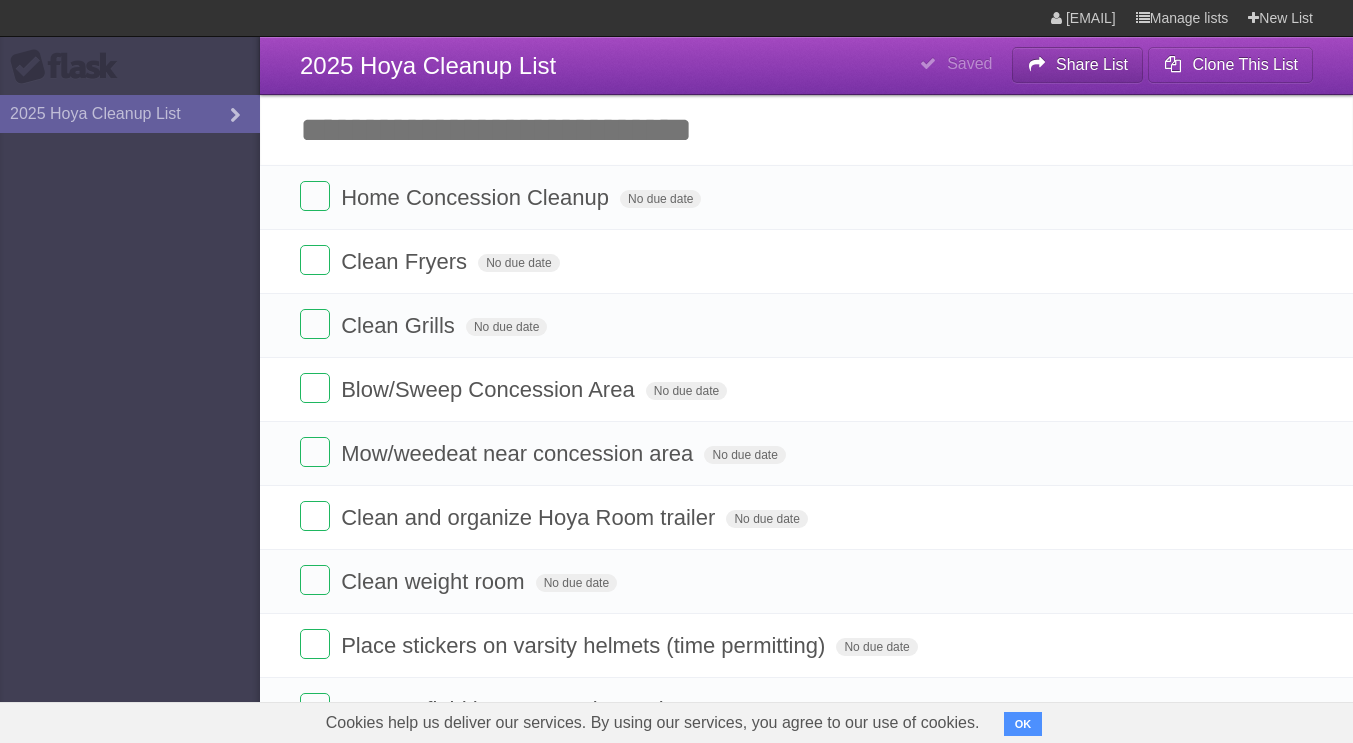 click on "Share List" at bounding box center (1078, 65) 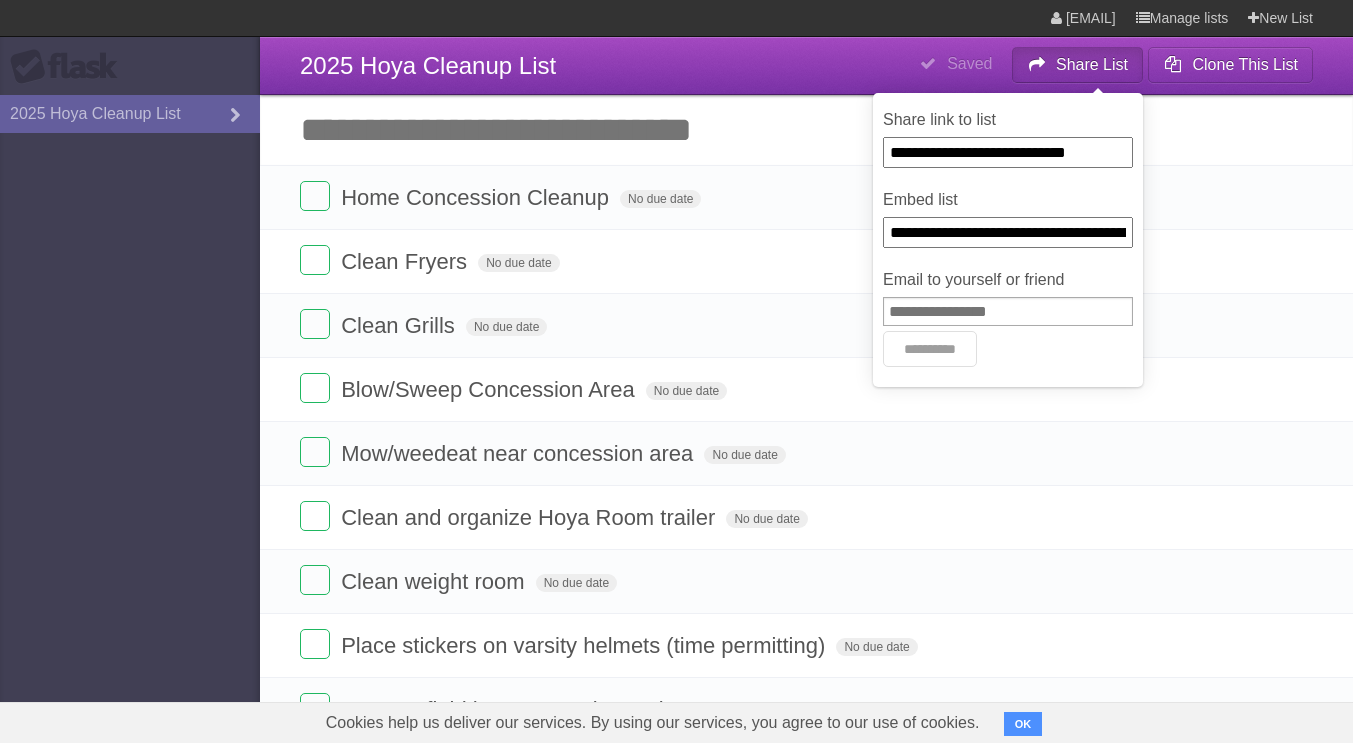 click on "**********" at bounding box center [1008, 152] 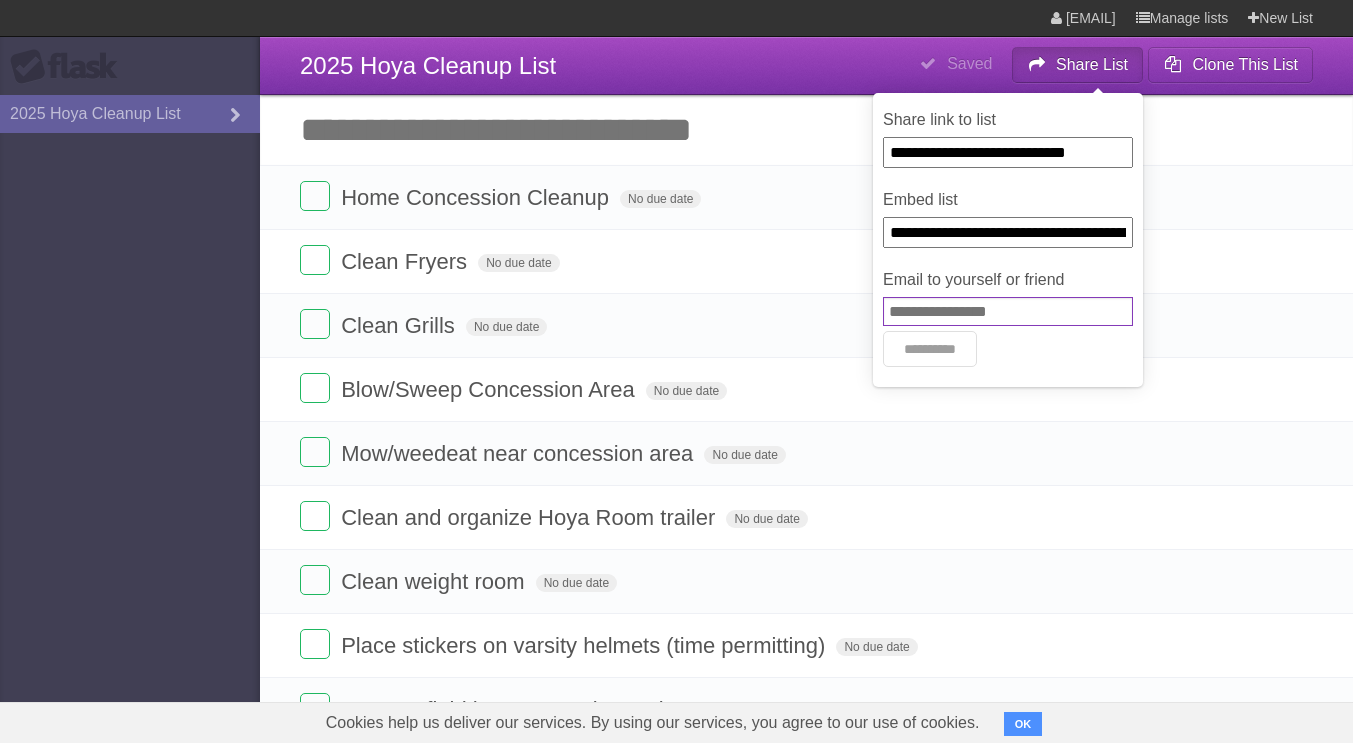 click on "Email to yourself or friend" at bounding box center (1008, 311) 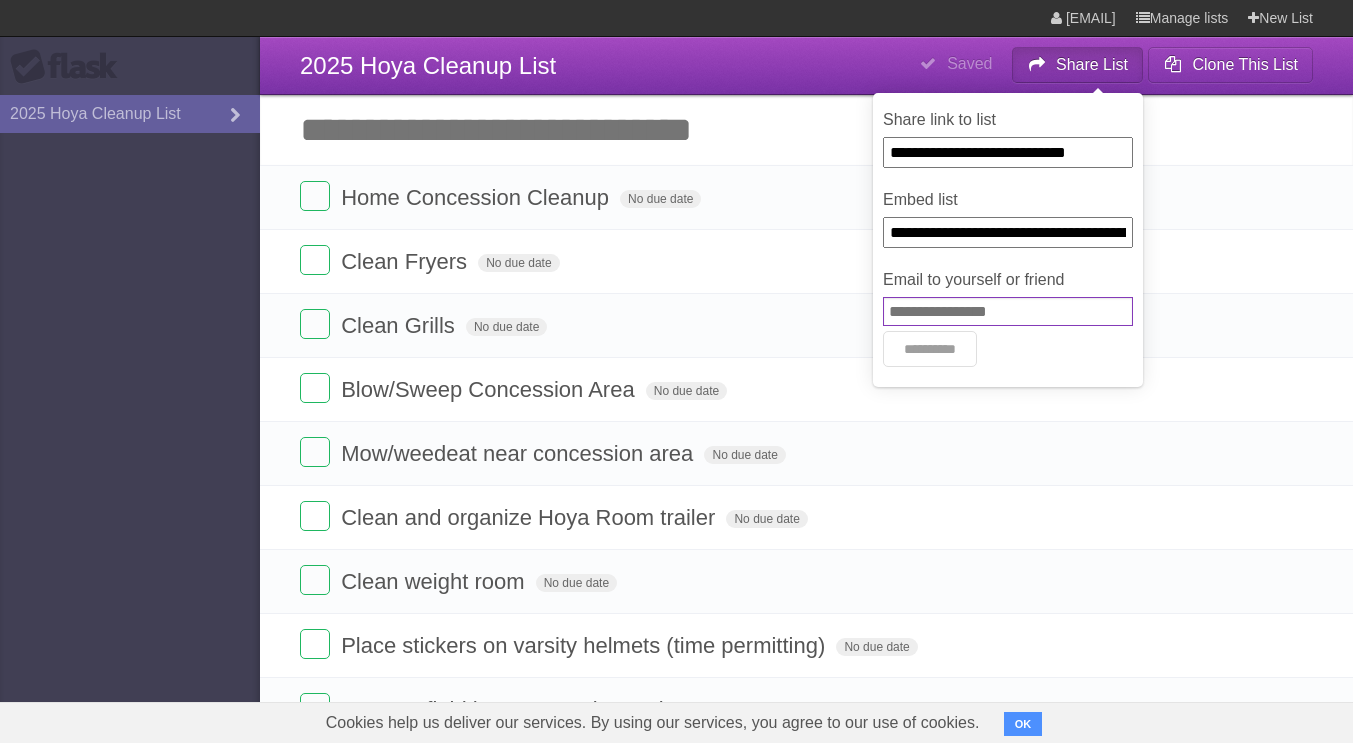 type on "**********" 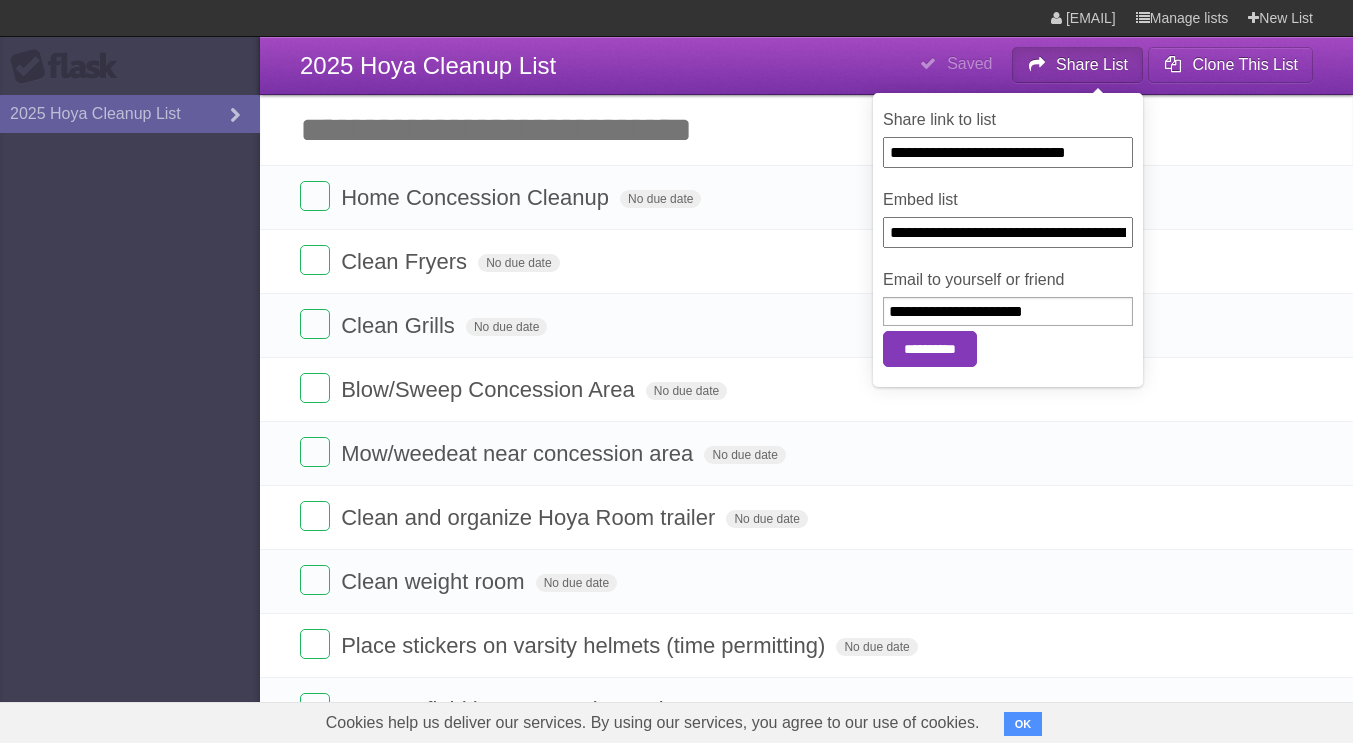 click on "**********" at bounding box center [930, 349] 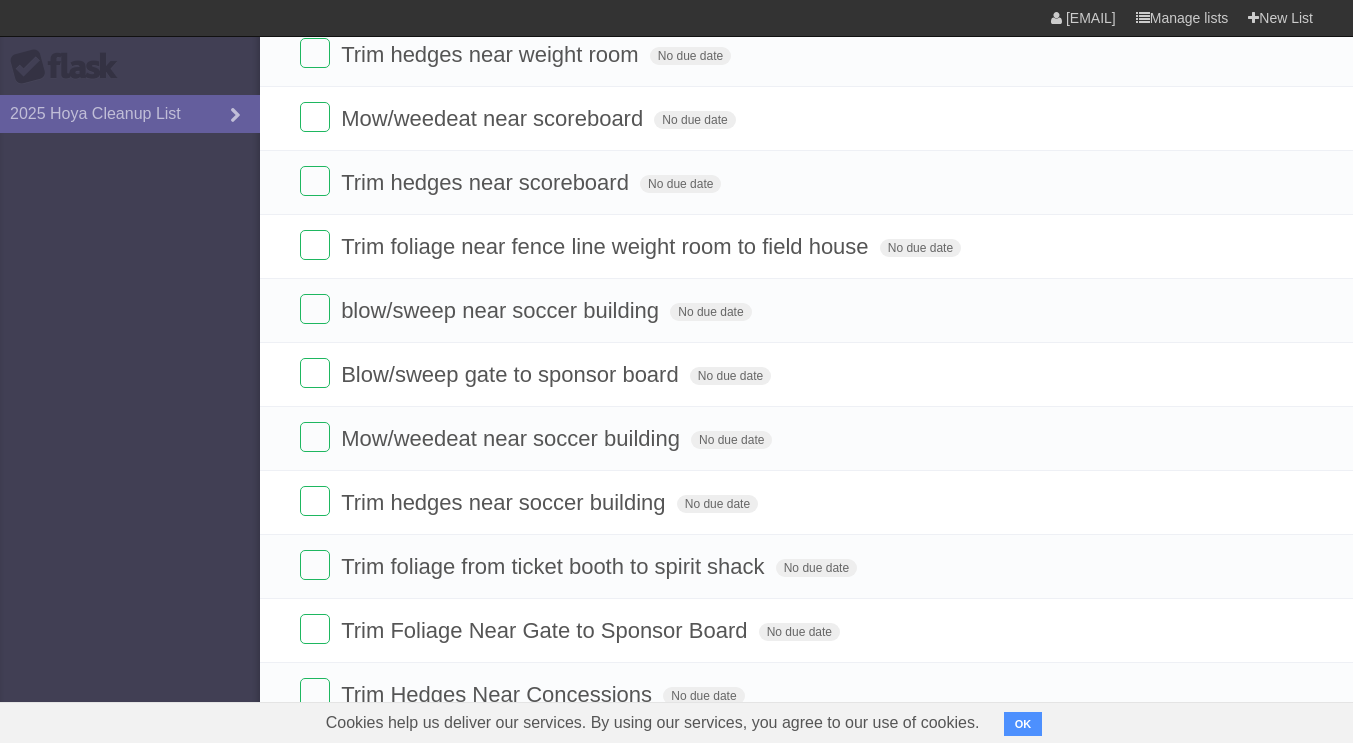 scroll, scrollTop: 2092, scrollLeft: 0, axis: vertical 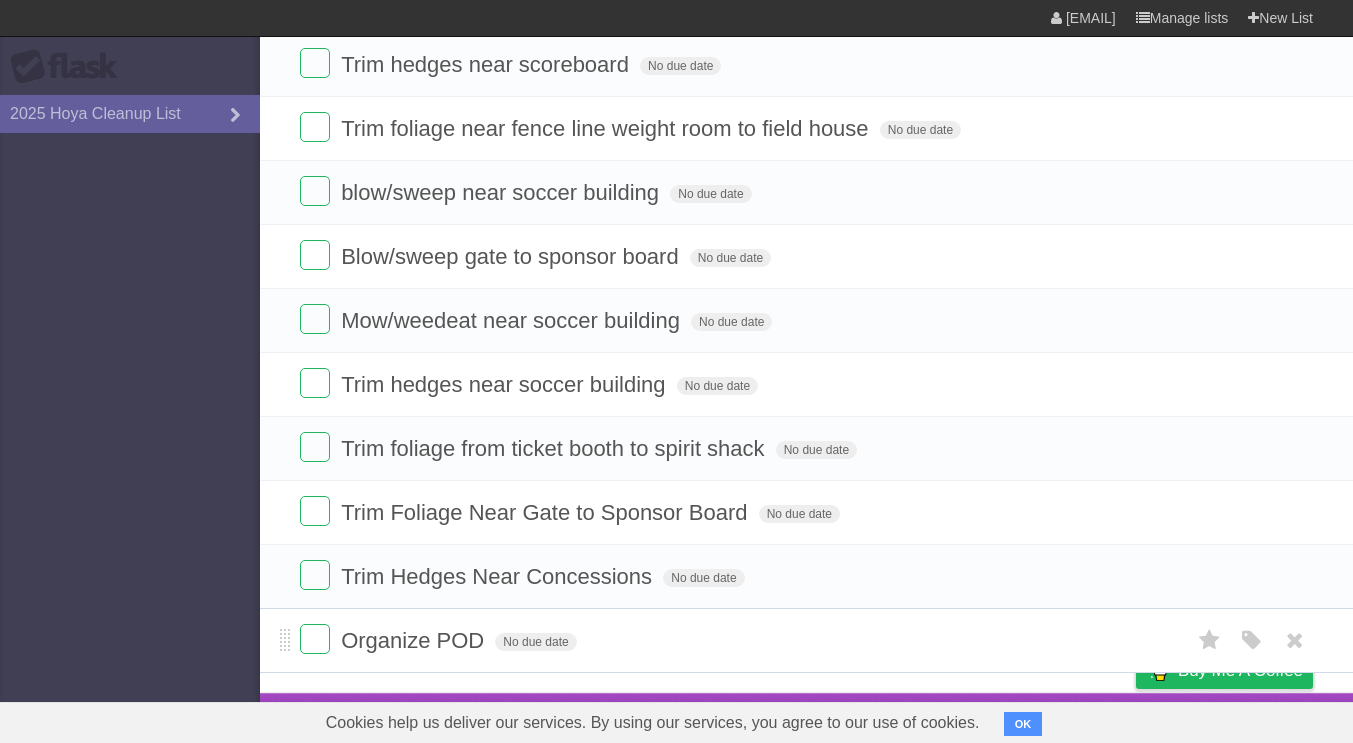 click on "Organize POD" at bounding box center [415, 640] 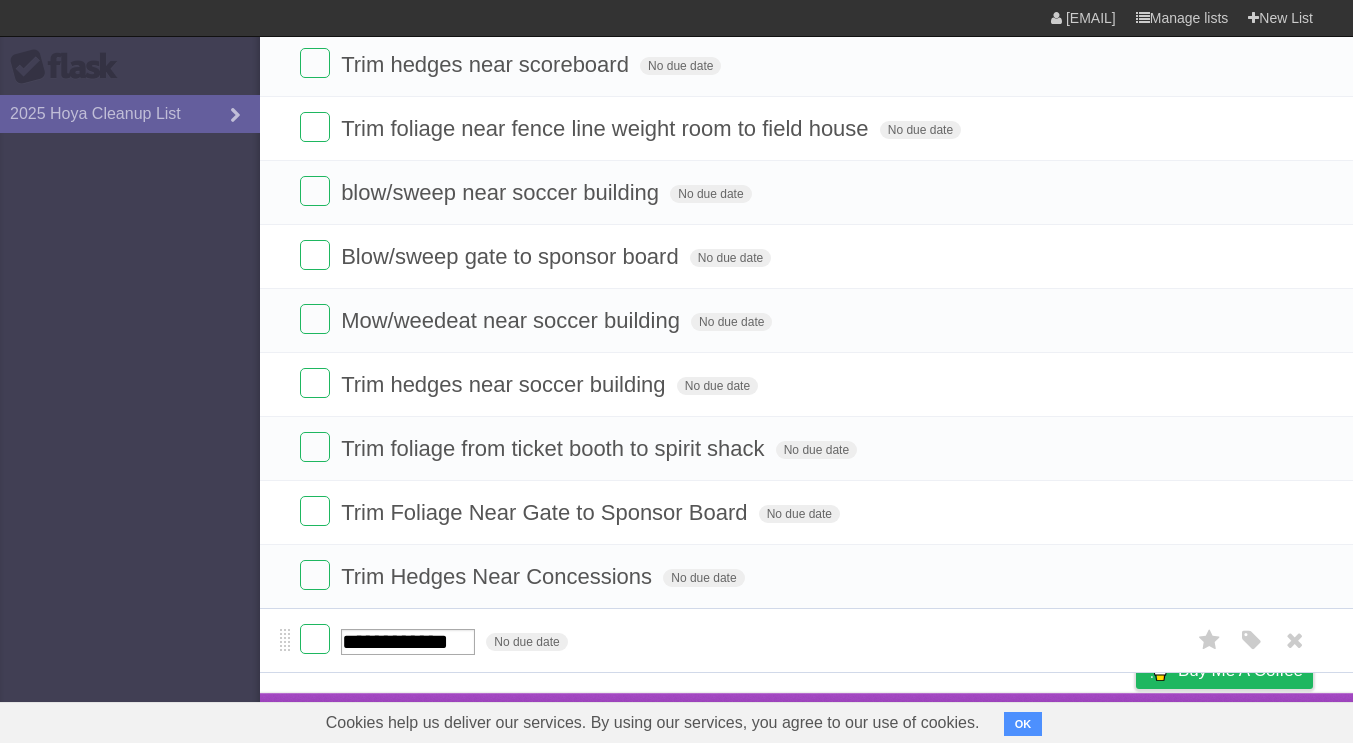 click on "**********" at bounding box center (408, 642) 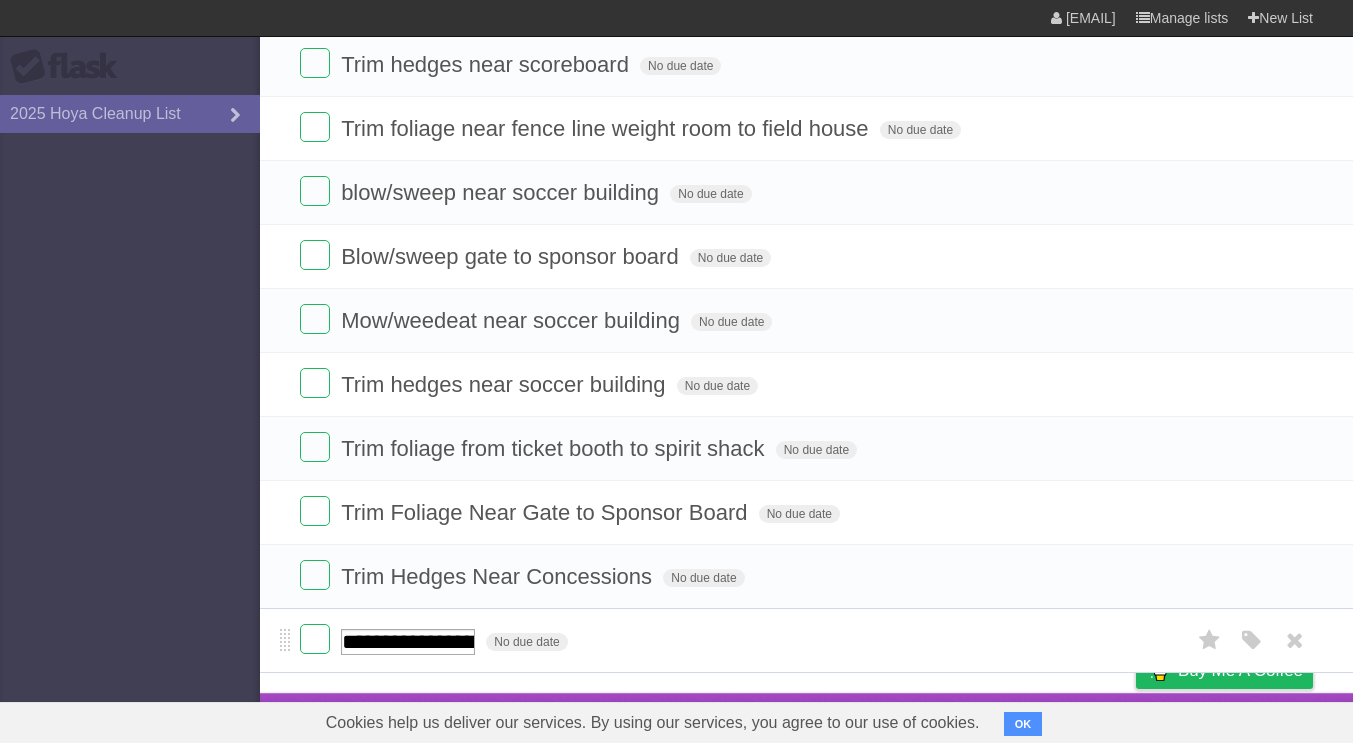 type on "**********" 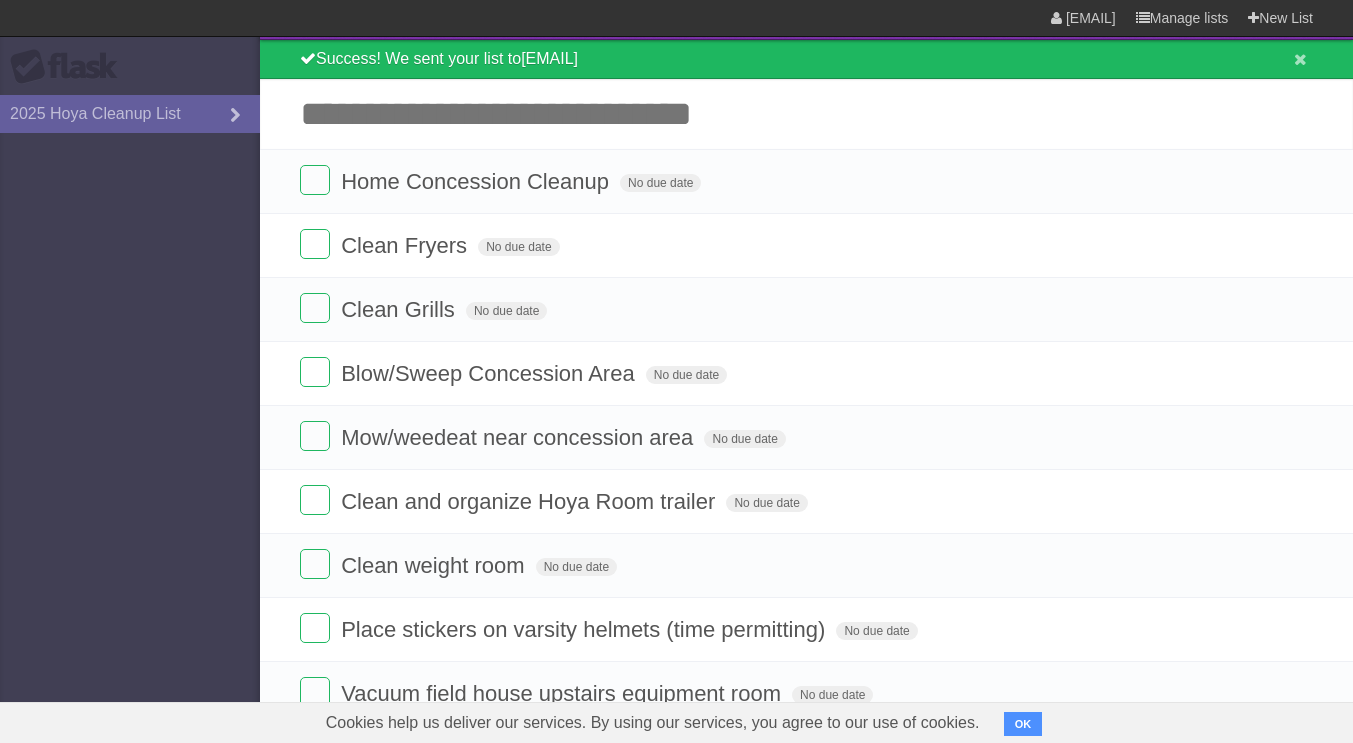 scroll, scrollTop: 0, scrollLeft: 0, axis: both 